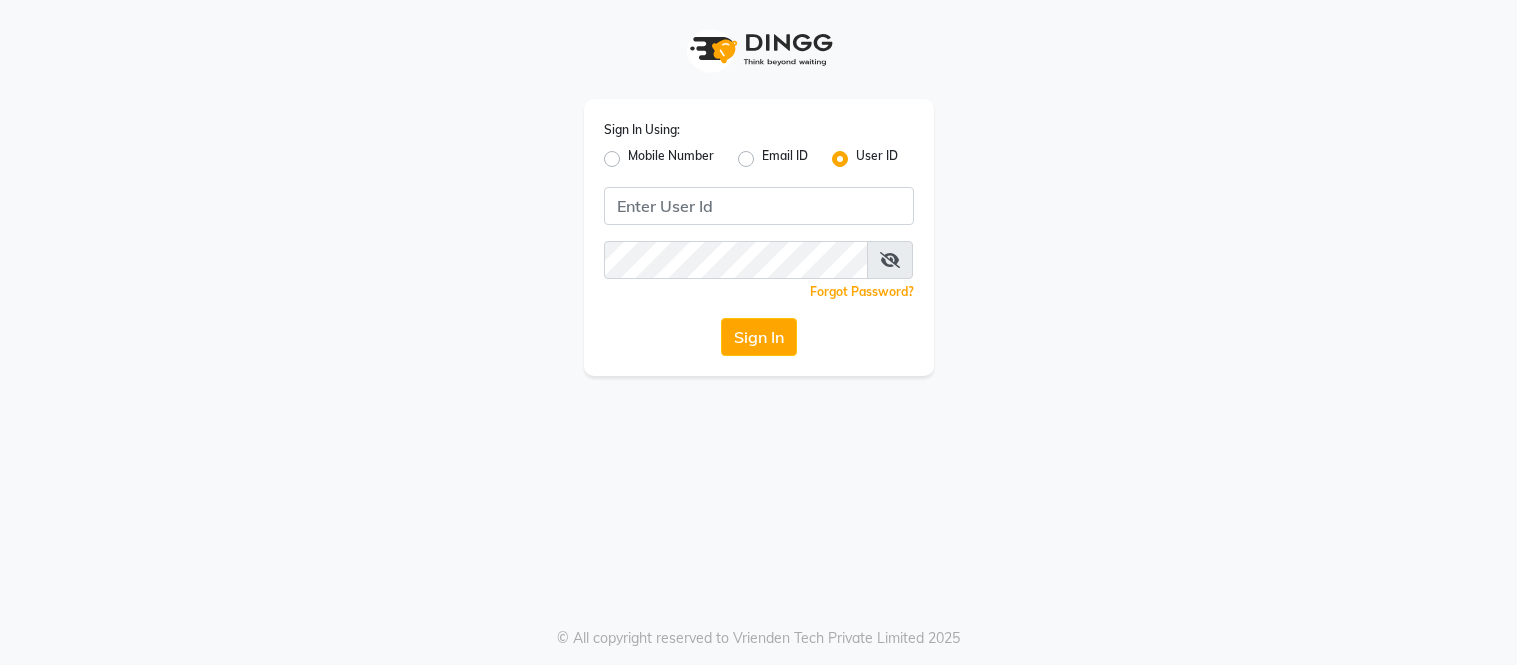 scroll, scrollTop: 0, scrollLeft: 0, axis: both 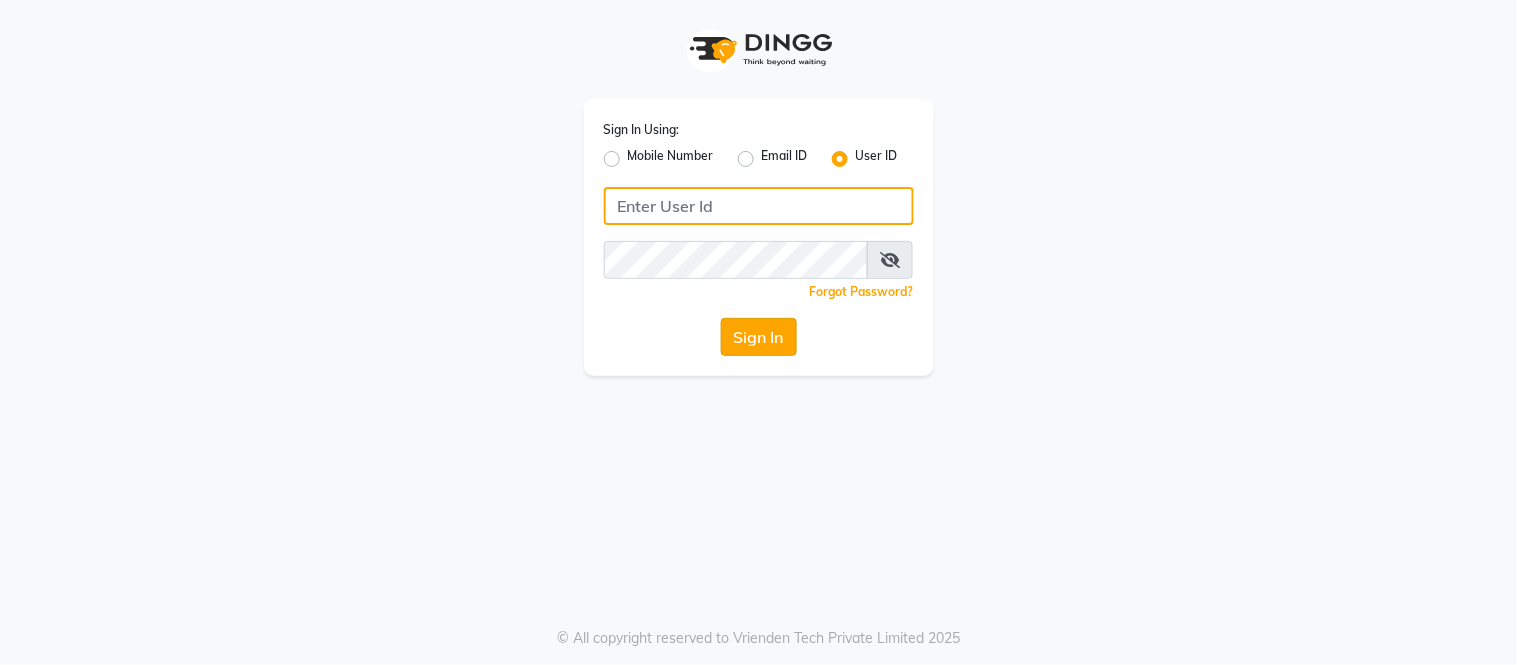 type on "Camille@123" 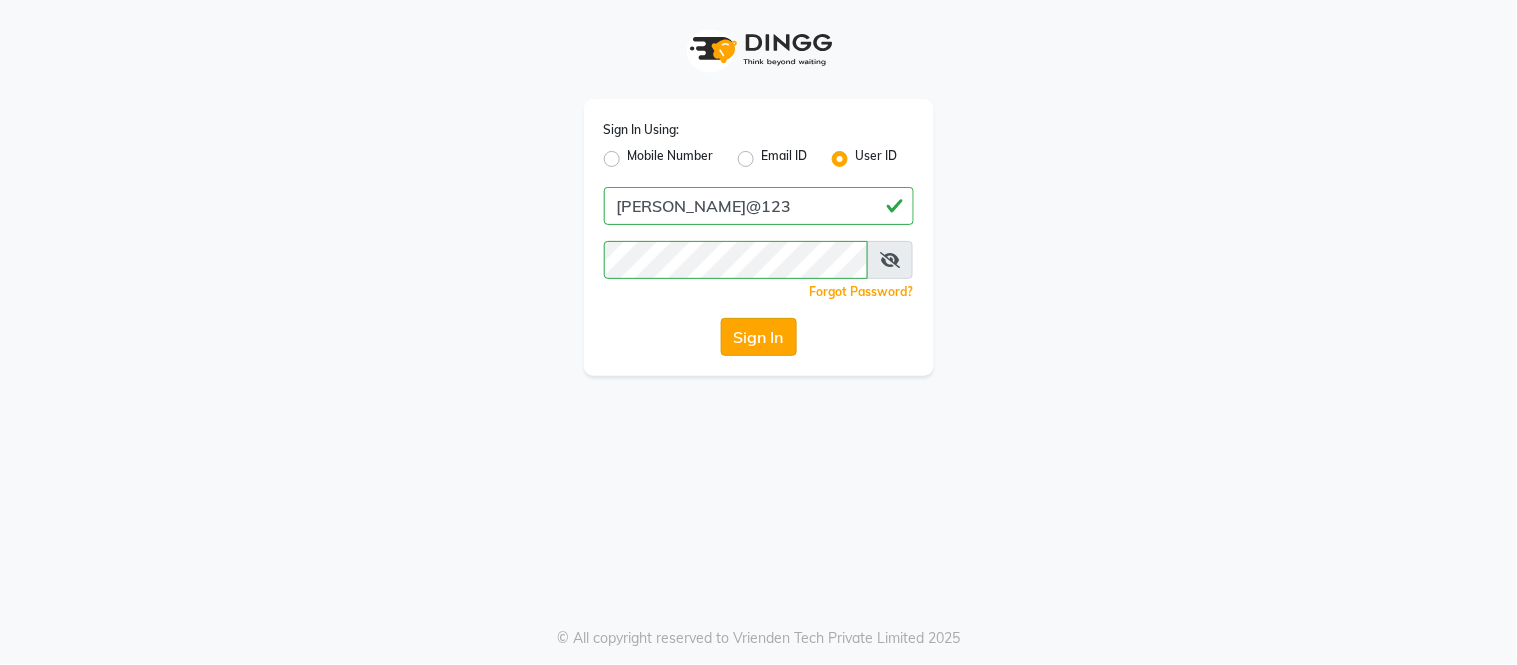 click on "Sign In" 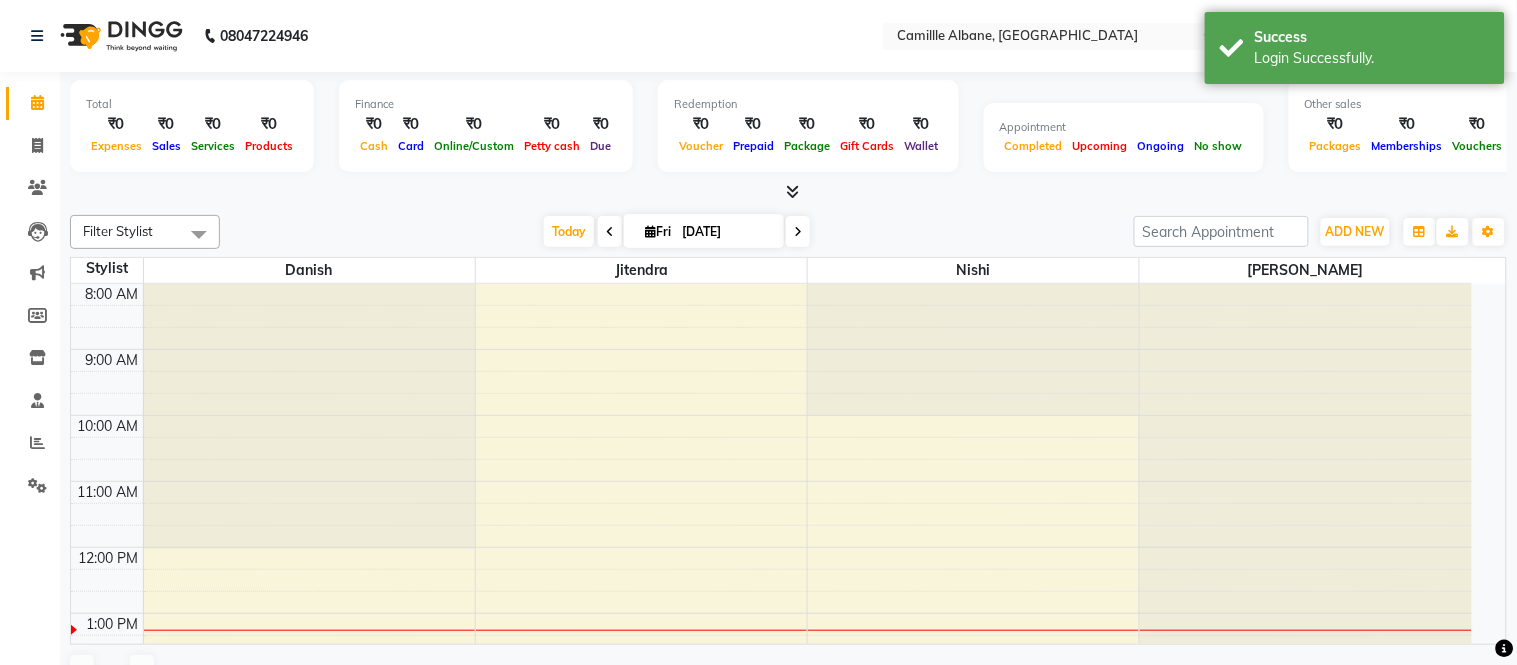 select on "en" 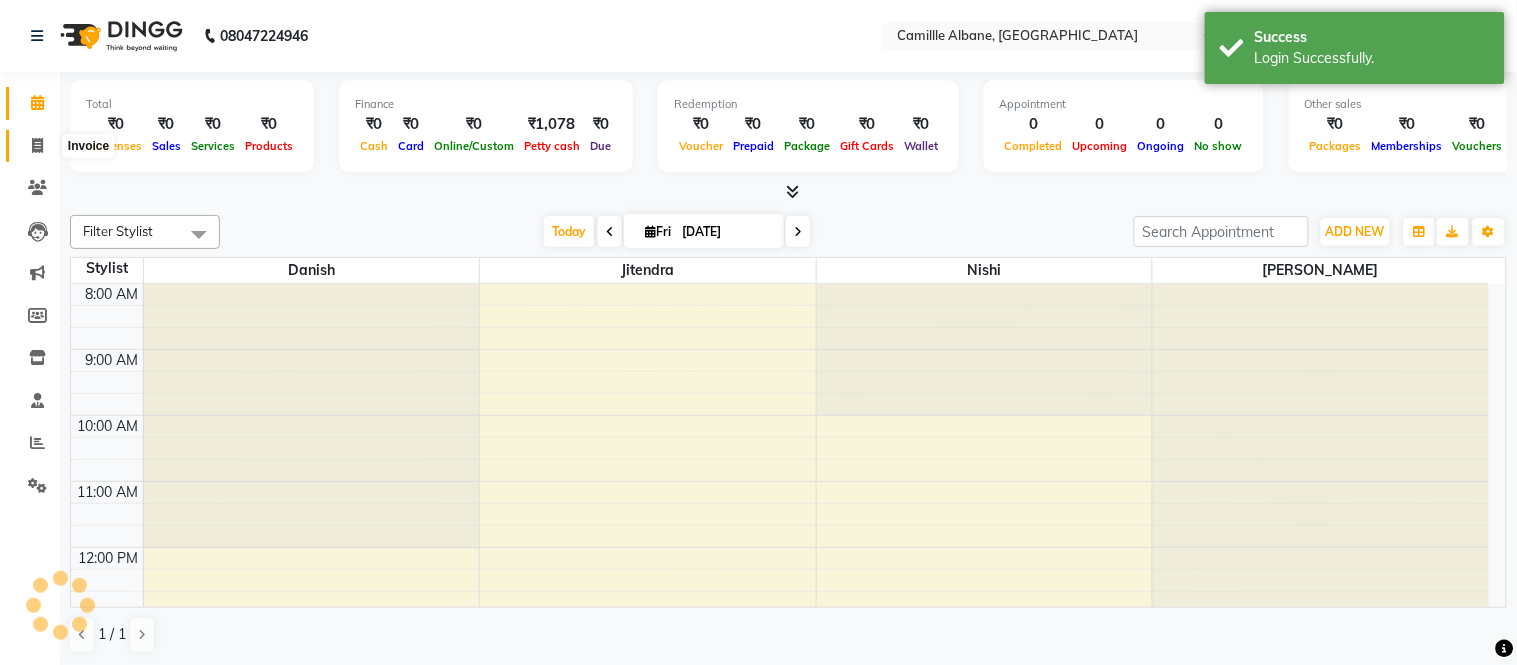 scroll, scrollTop: 0, scrollLeft: 0, axis: both 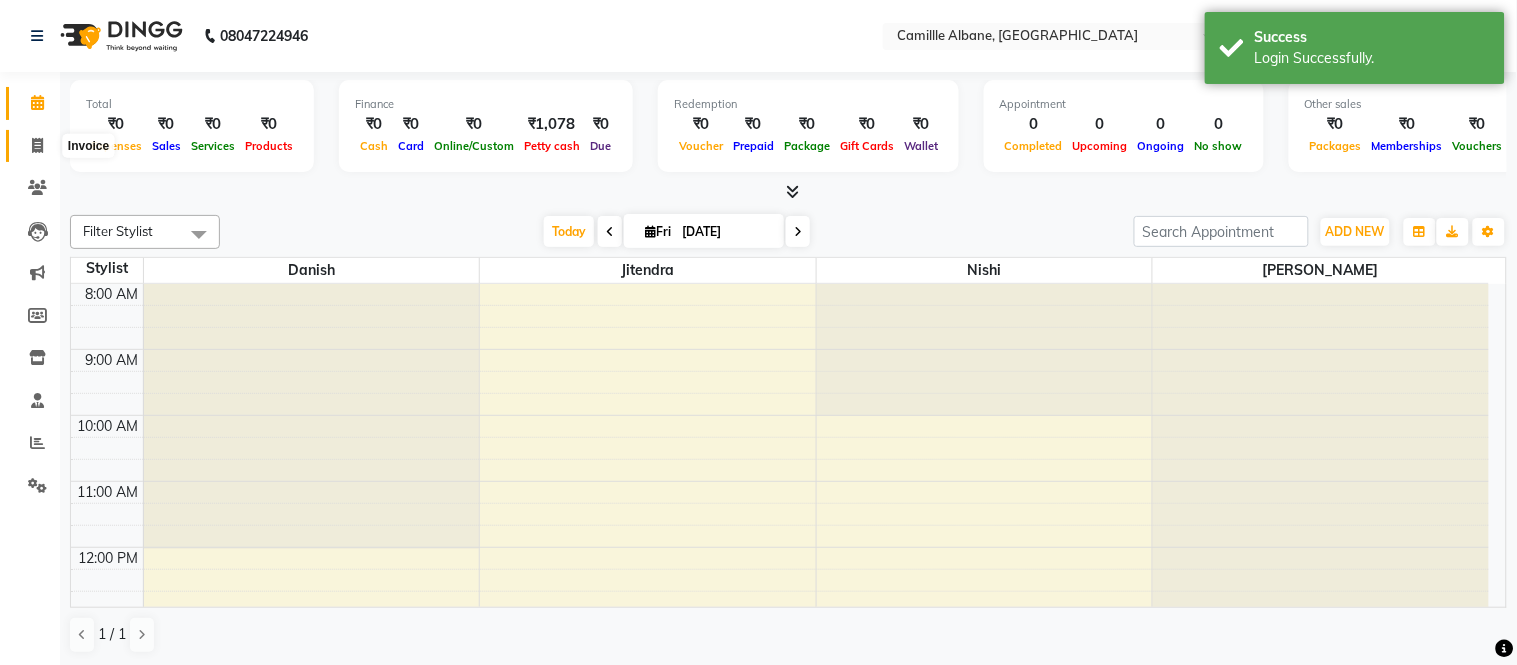 click 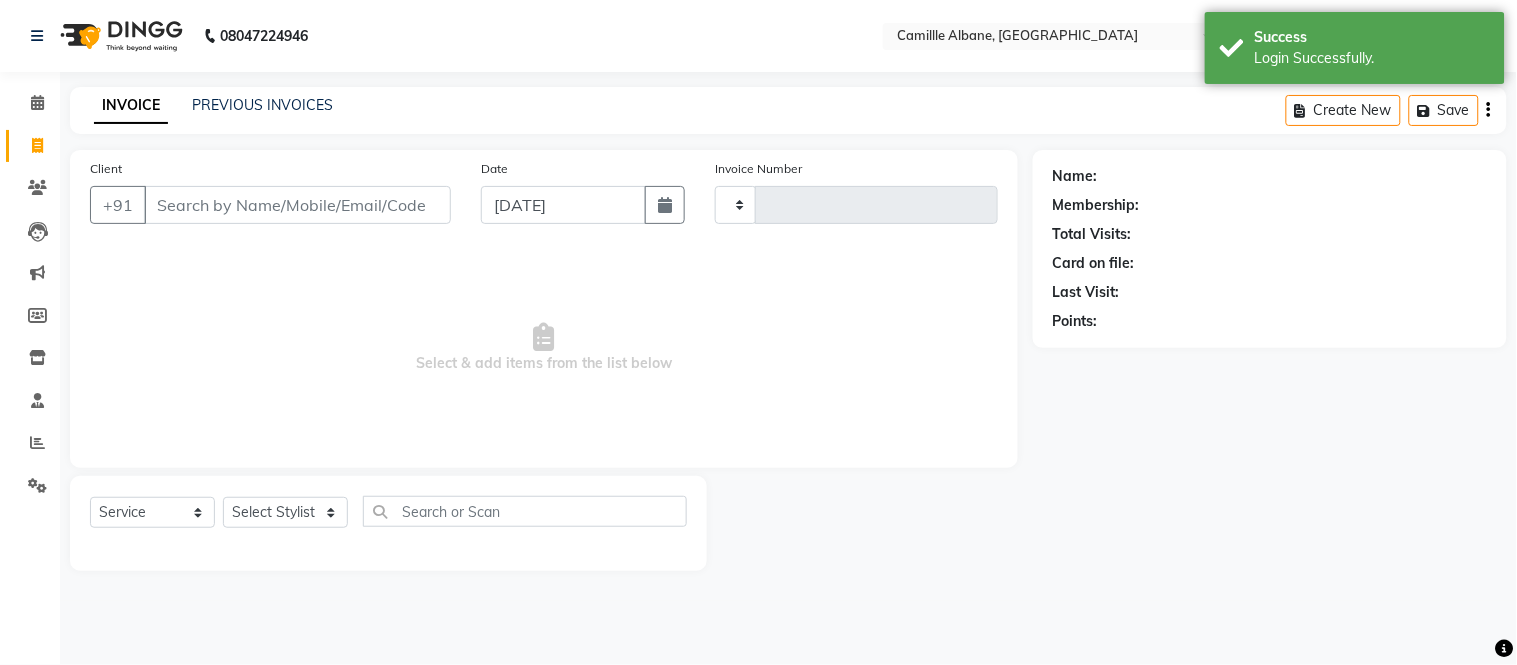 click on "Client" at bounding box center (297, 205) 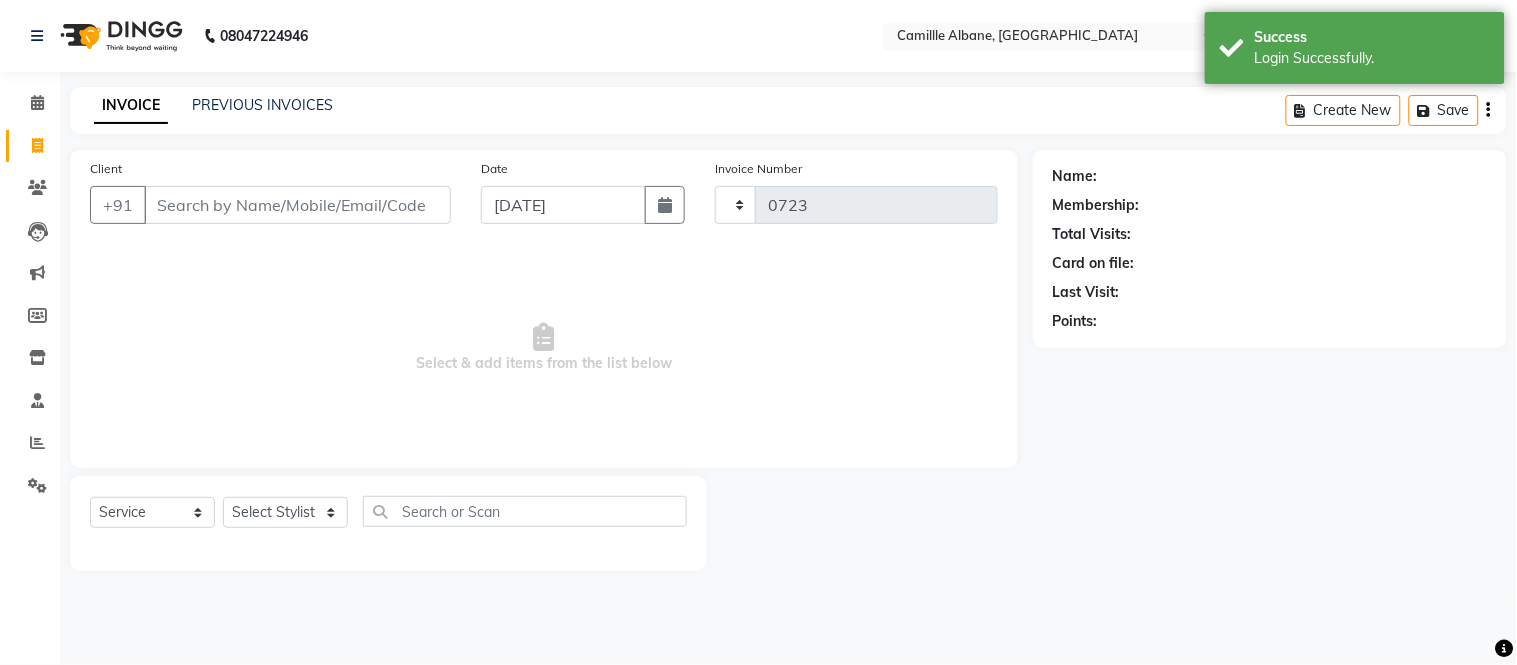 select on "7025" 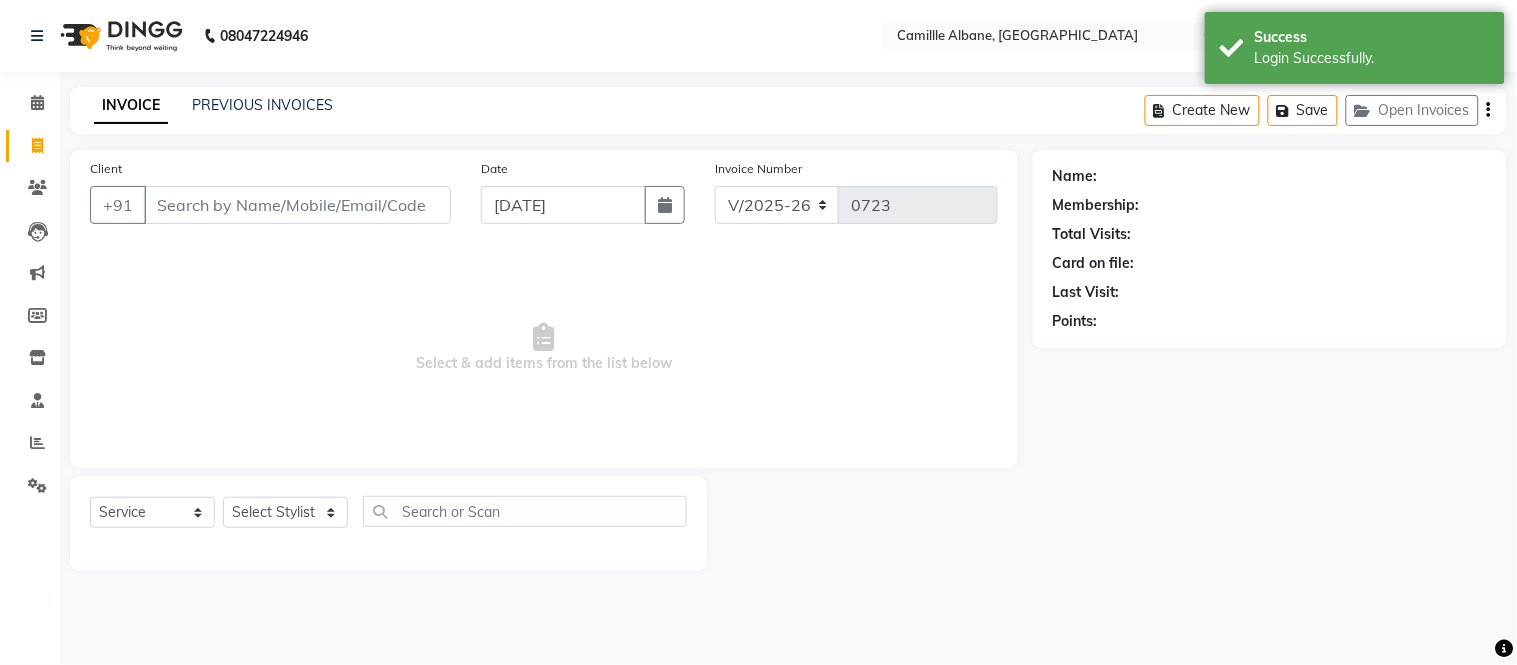 scroll, scrollTop: 0, scrollLeft: 0, axis: both 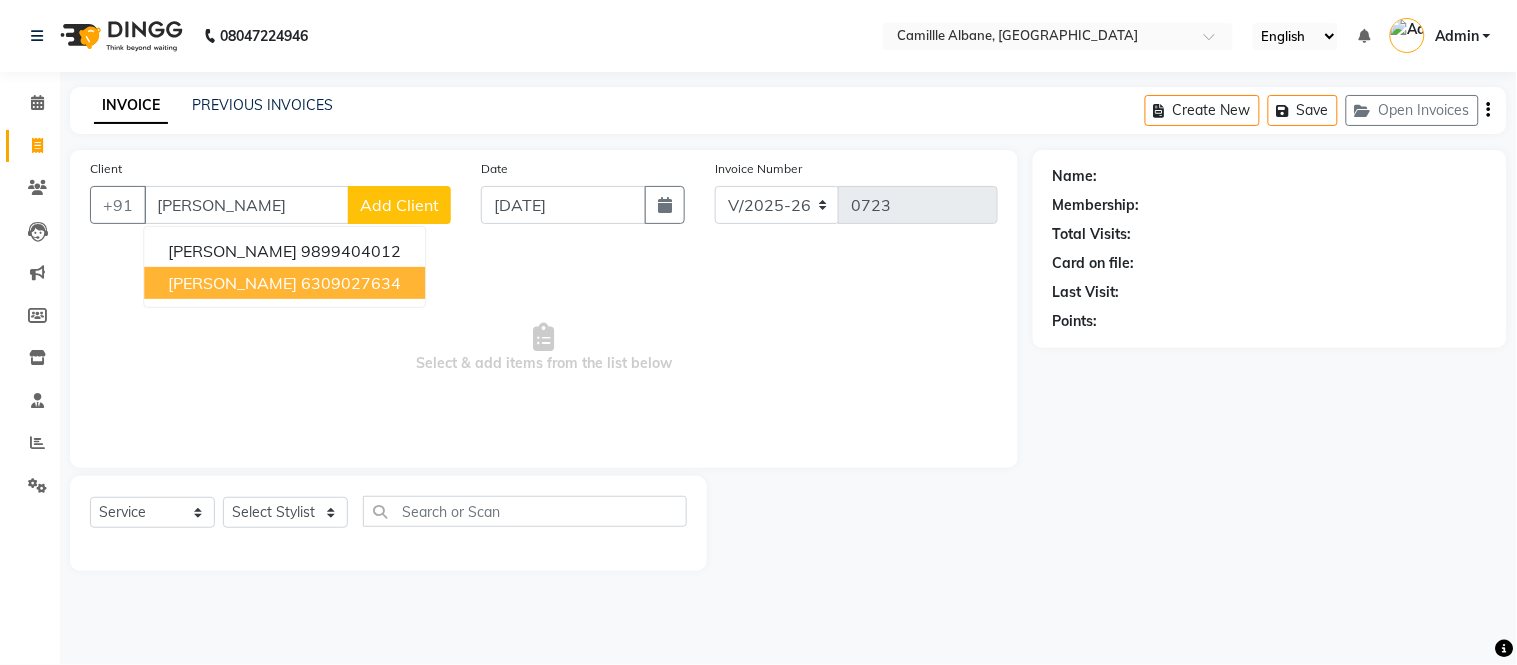 click on "6309027634" at bounding box center [351, 283] 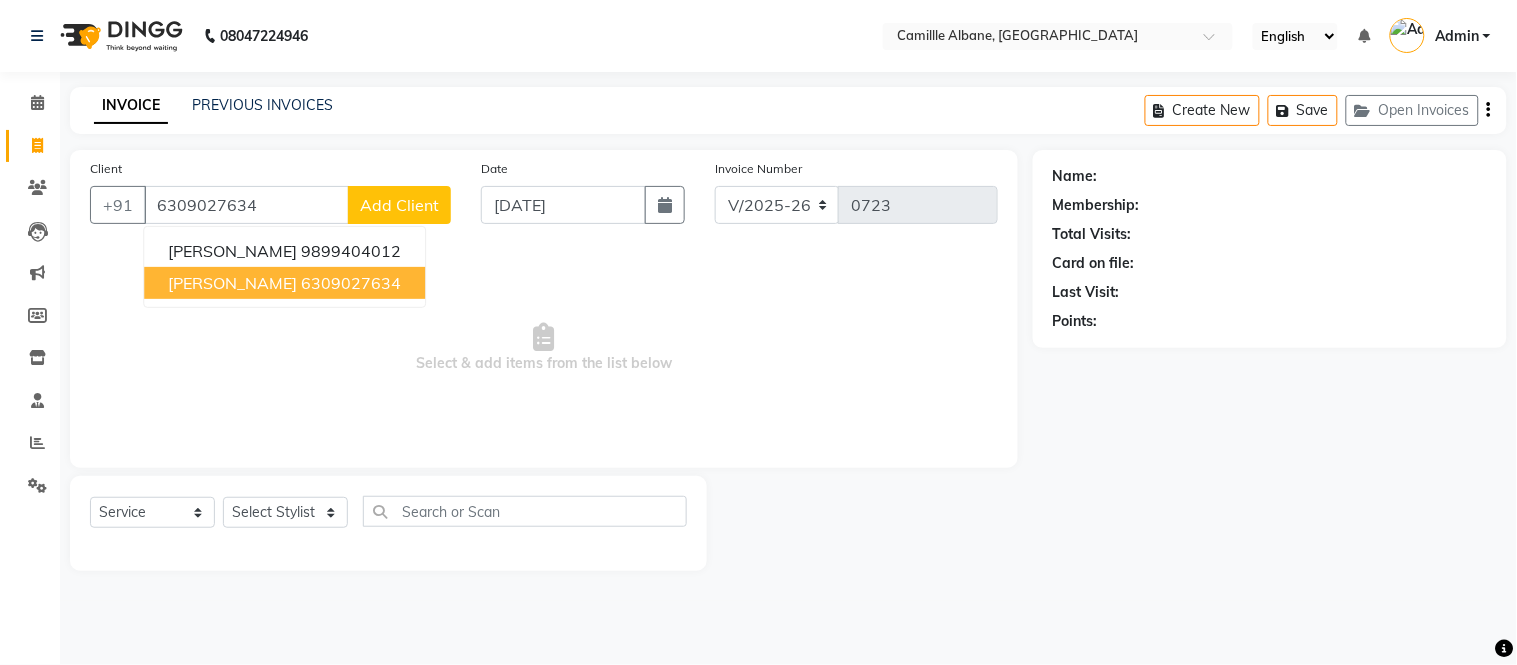 type on "6309027634" 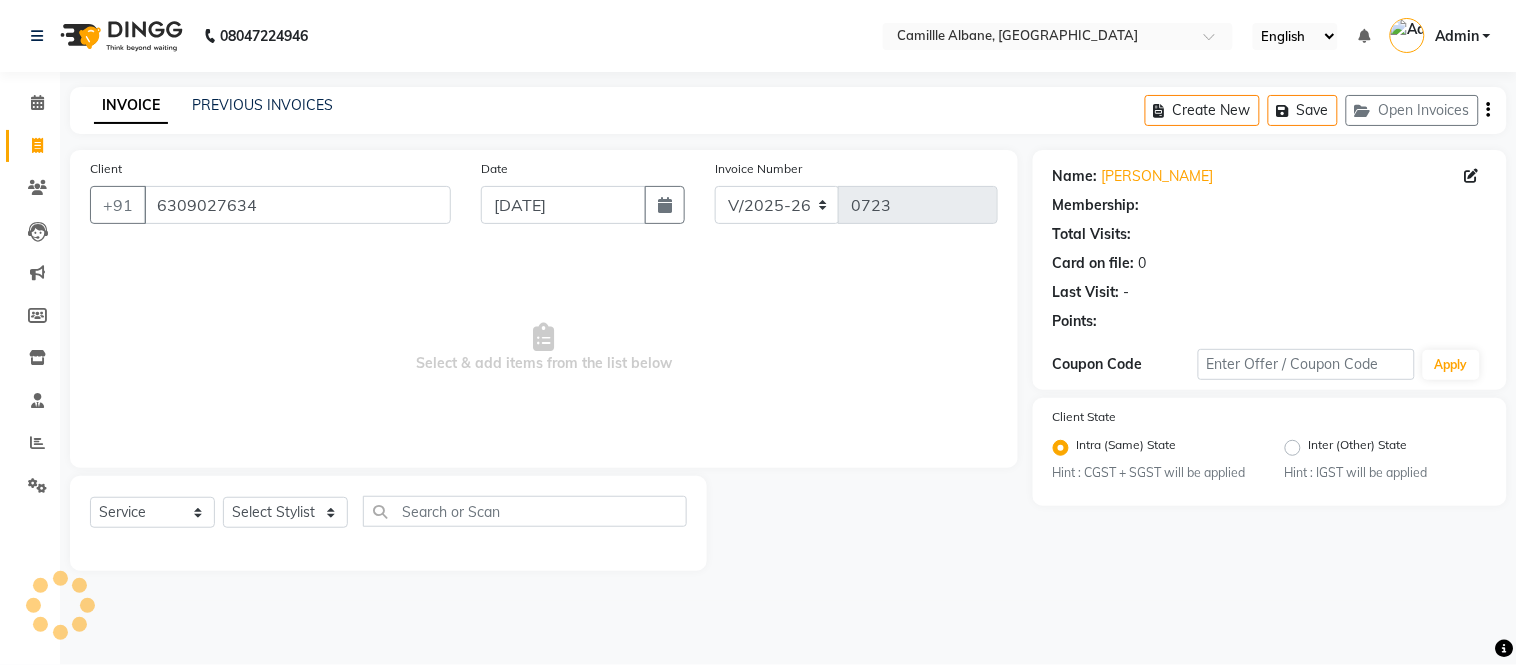 select on "1: Object" 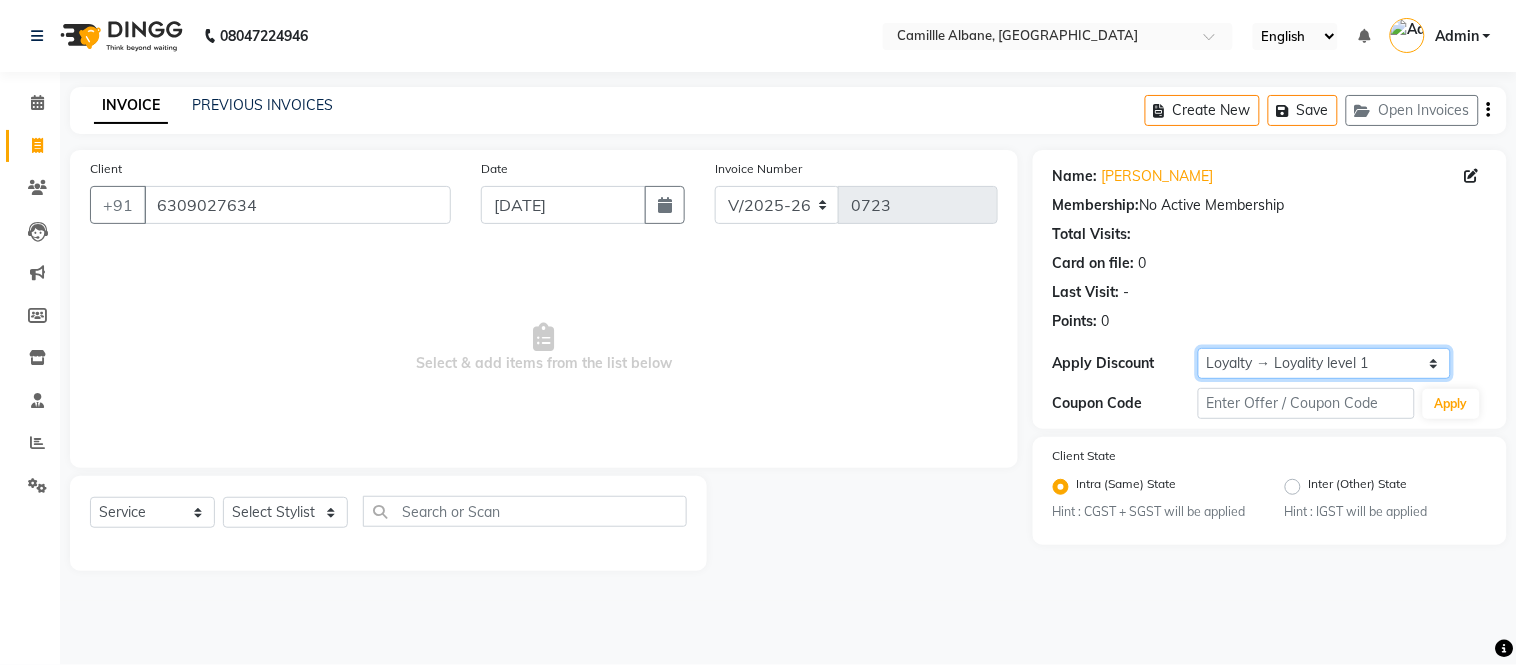 click on "Select  Loyalty → Loyality level 1" 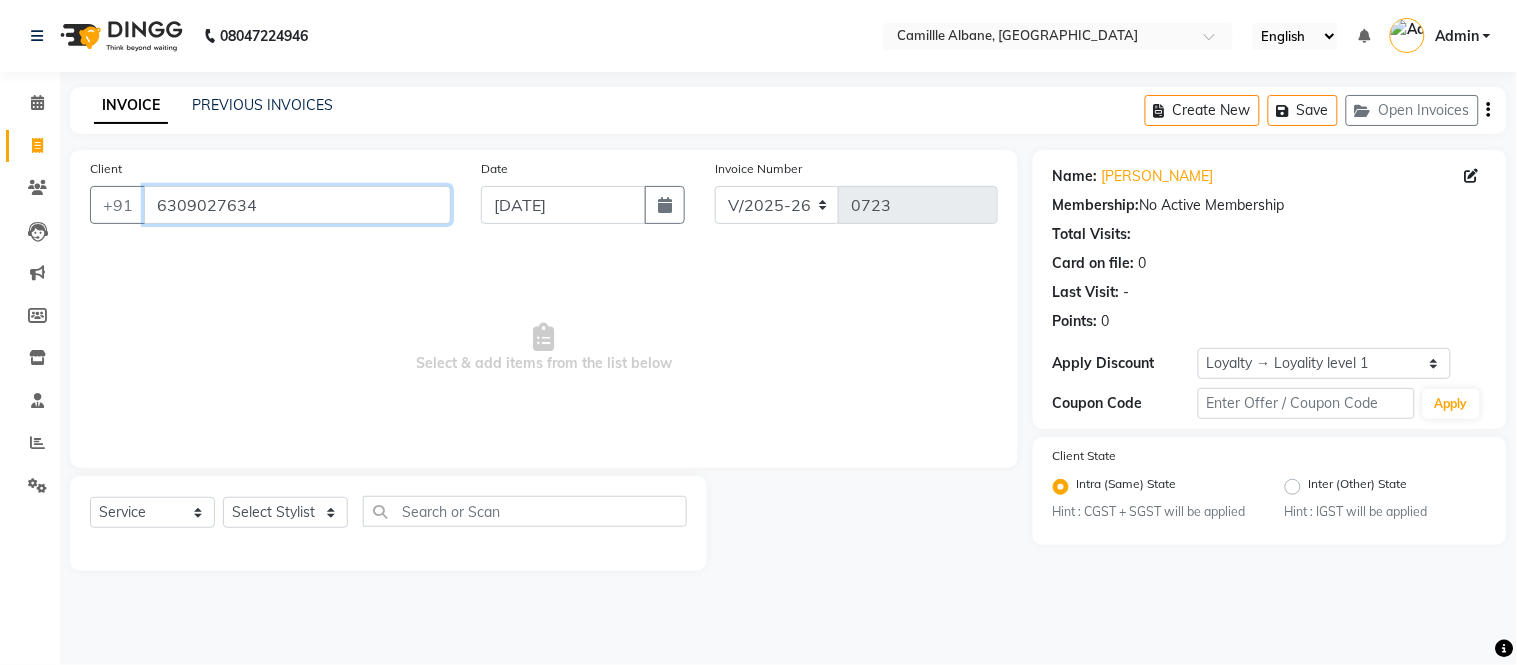 click on "6309027634" at bounding box center (297, 205) 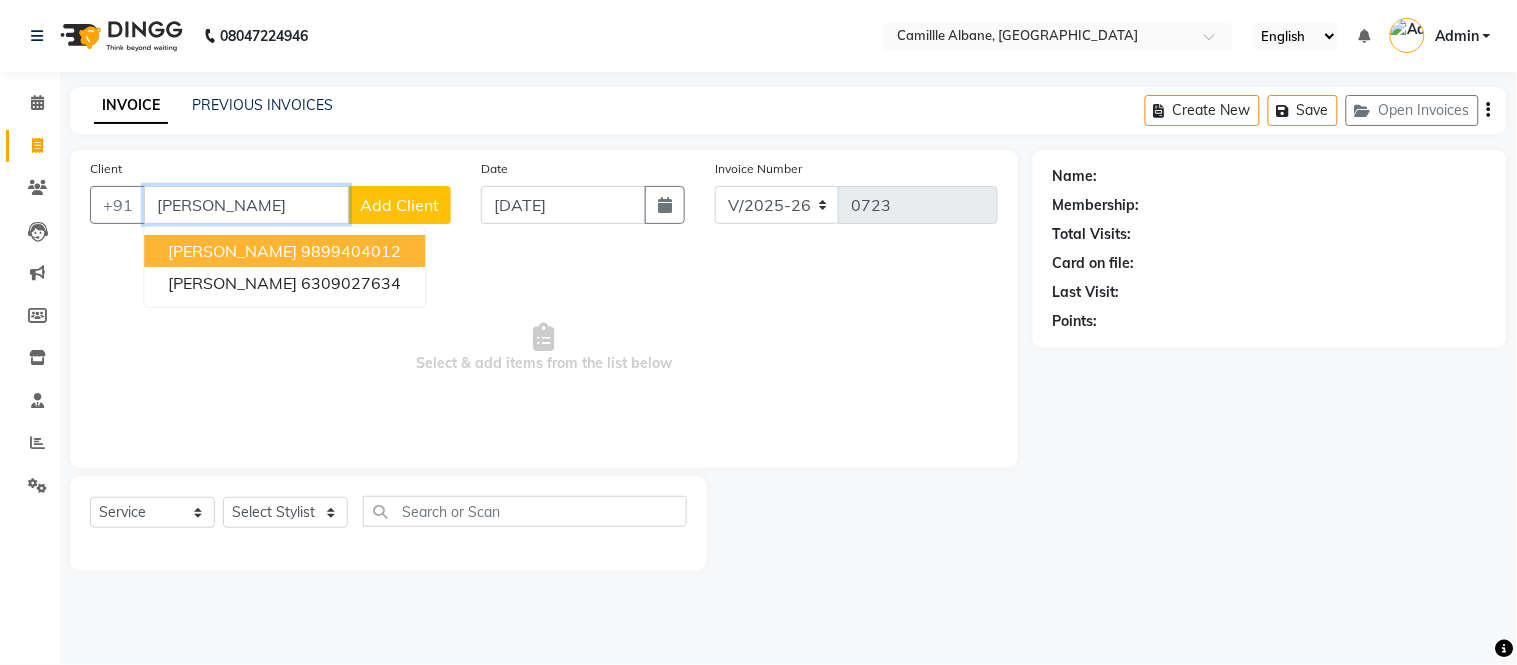 click on "9899404012" at bounding box center (351, 251) 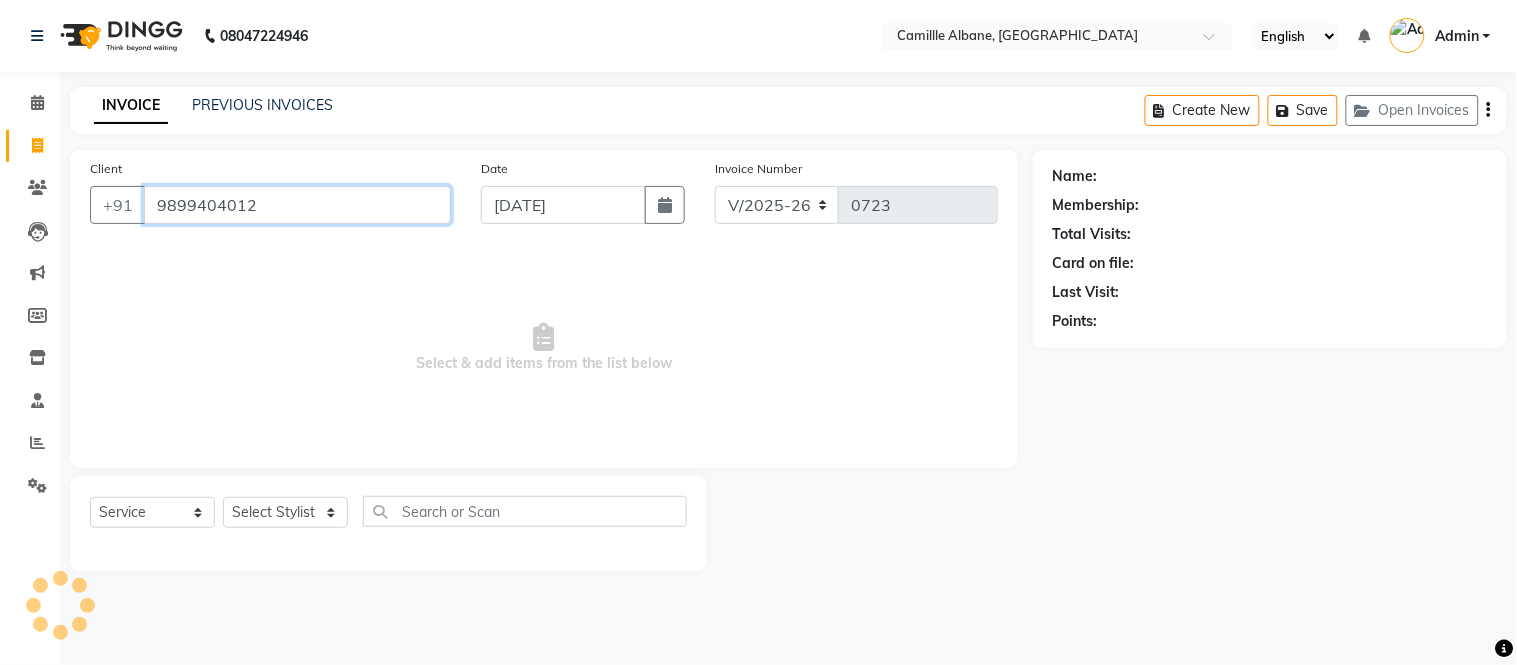type on "9899404012" 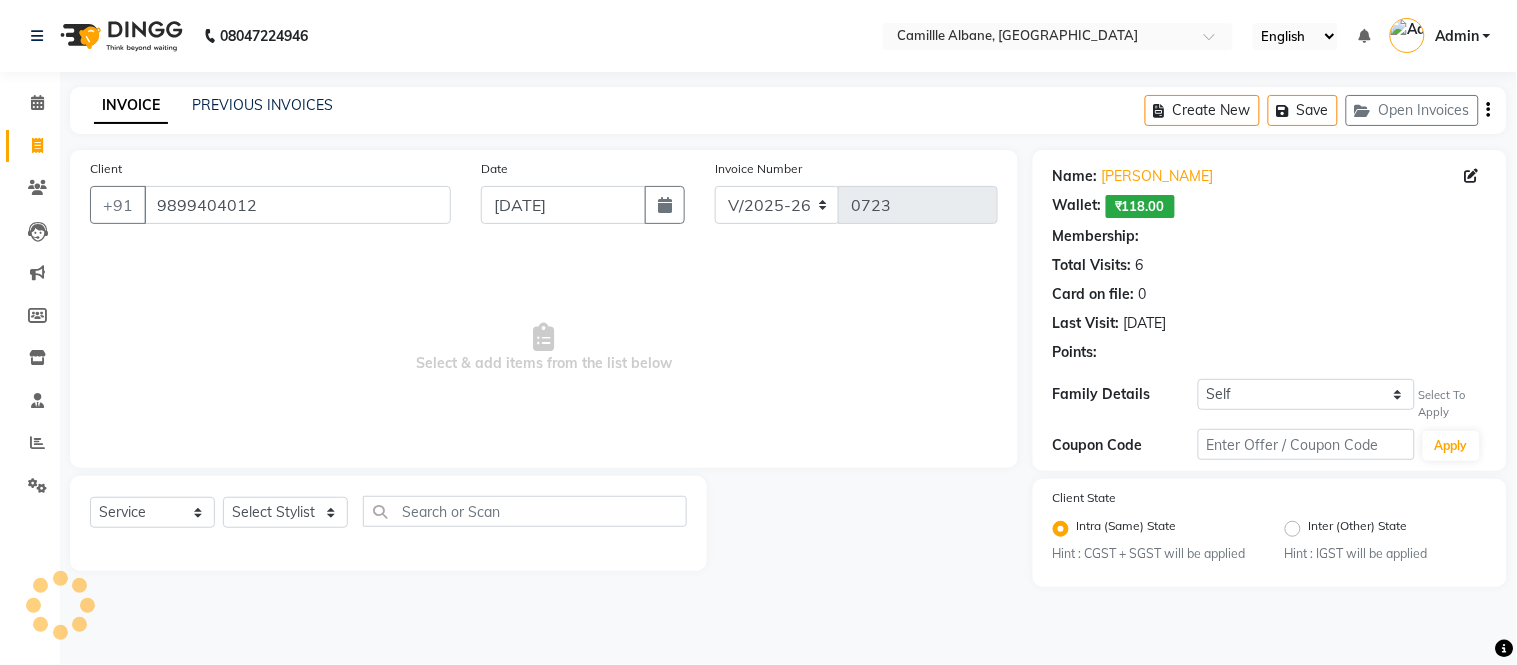 select on "1: Object" 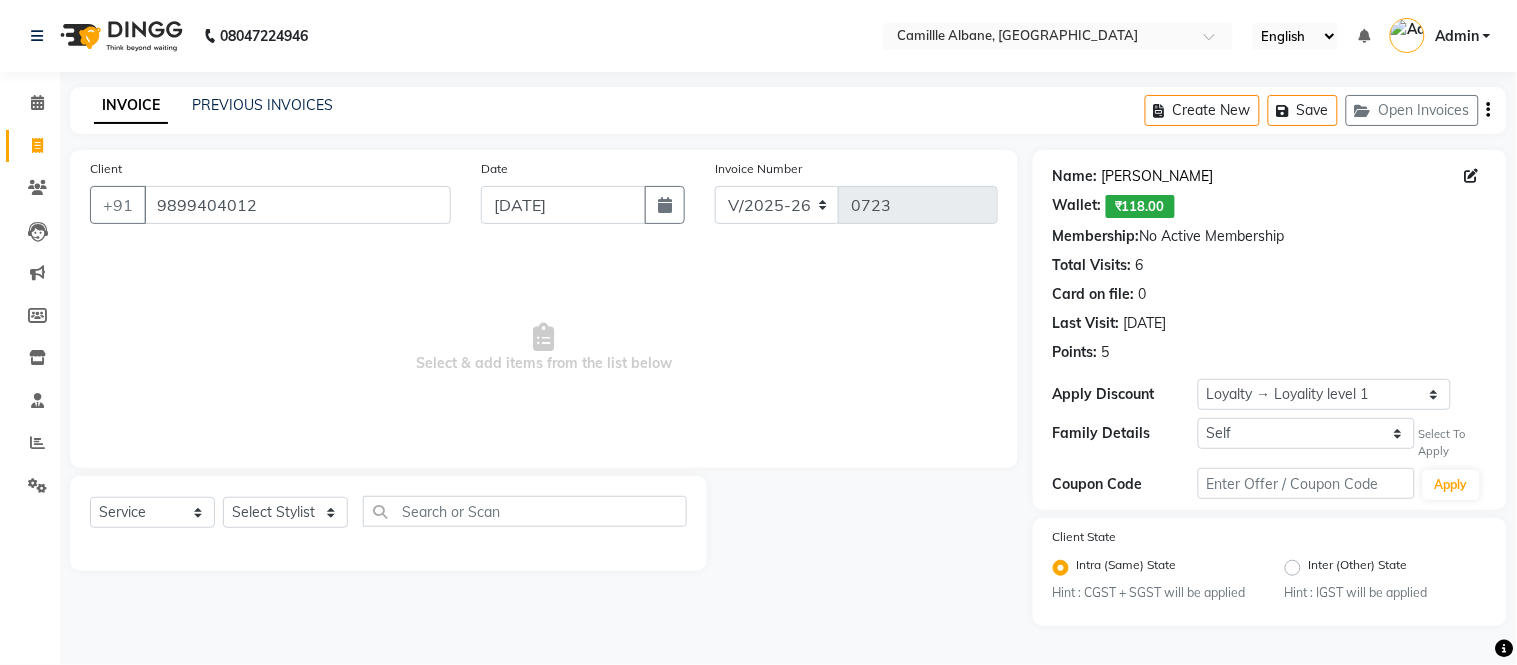 click on "Mahima" 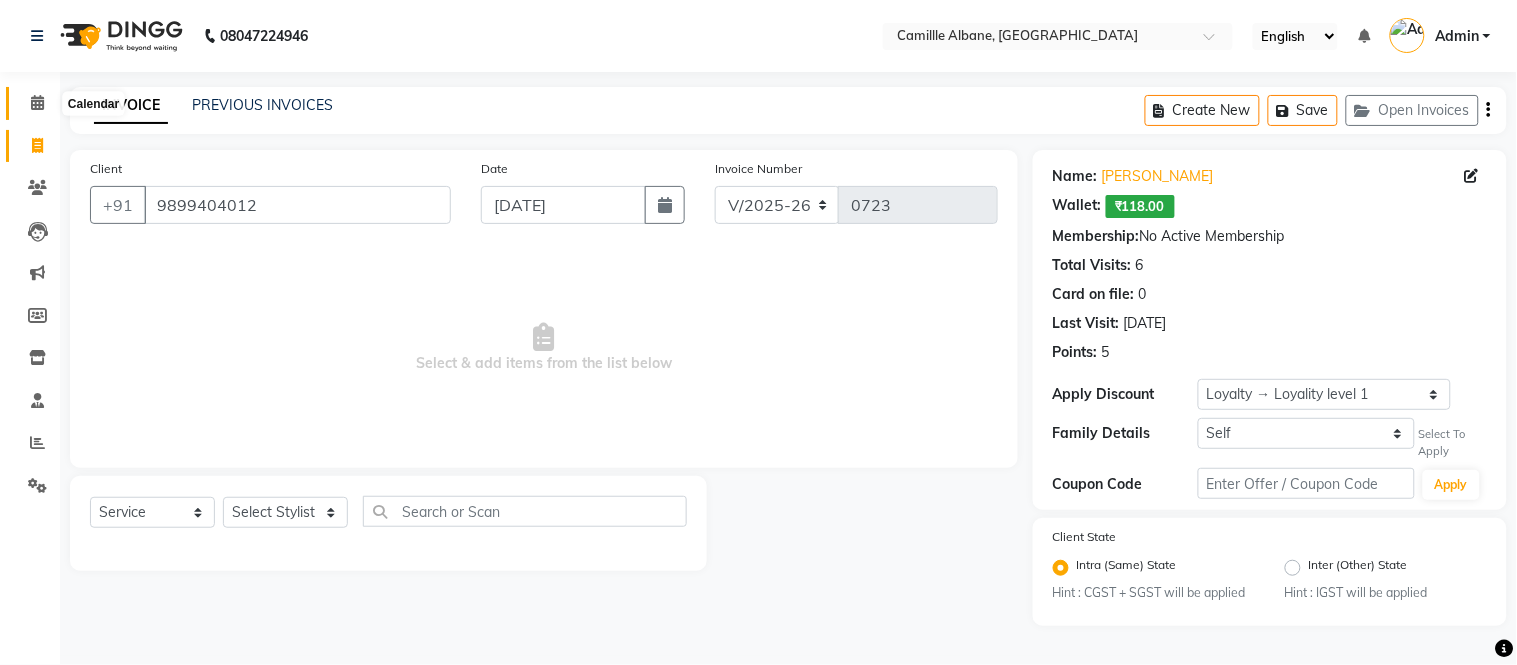 click 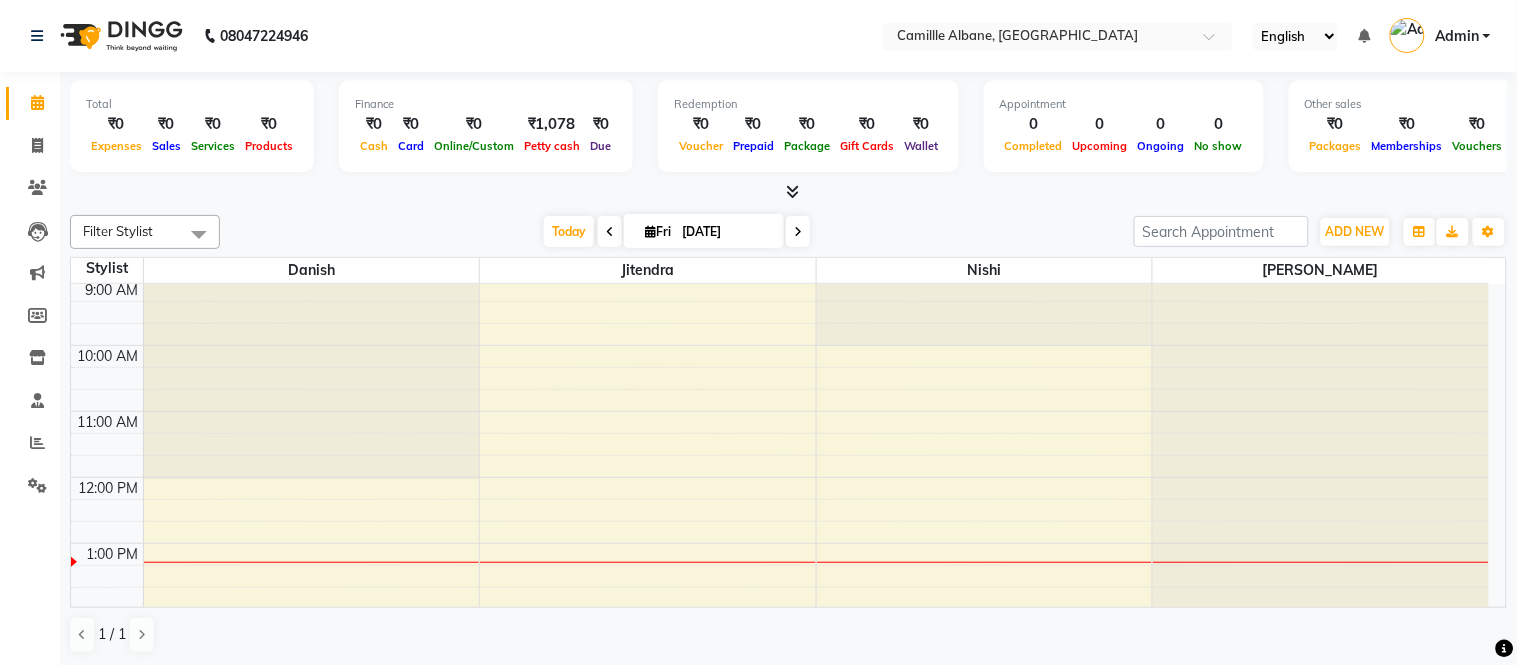 scroll, scrollTop: 0, scrollLeft: 0, axis: both 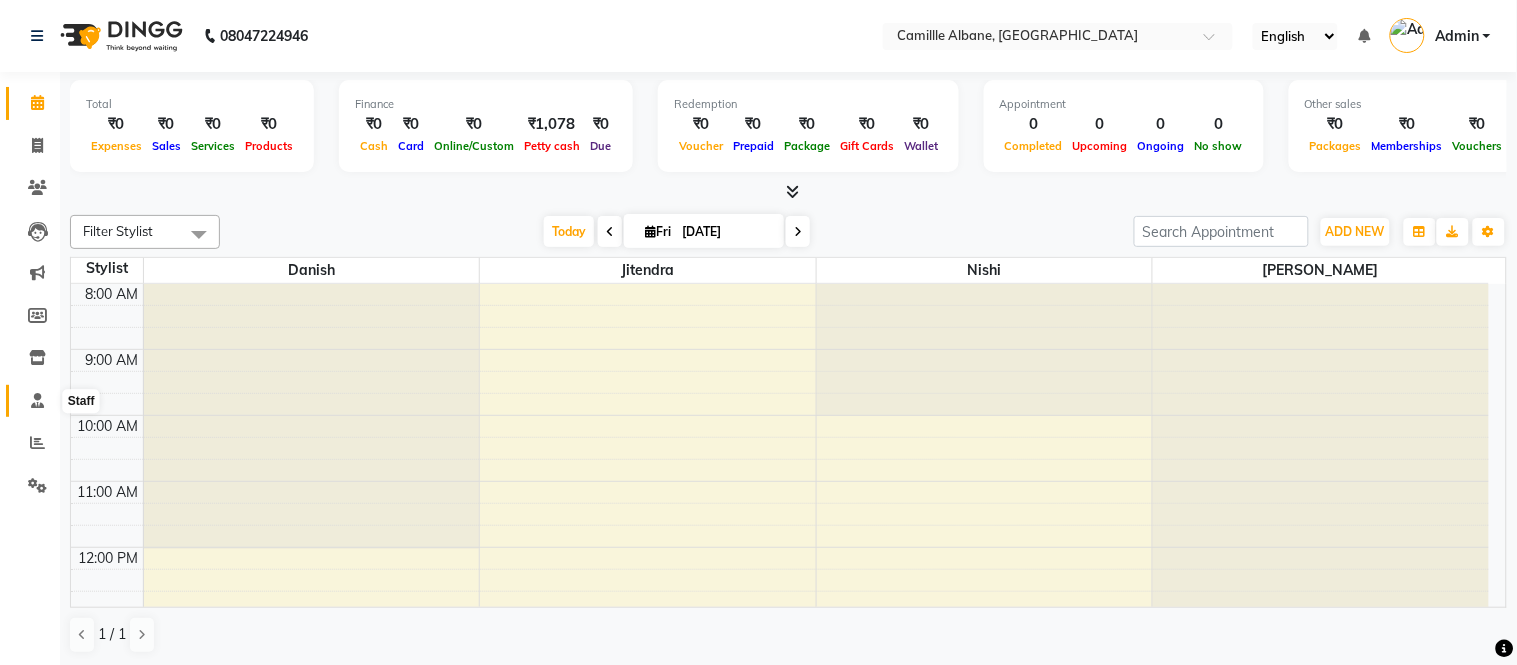 click 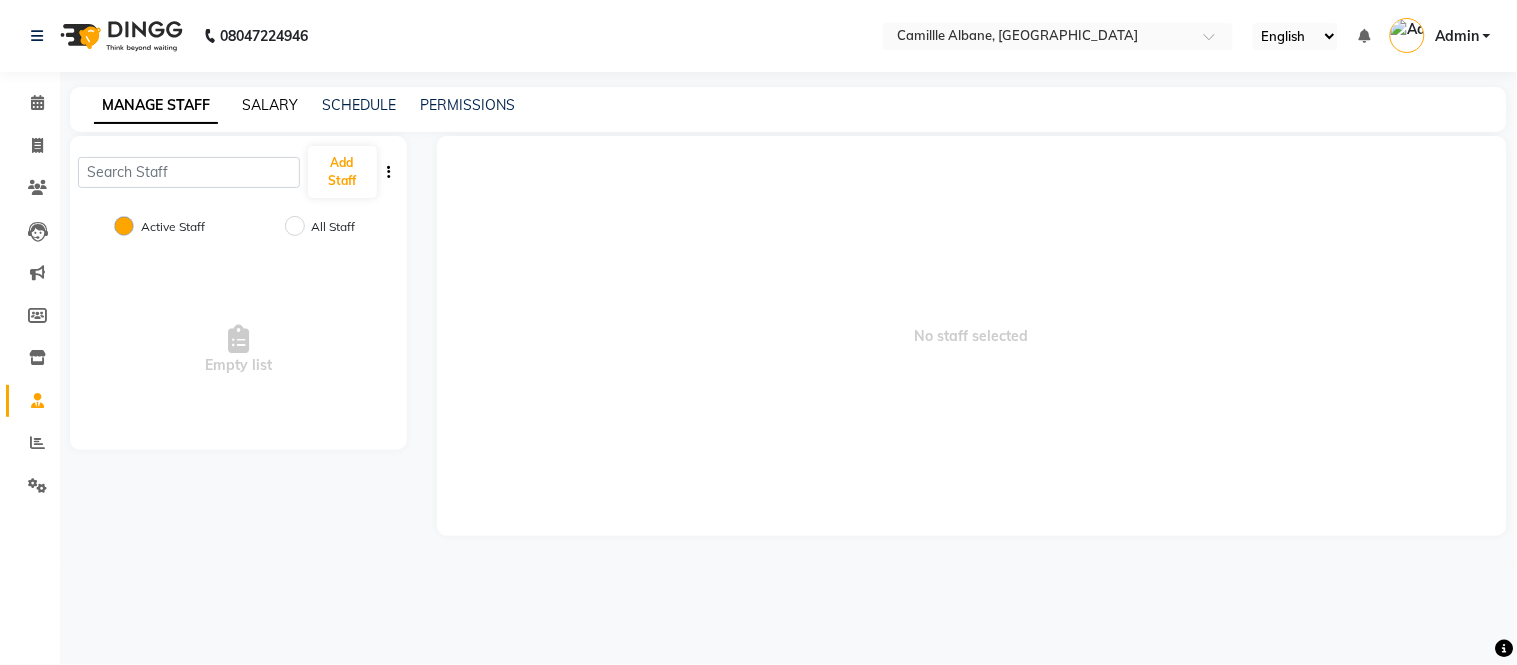 click on "SALARY" 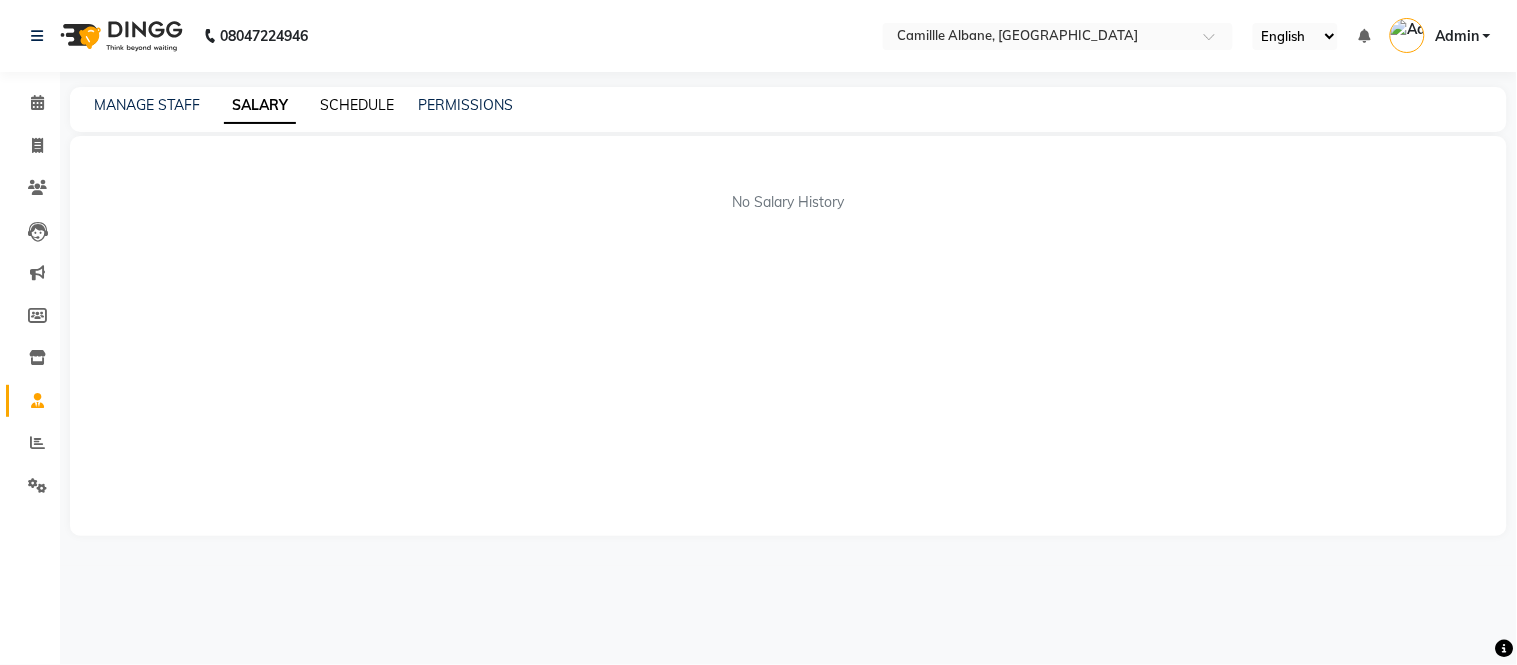 click on "SCHEDULE" 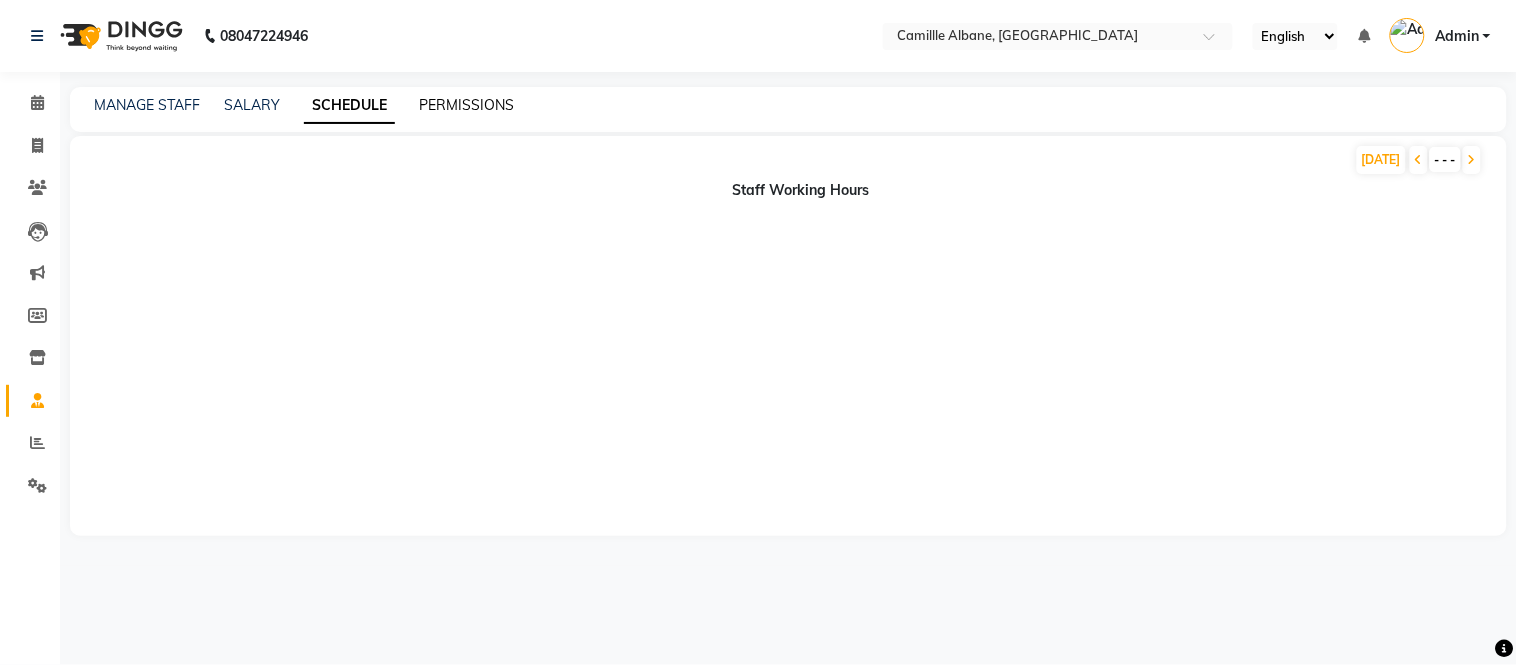 click on "PERMISSIONS" 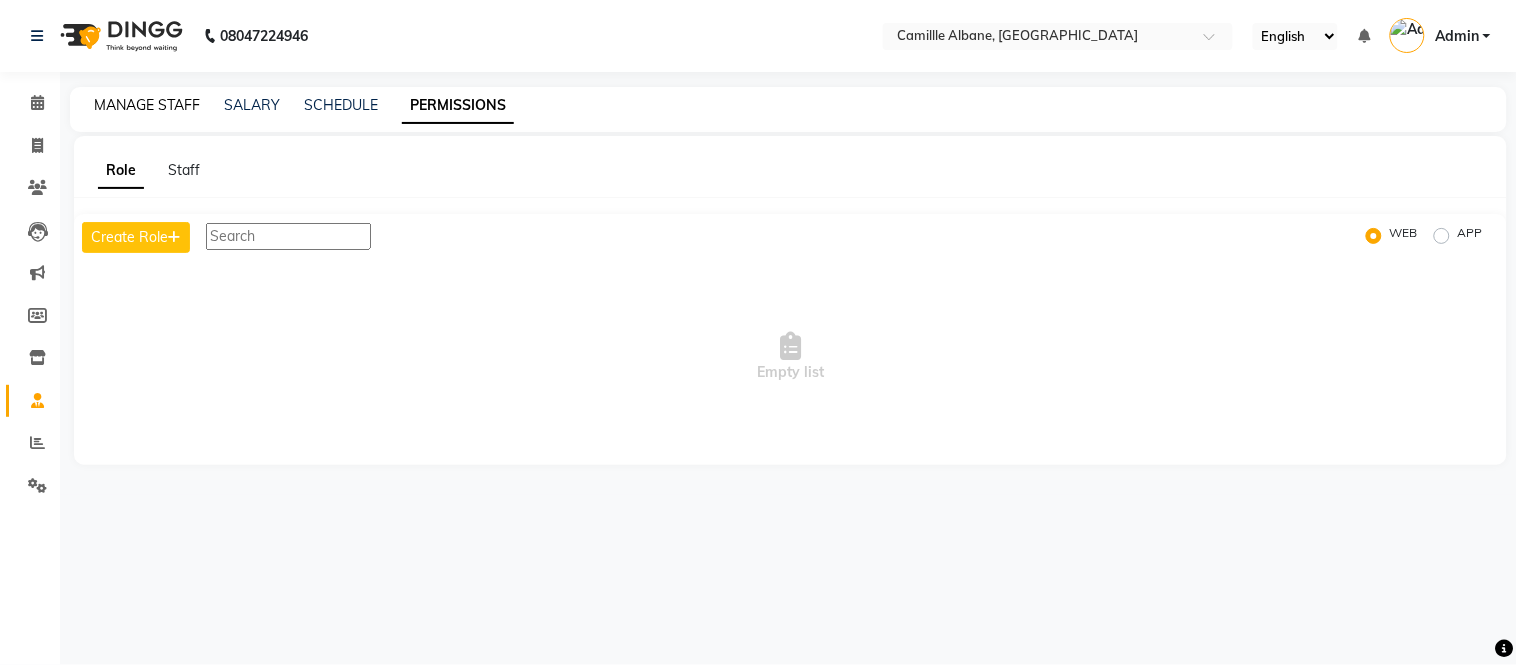 click on "MANAGE STAFF" 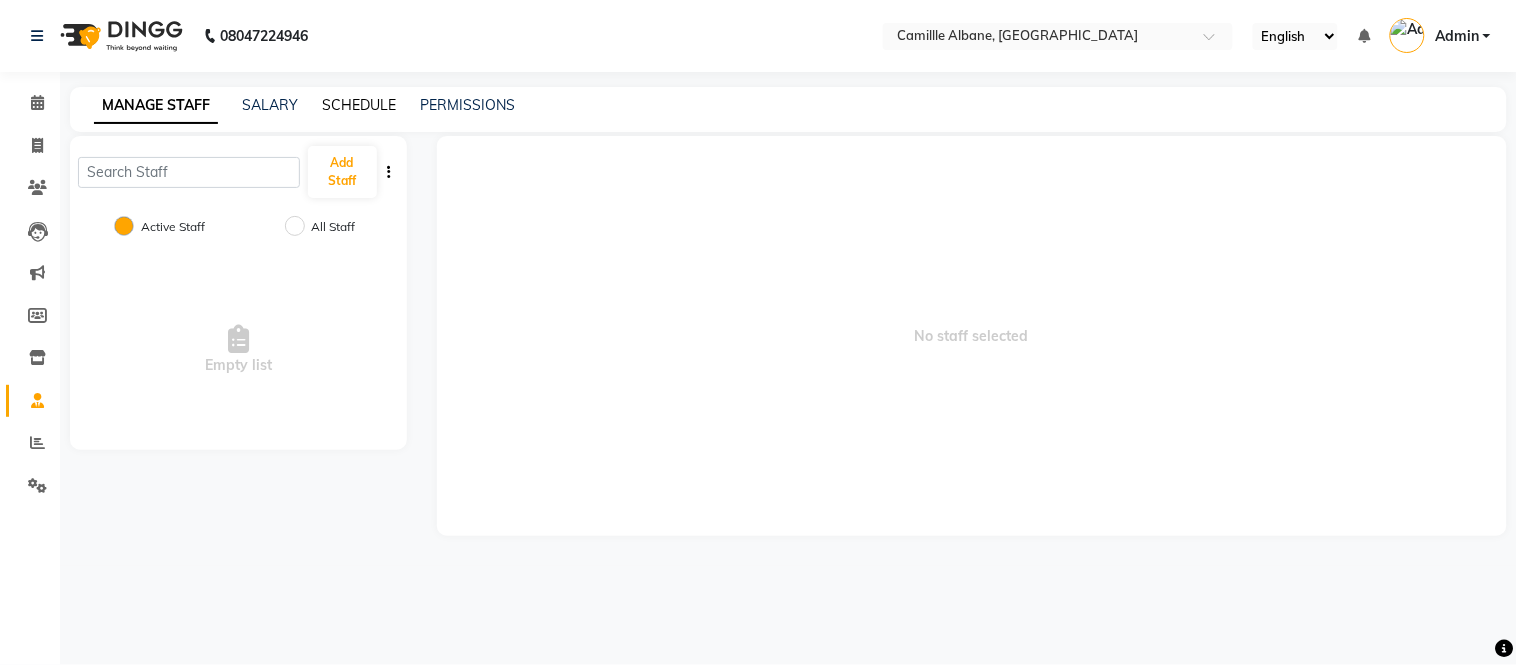 click on "SCHEDULE" 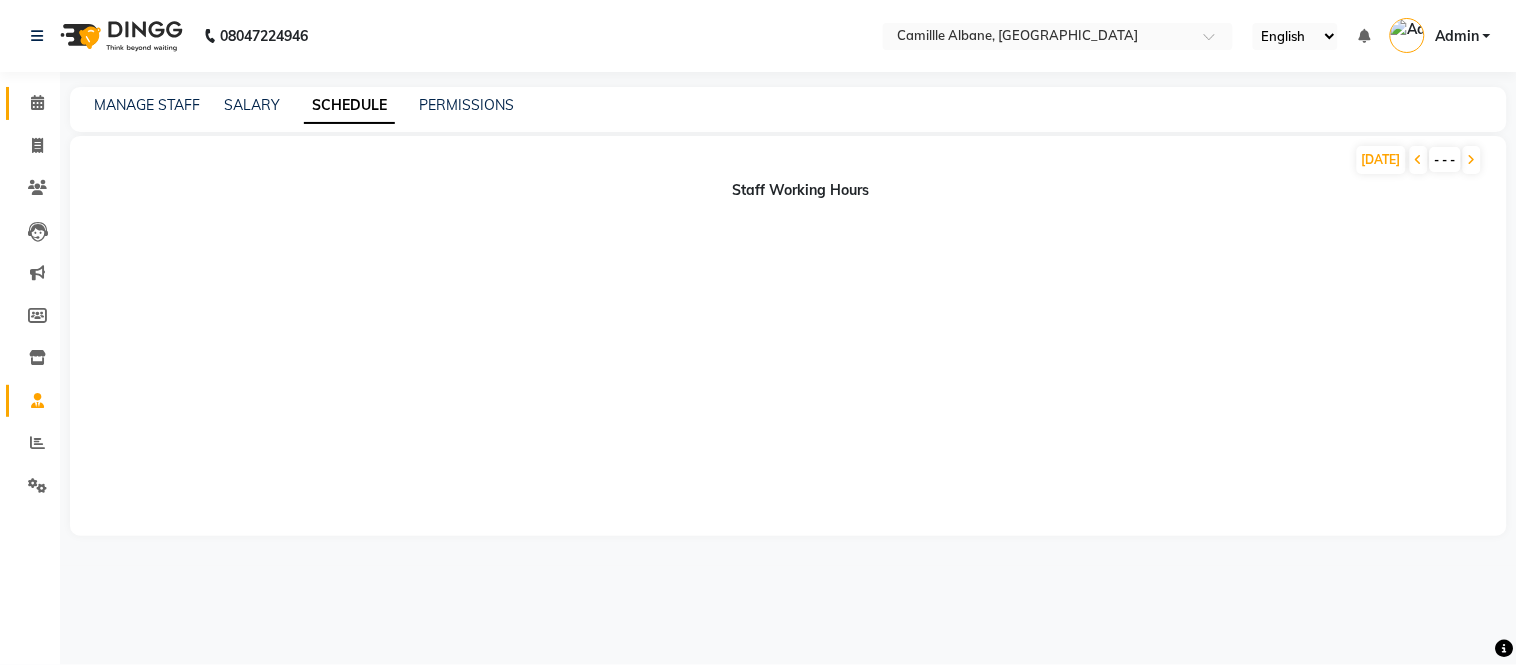 click 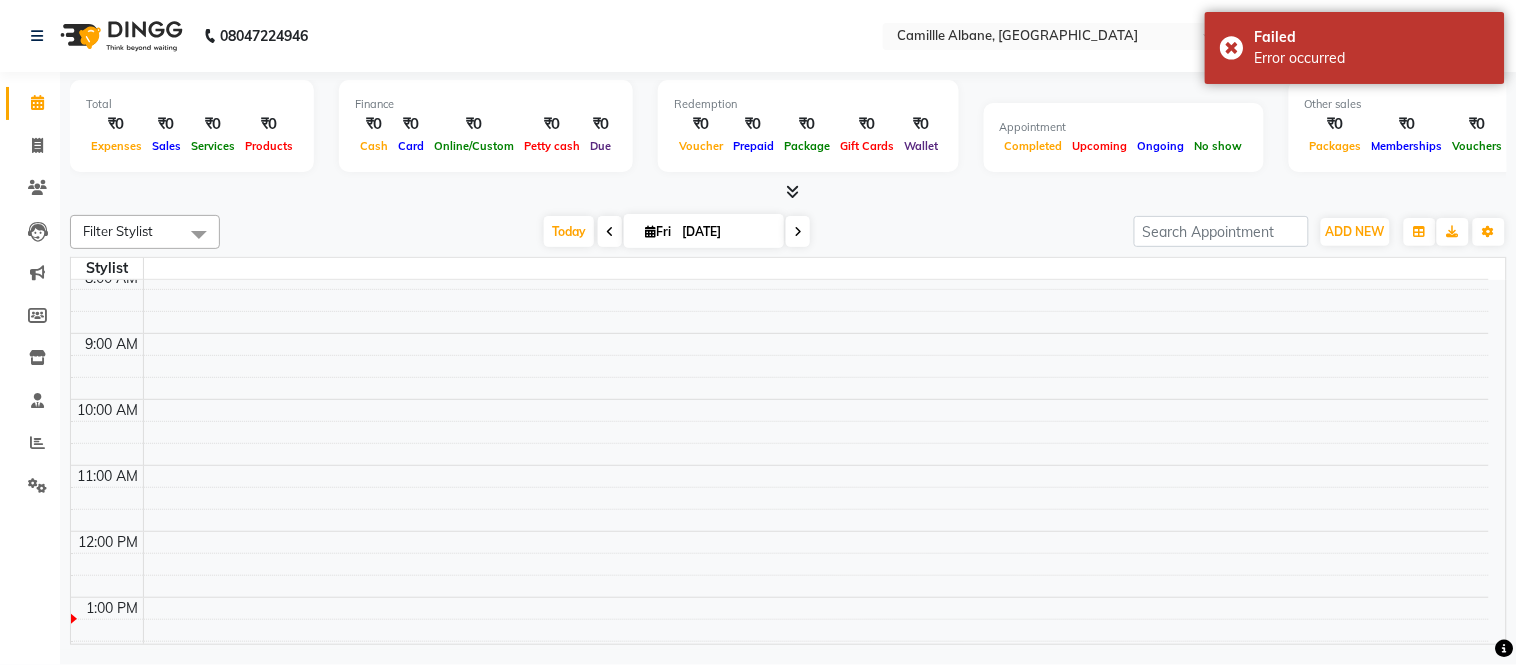 scroll, scrollTop: 0, scrollLeft: 0, axis: both 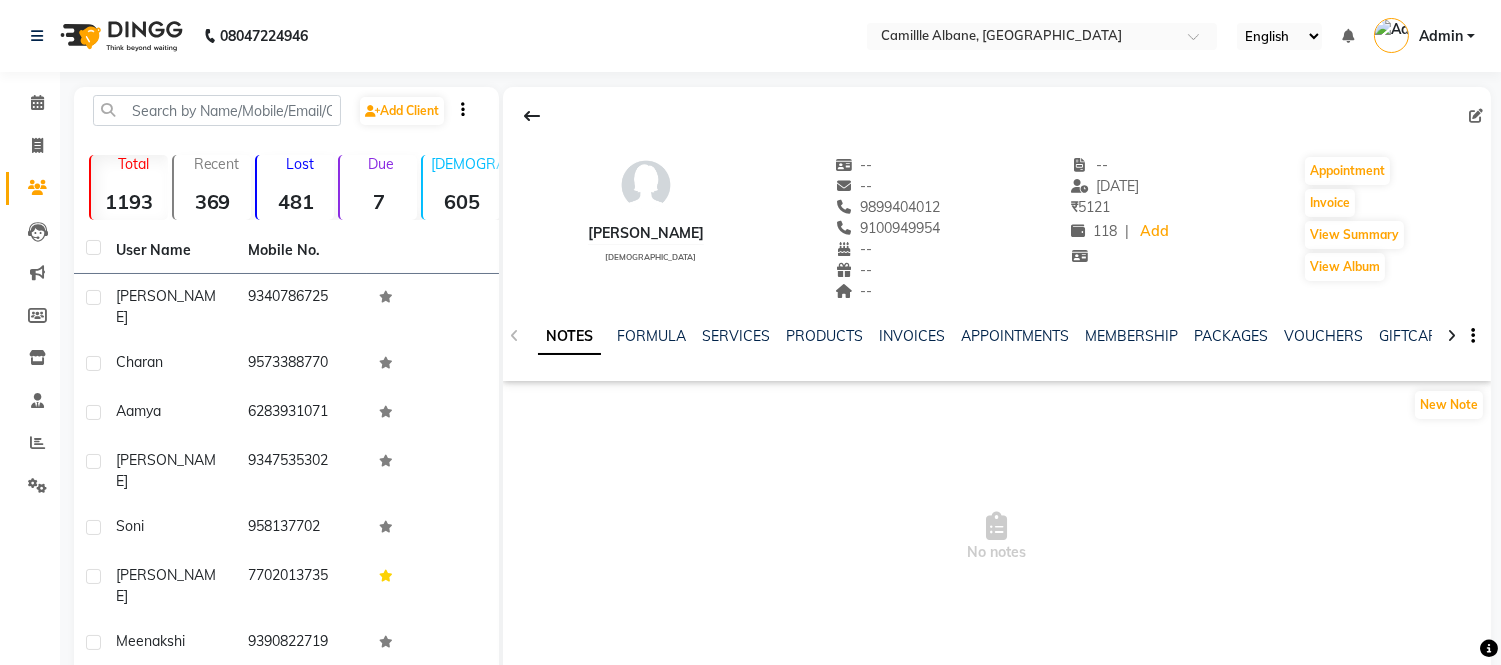 click on "NOTES FORMULA SERVICES PRODUCTS INVOICES APPOINTMENTS MEMBERSHIP PACKAGES VOUCHERS GIFTCARDS POINTS FORMS FAMILY CARDS WALLET" 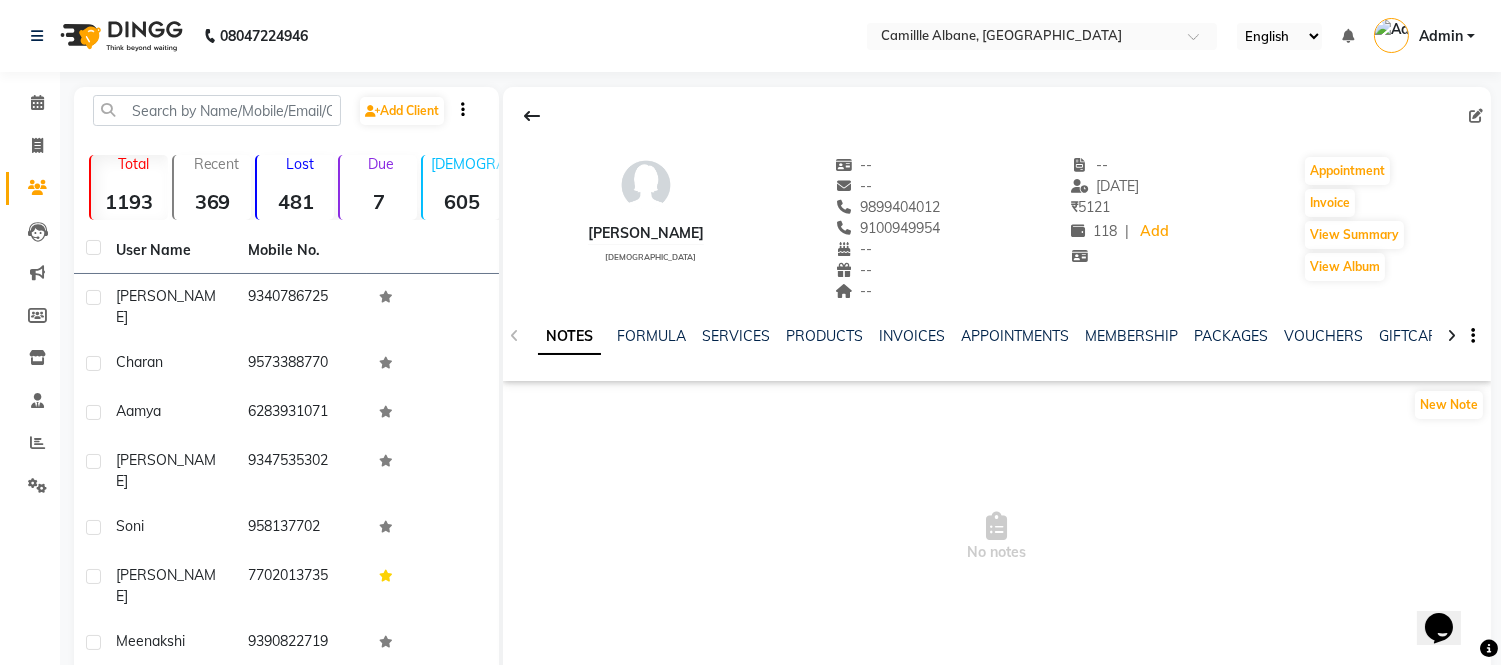 scroll, scrollTop: 0, scrollLeft: 0, axis: both 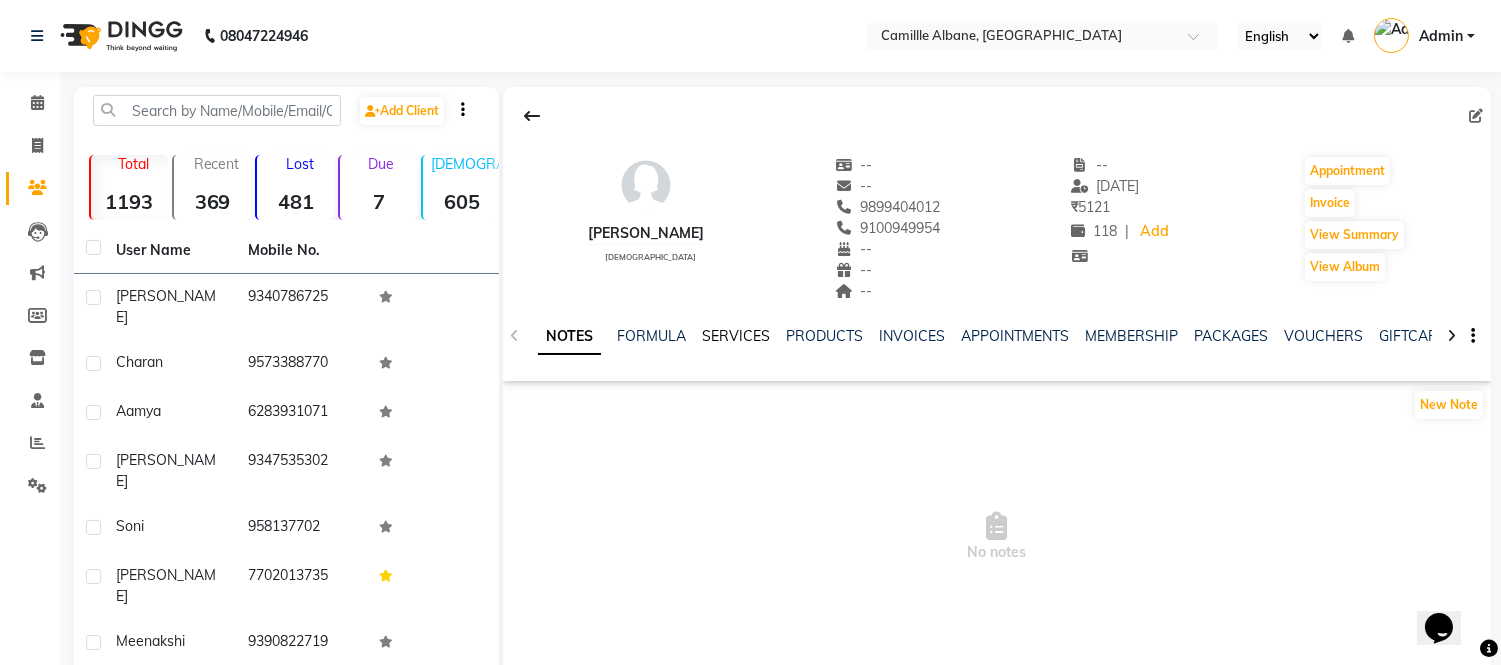 click on "SERVICES" 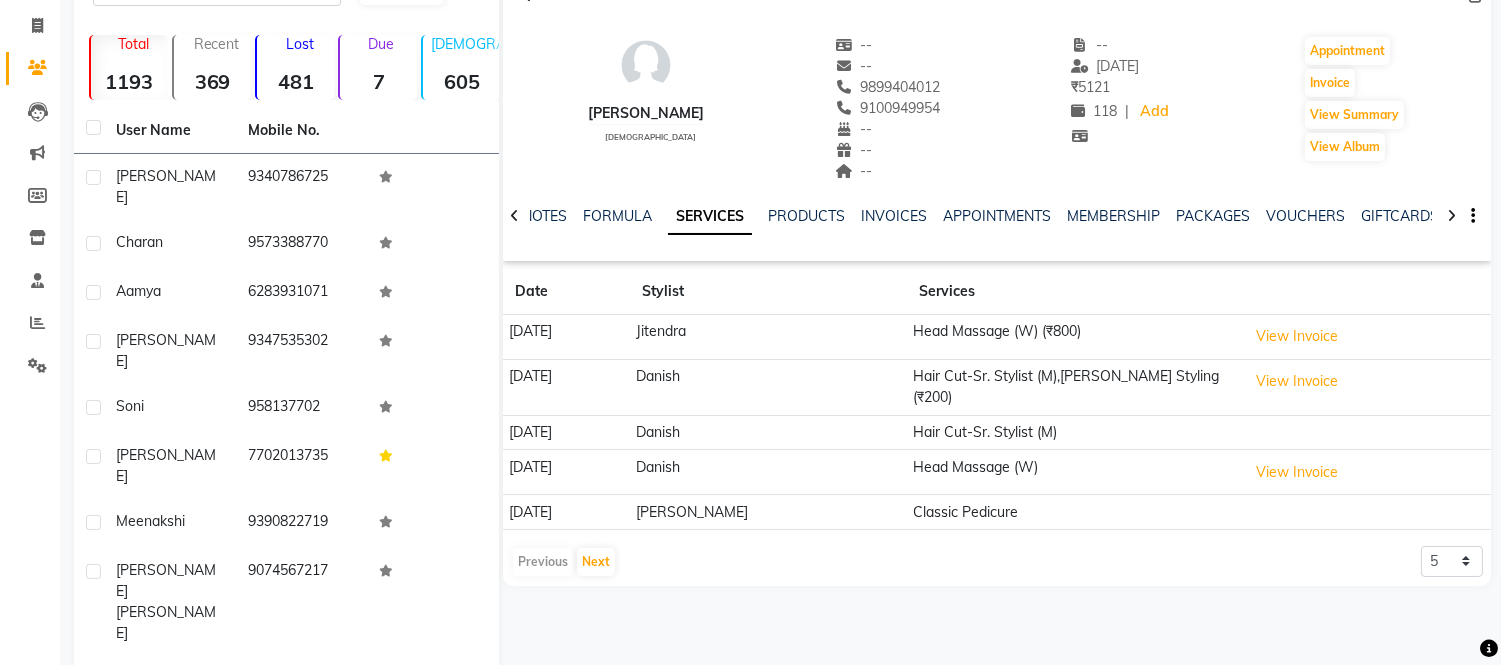 scroll, scrollTop: 201, scrollLeft: 0, axis: vertical 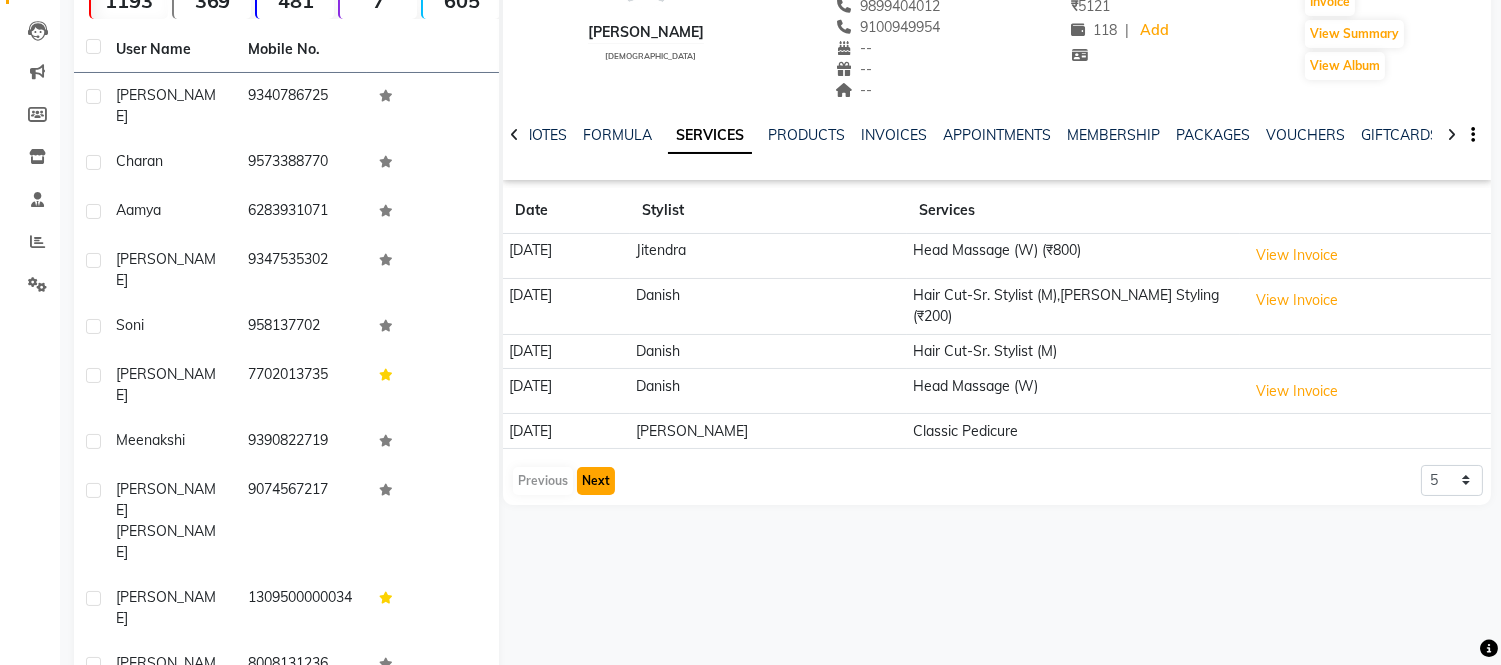 click on "Next" 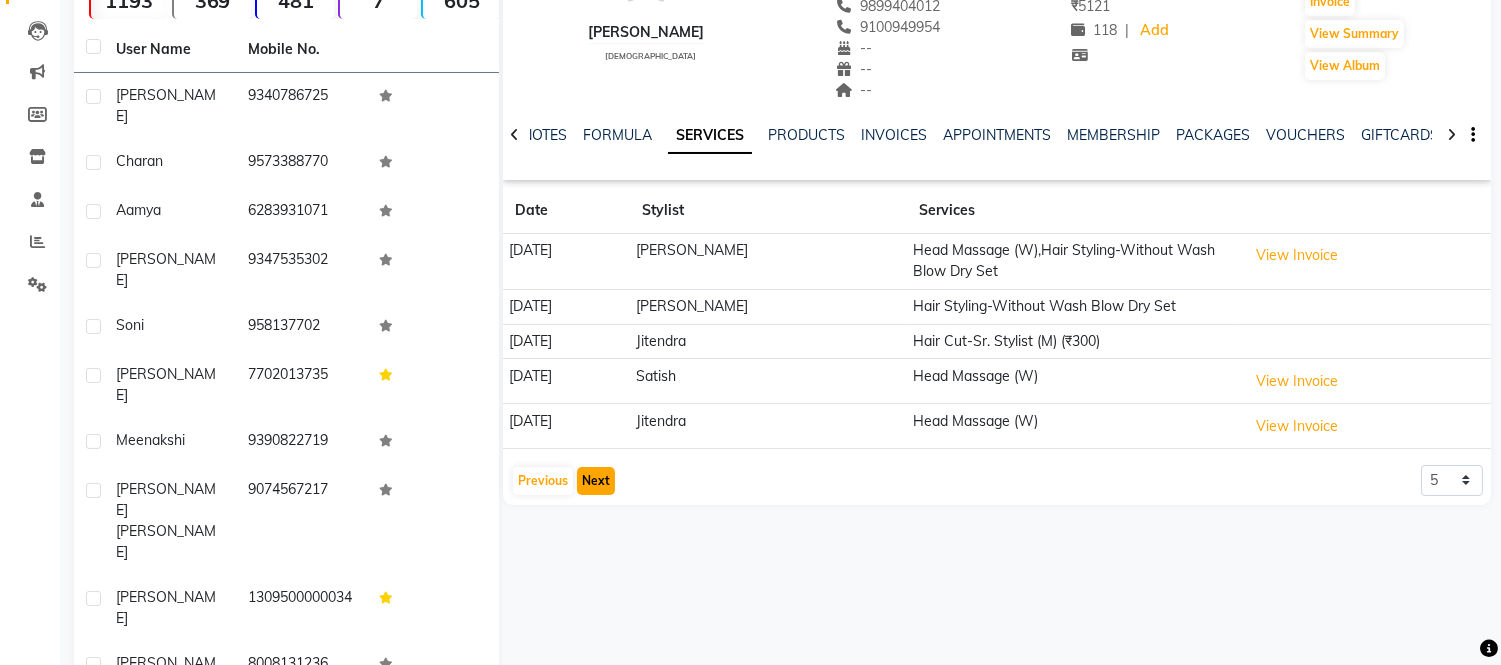 click on "Next" 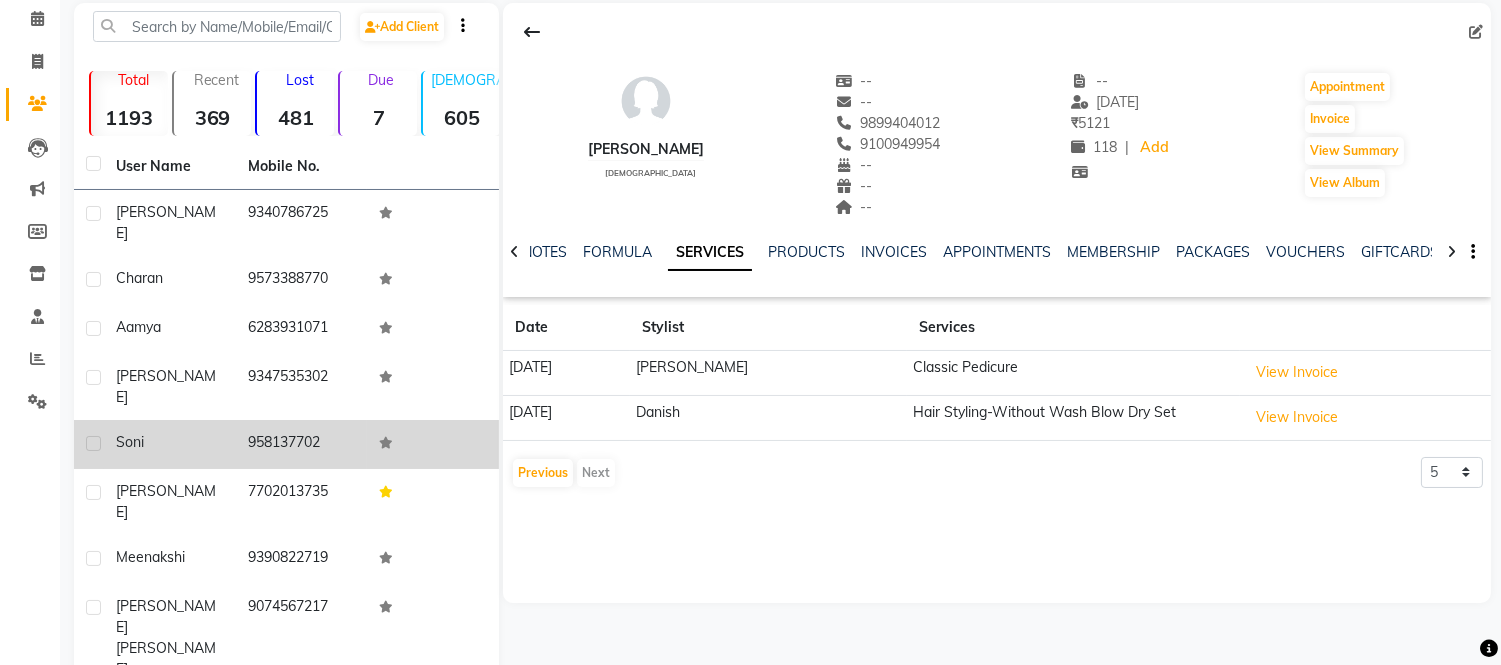 scroll, scrollTop: 0, scrollLeft: 0, axis: both 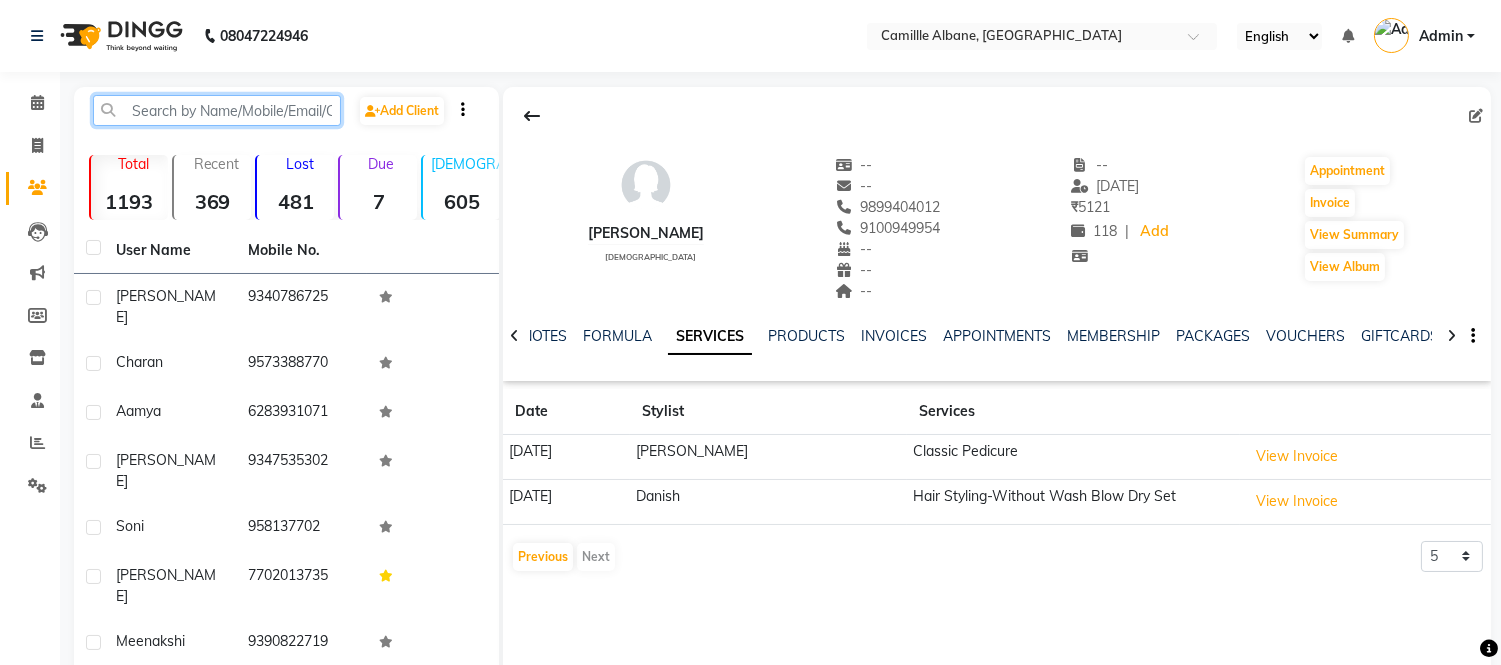 click 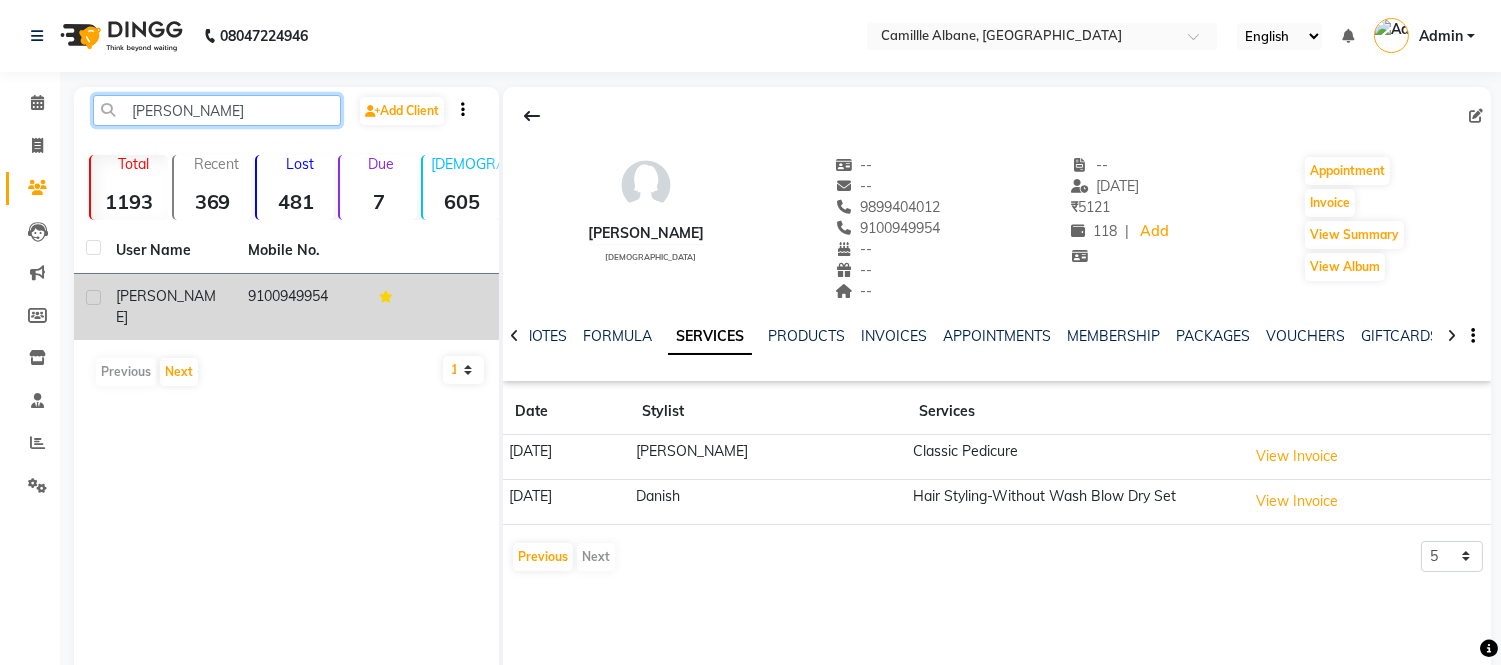 type on "nitish" 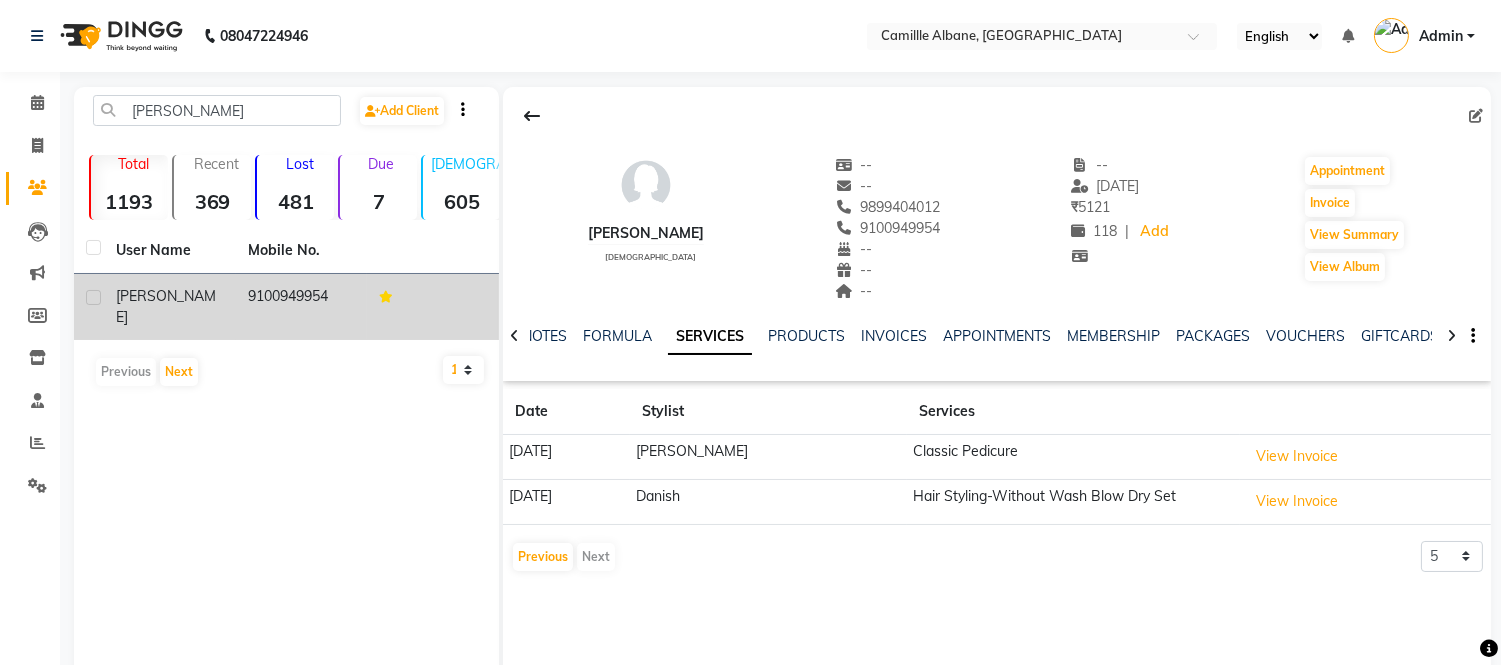 click on "9100949954" 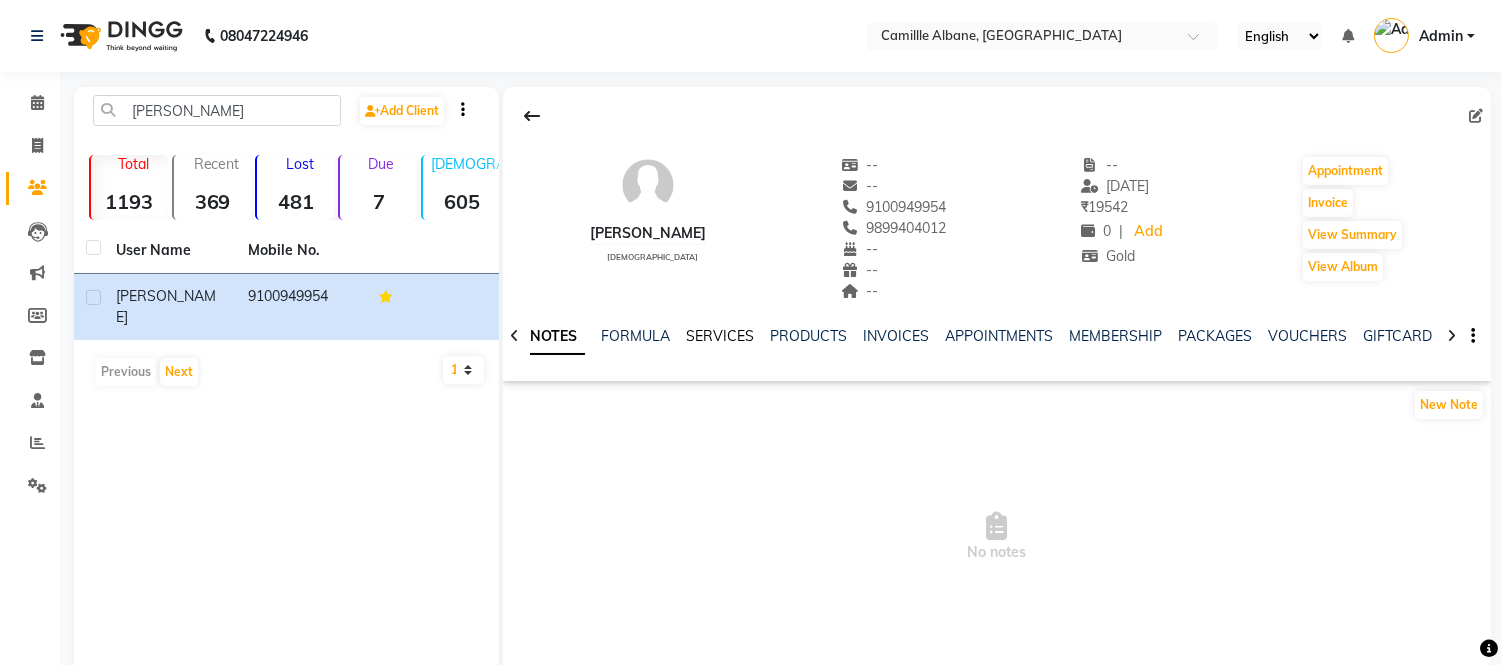 click on "SERVICES" 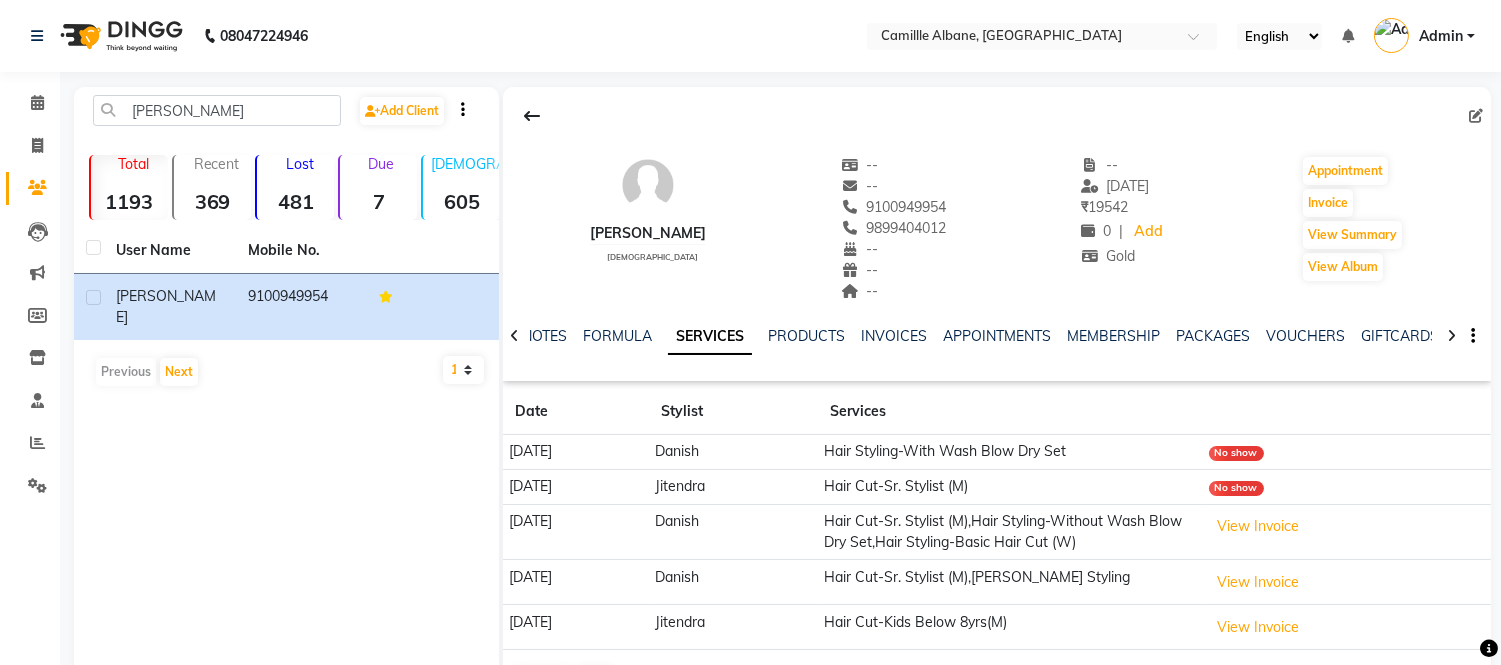 scroll, scrollTop: 71, scrollLeft: 0, axis: vertical 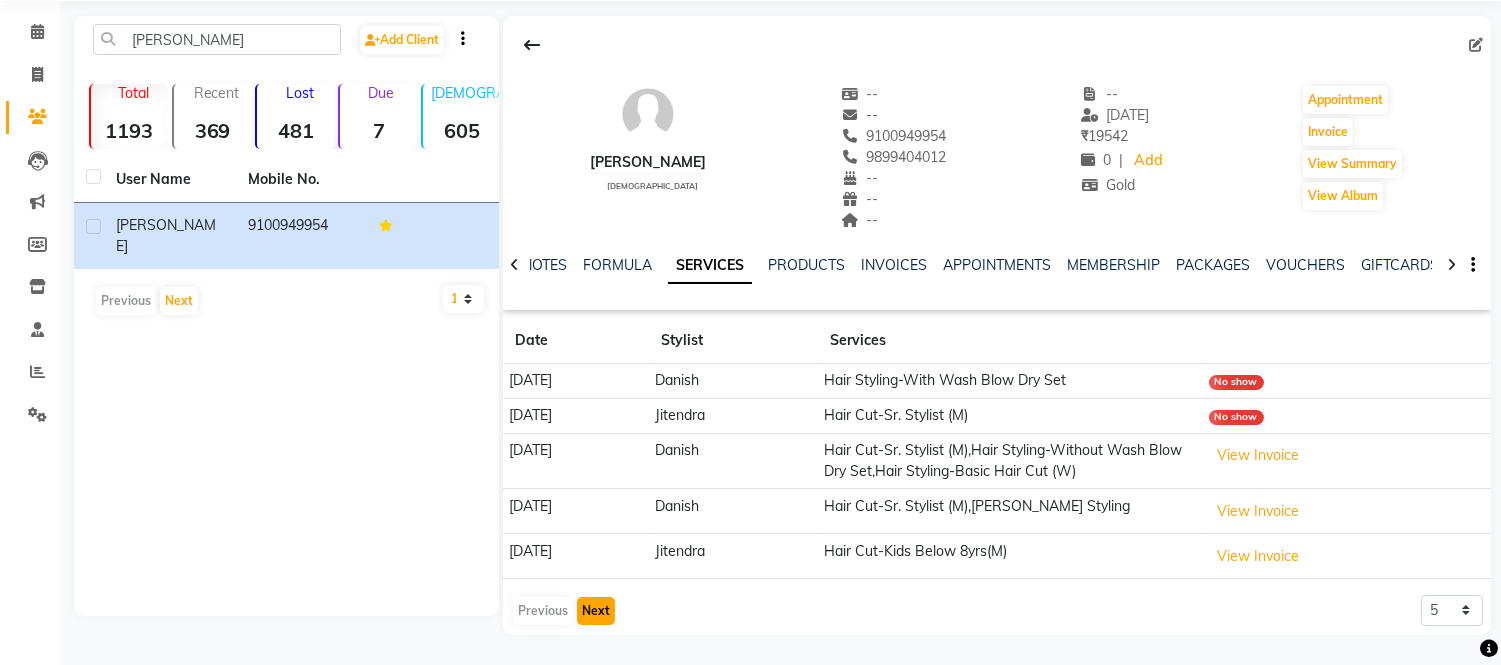 click on "Next" 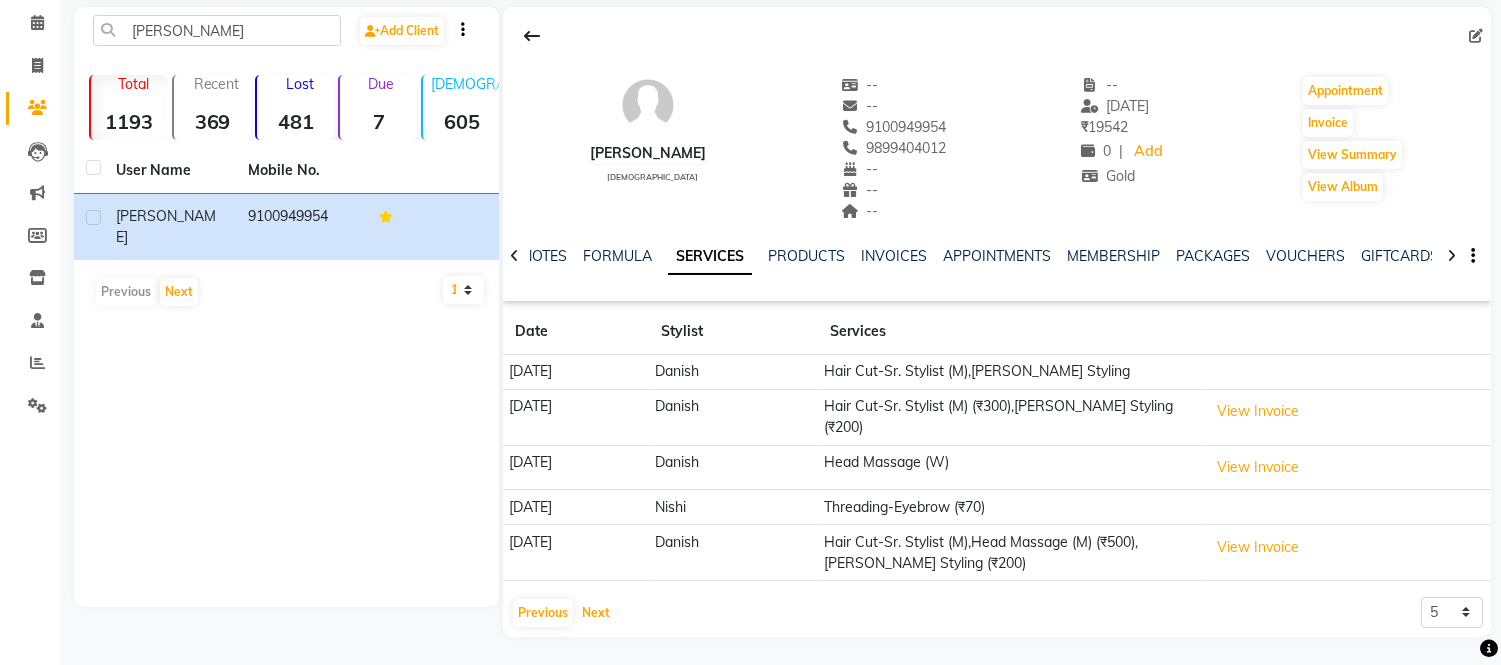 scroll, scrollTop: 82, scrollLeft: 0, axis: vertical 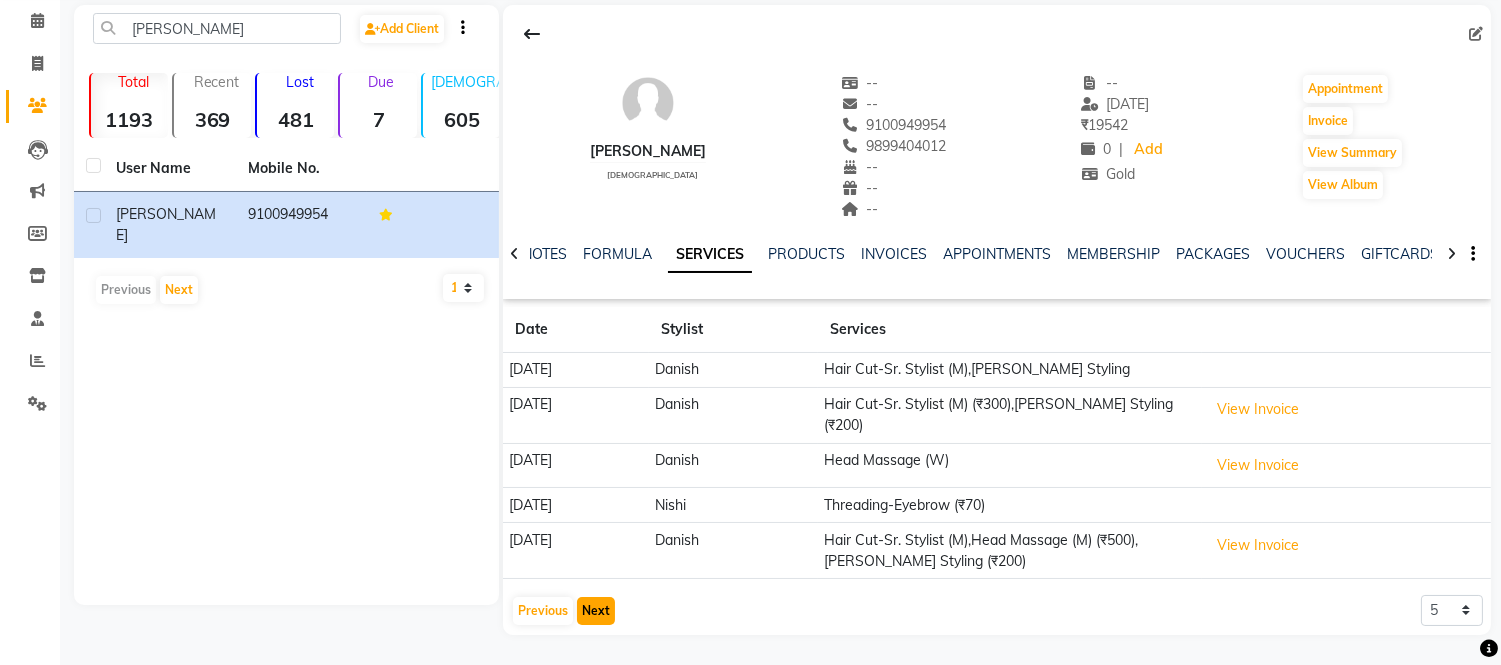 click on "Next" 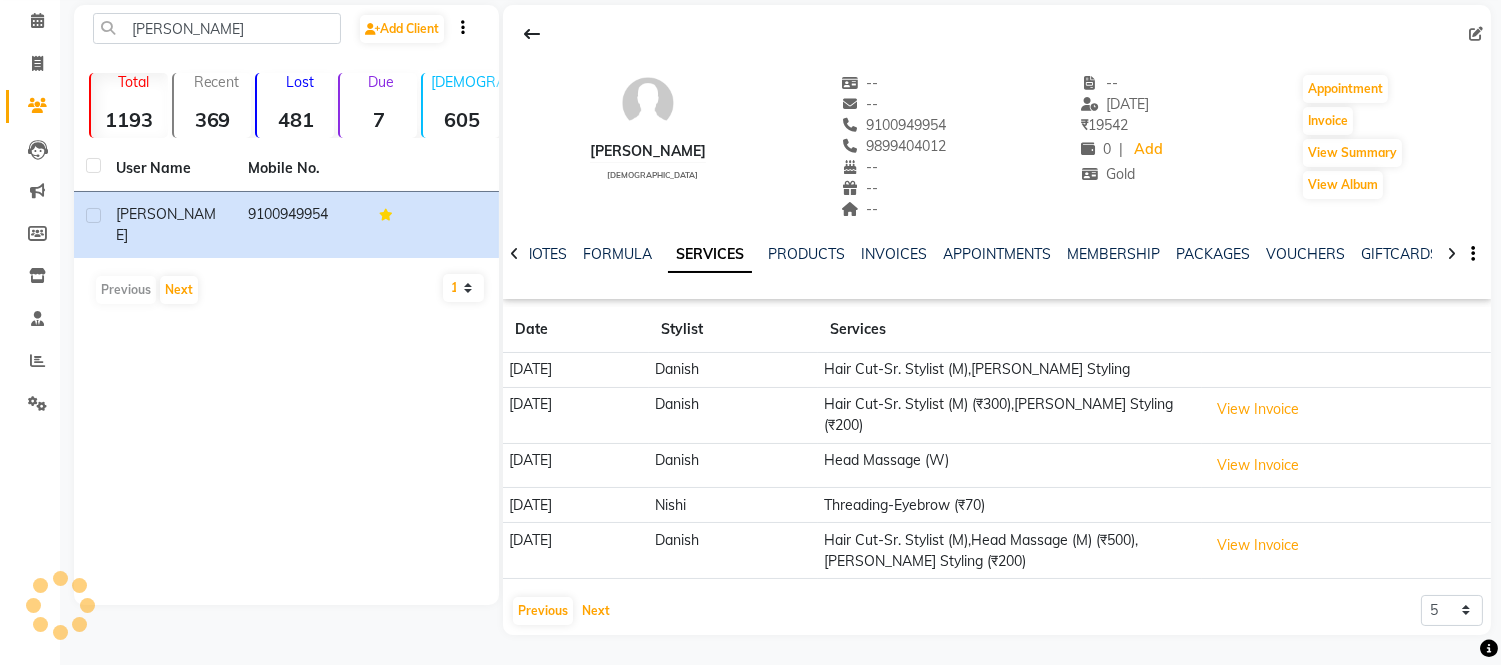 scroll, scrollTop: 81, scrollLeft: 0, axis: vertical 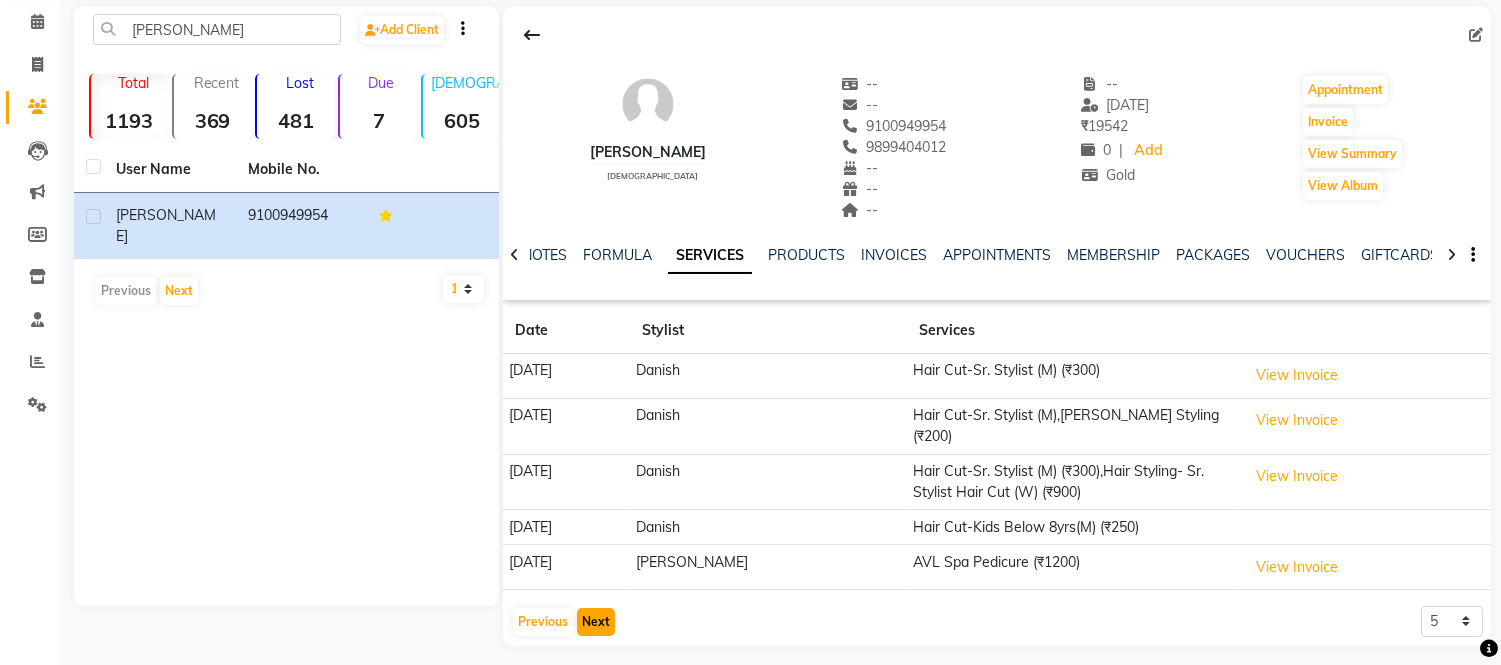 click on "Next" 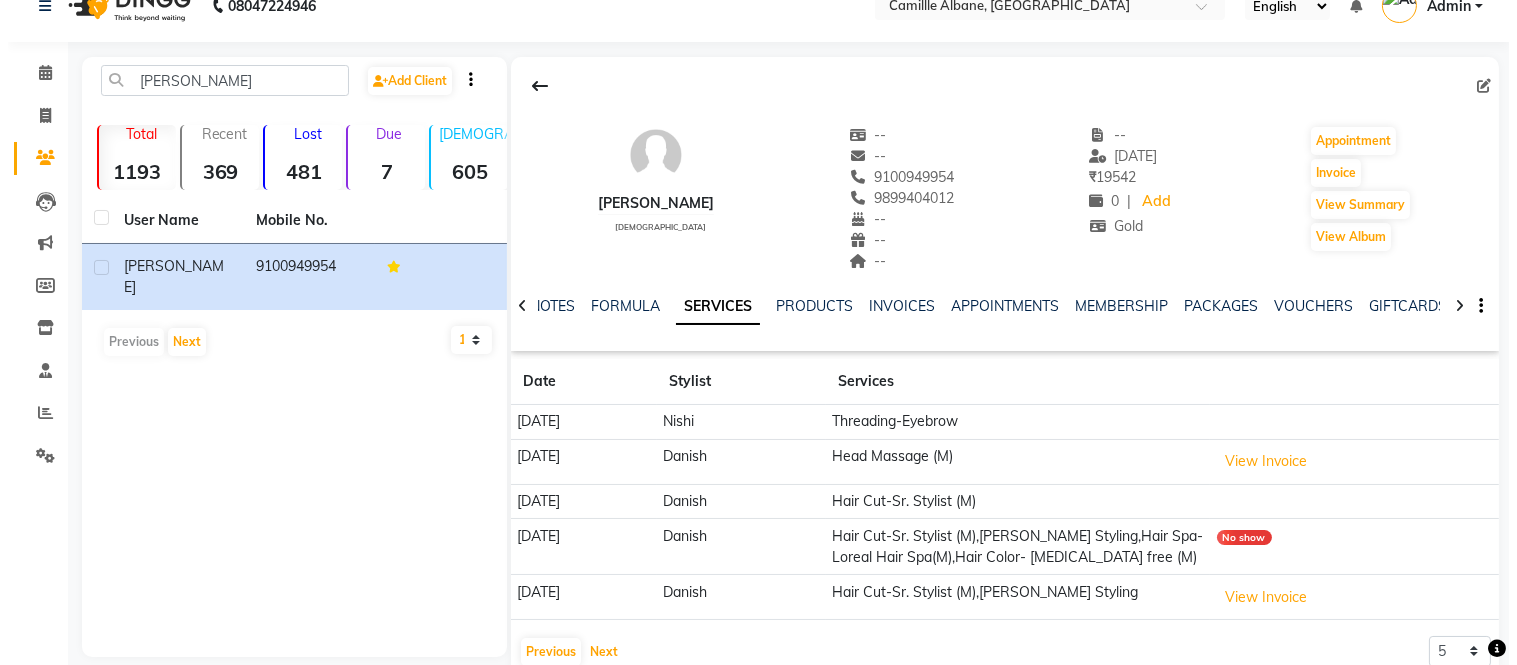 scroll, scrollTop: 0, scrollLeft: 0, axis: both 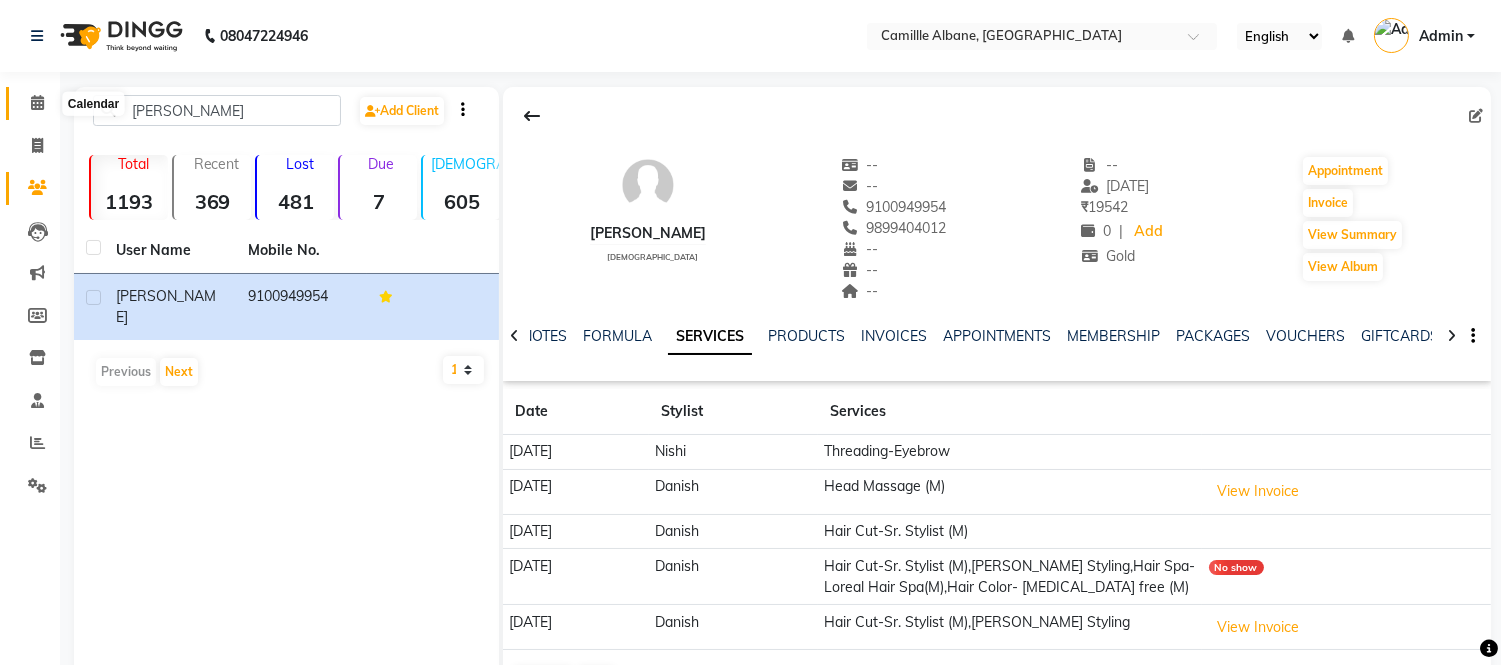 click 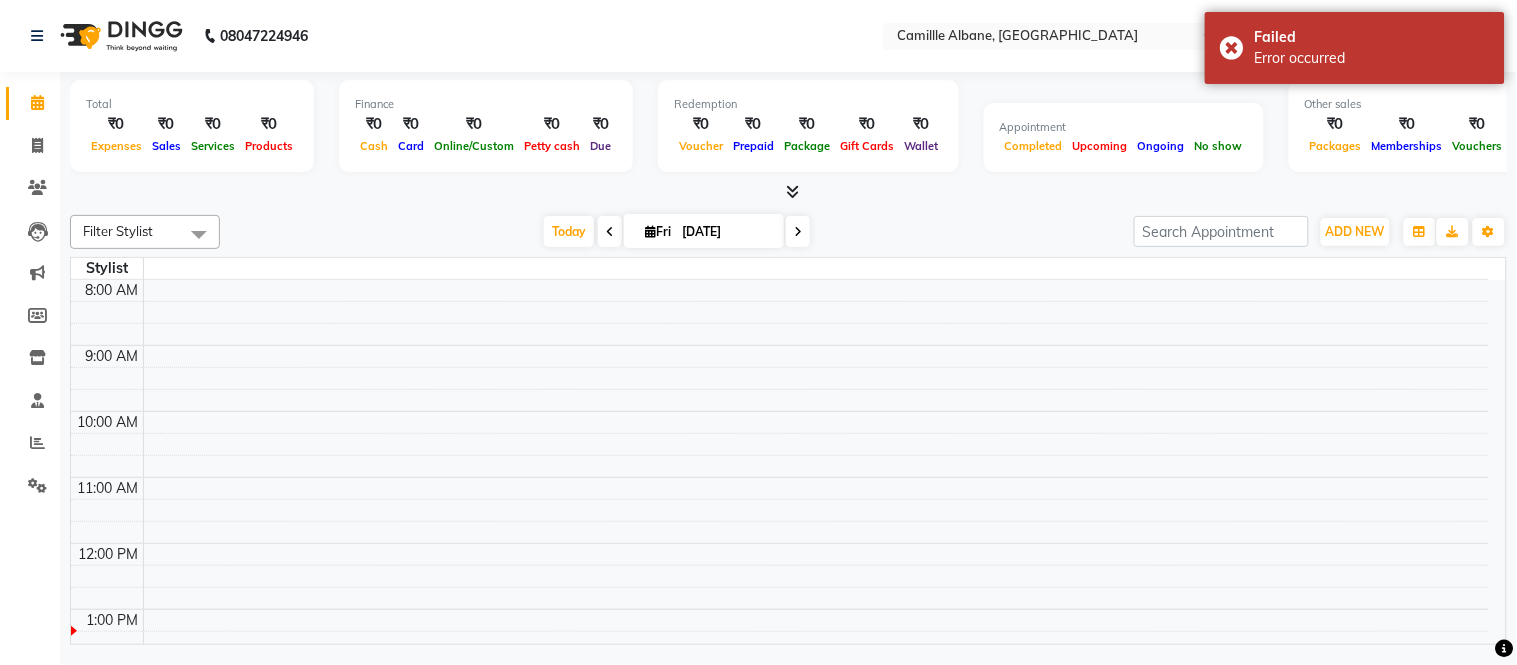 click on "08047224946 Select Location × Camillle Albane, Nallagandla English ENGLISH Español العربية मराठी हिंदी ગુજરાતી தமிழ் 中文 Notifications nothing to show Admin Manage Profile Change Password Sign out  Version:3.15.4" 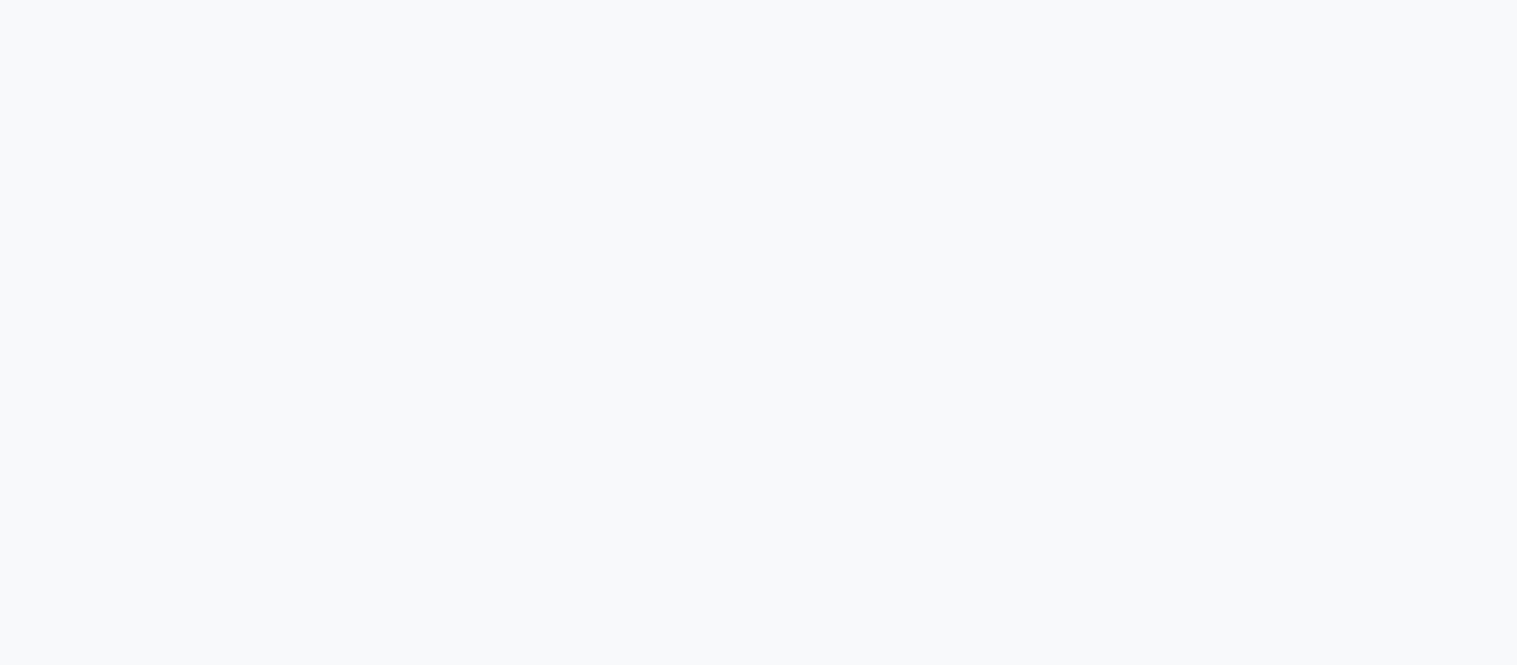 scroll, scrollTop: 0, scrollLeft: 0, axis: both 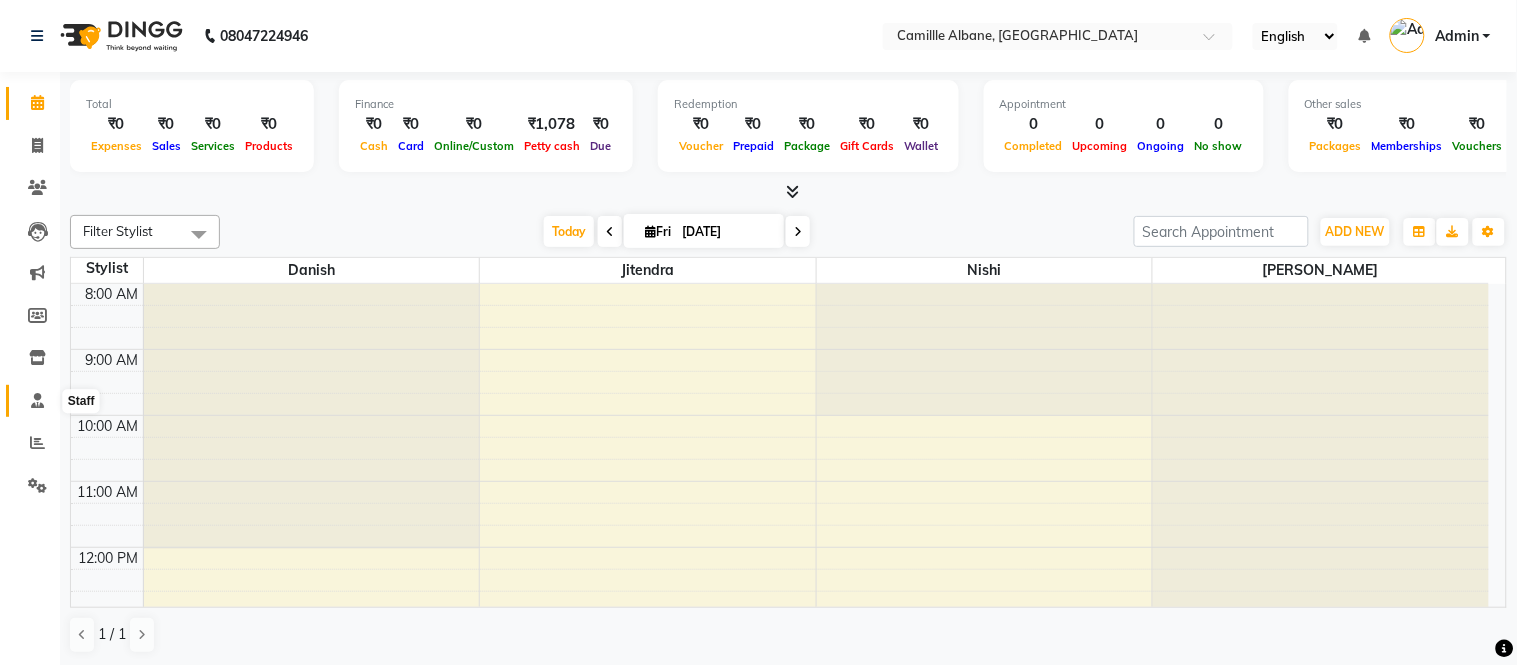 click 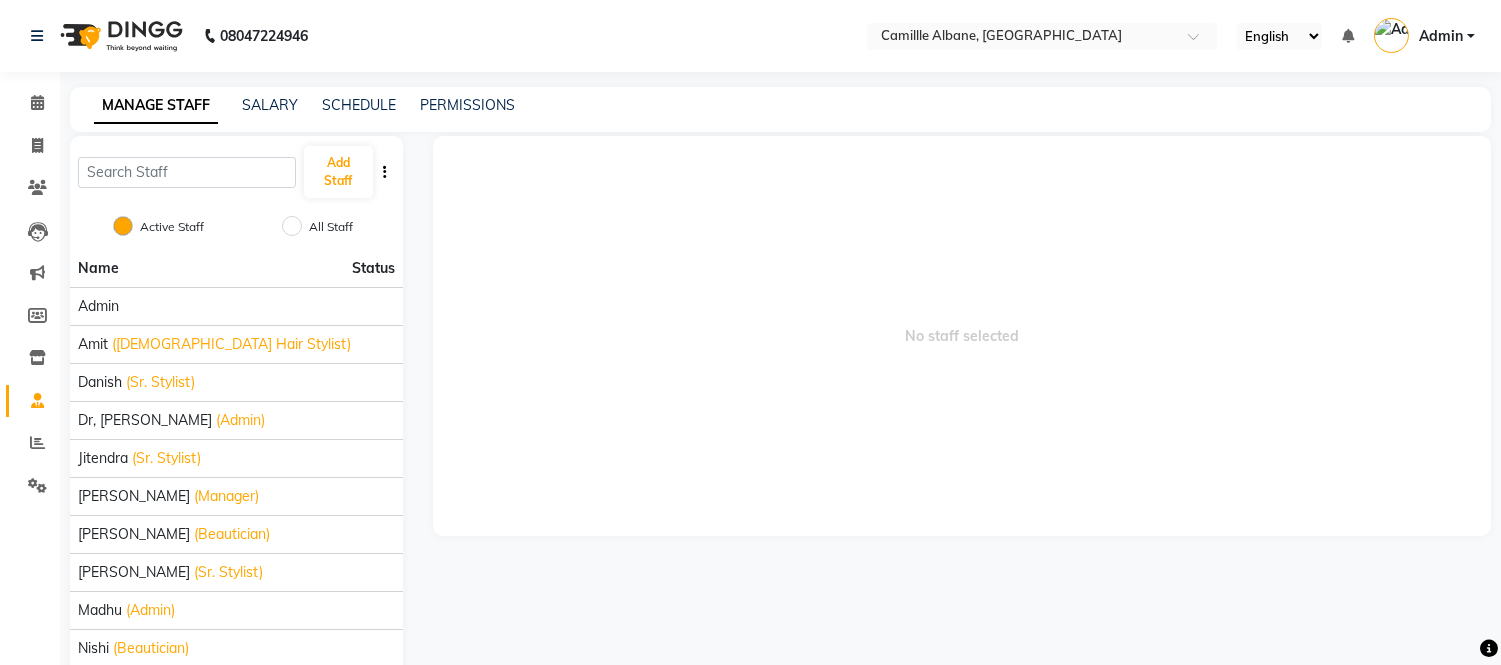 click on "No staff selected" at bounding box center (962, 336) 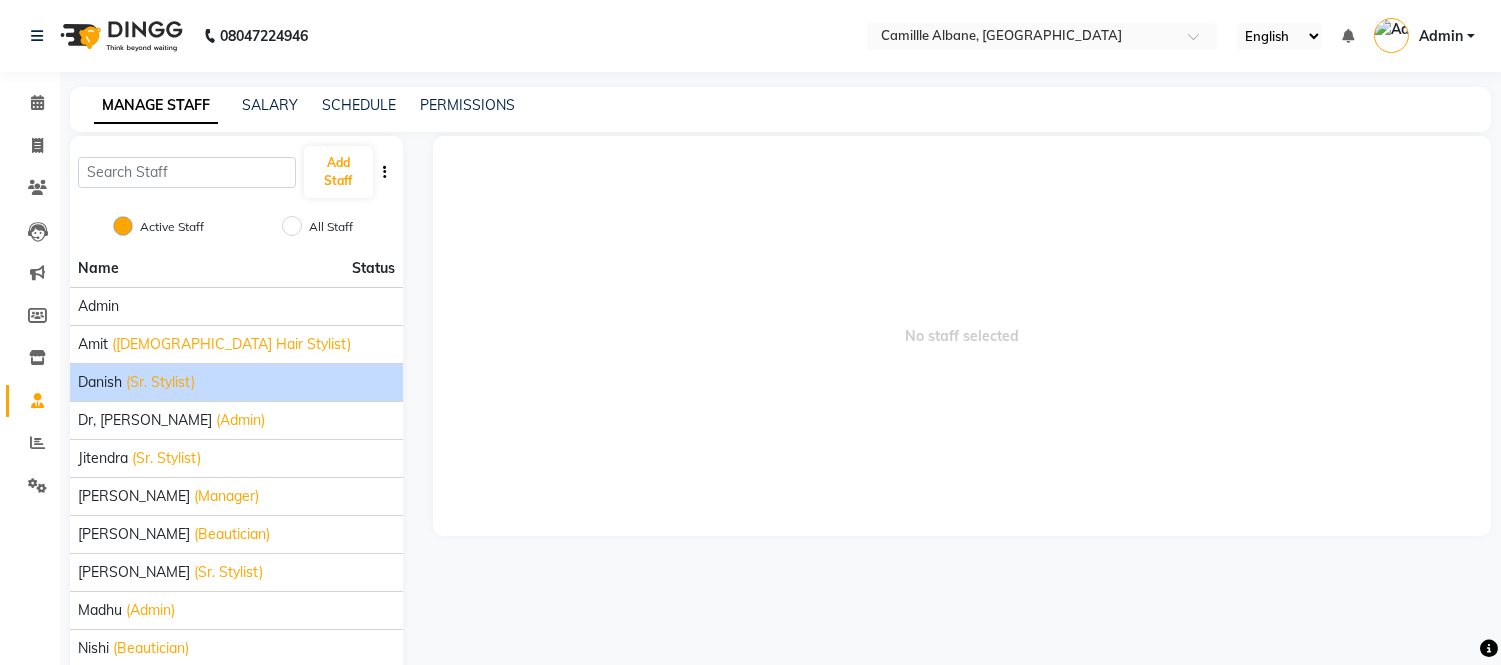 click on "Danish" 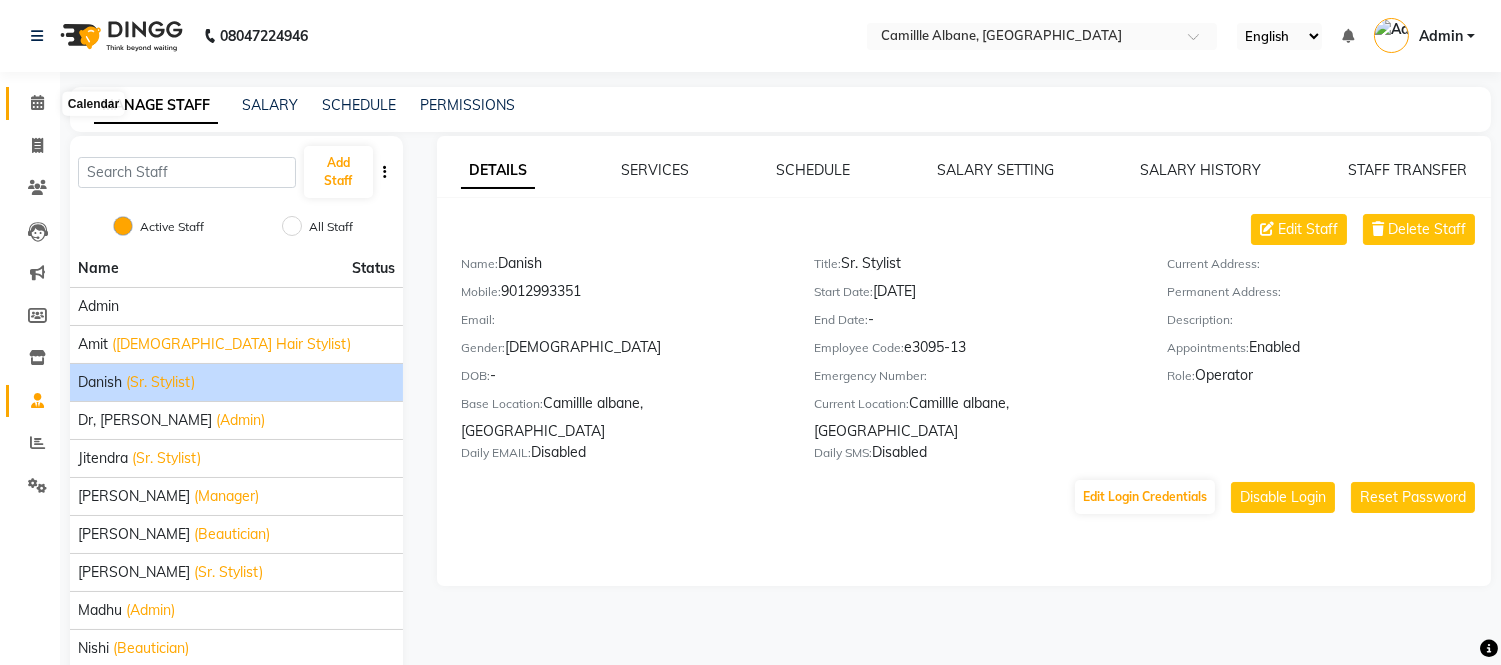 click 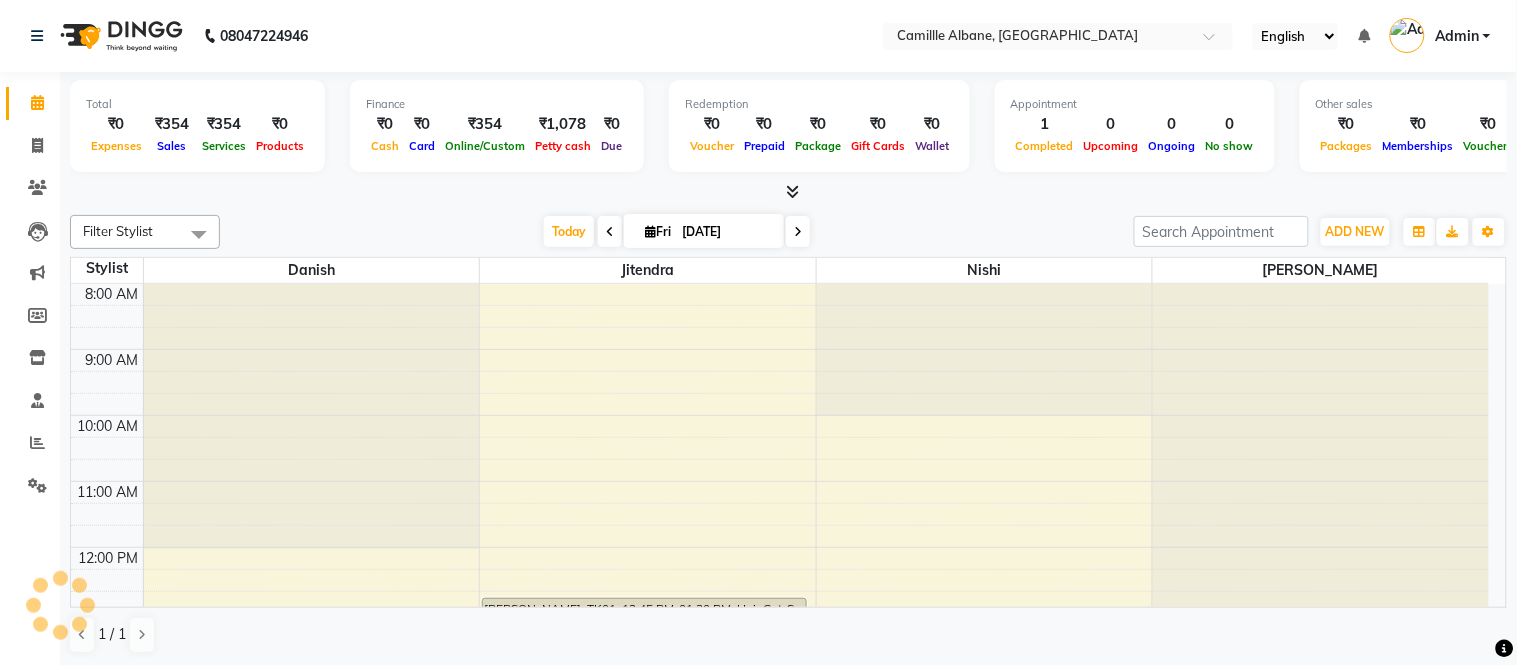 scroll, scrollTop: 0, scrollLeft: 0, axis: both 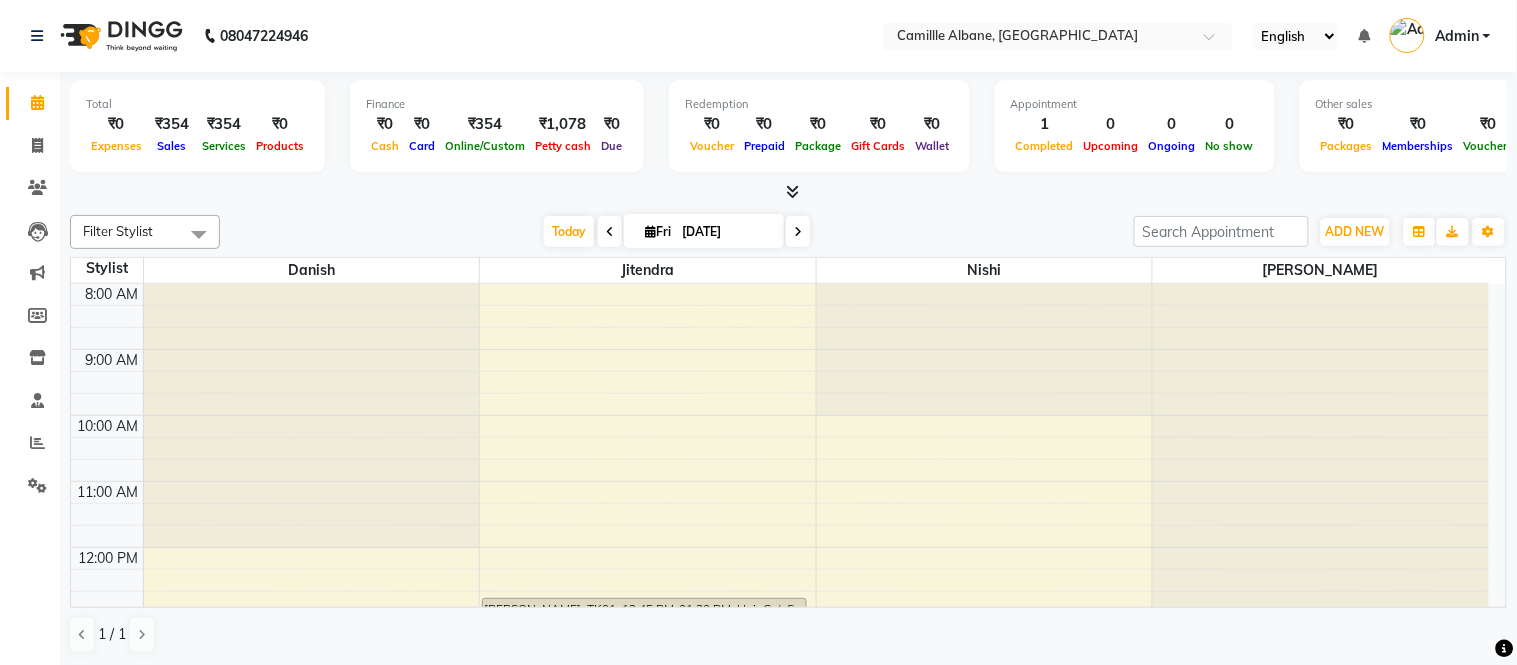 click at bounding box center (788, 192) 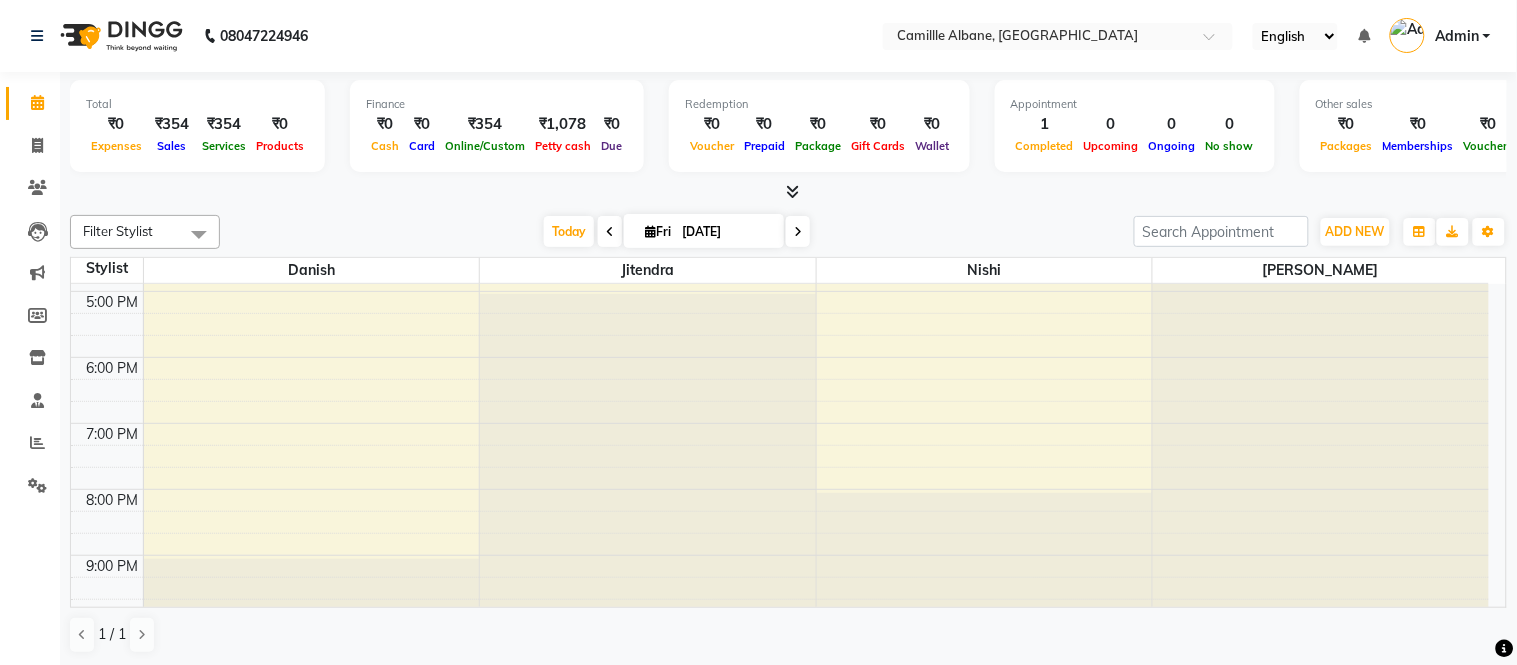 scroll, scrollTop: 604, scrollLeft: 0, axis: vertical 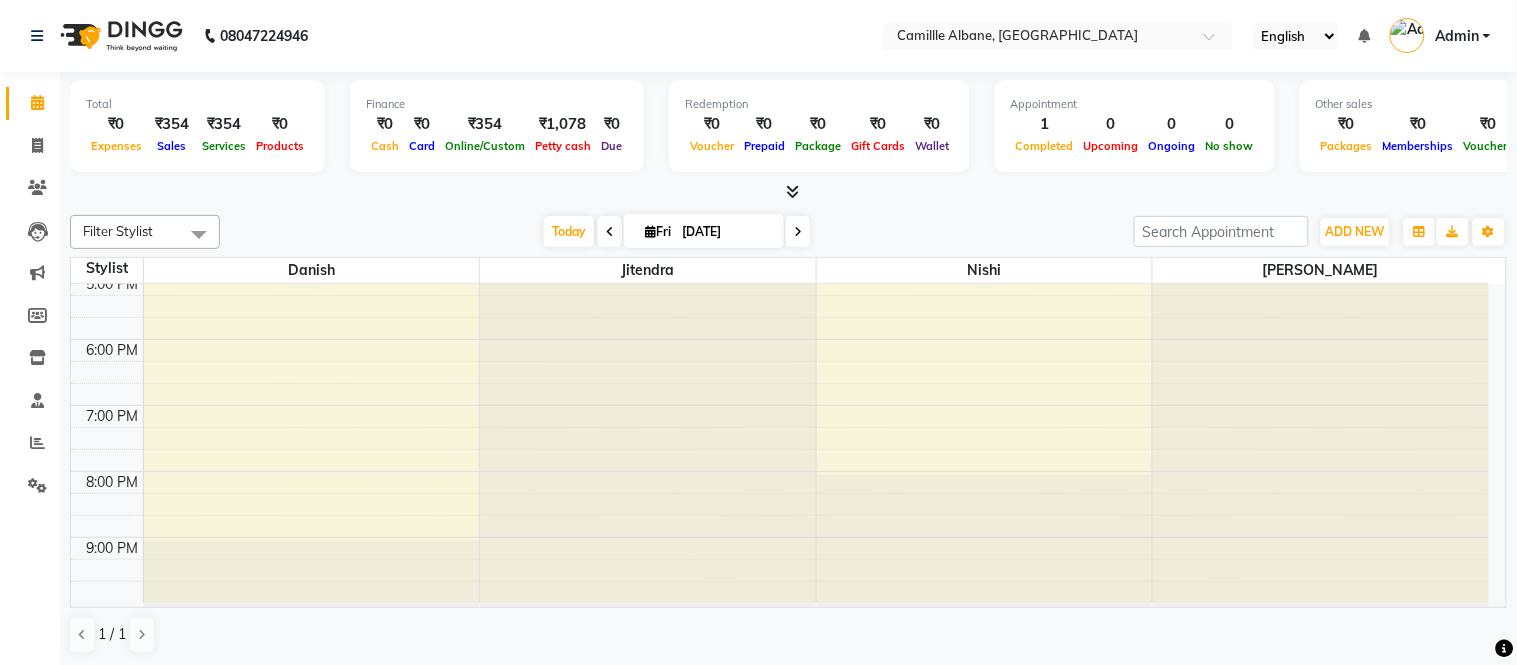 click at bounding box center [985, -320] 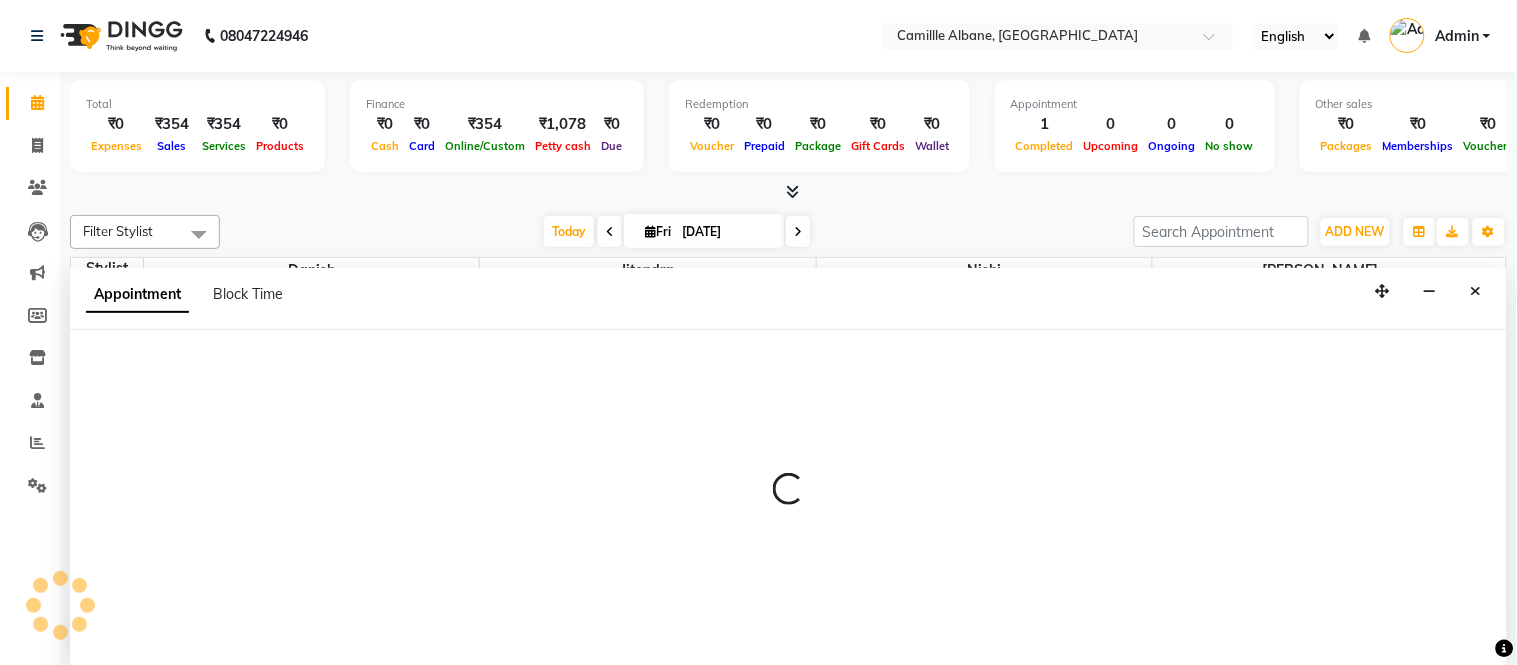 select on "57813" 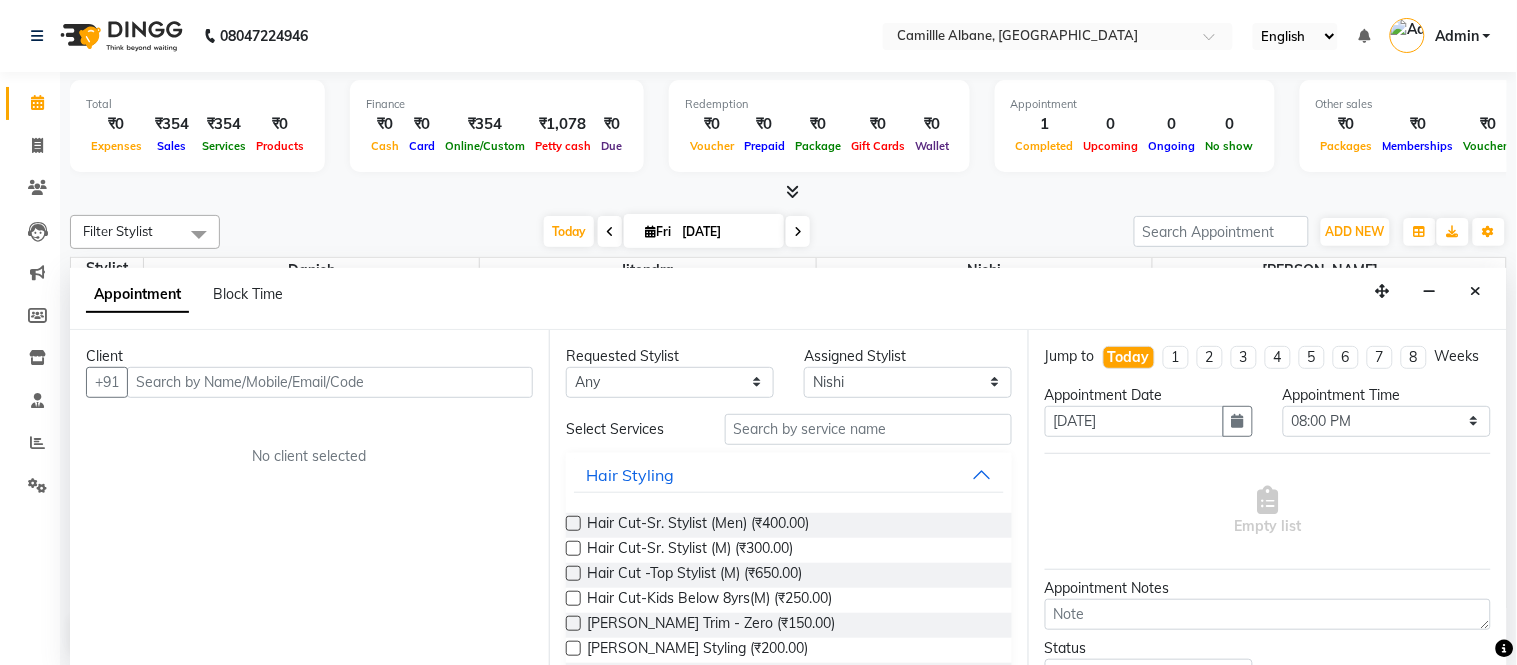 click at bounding box center (1476, 291) 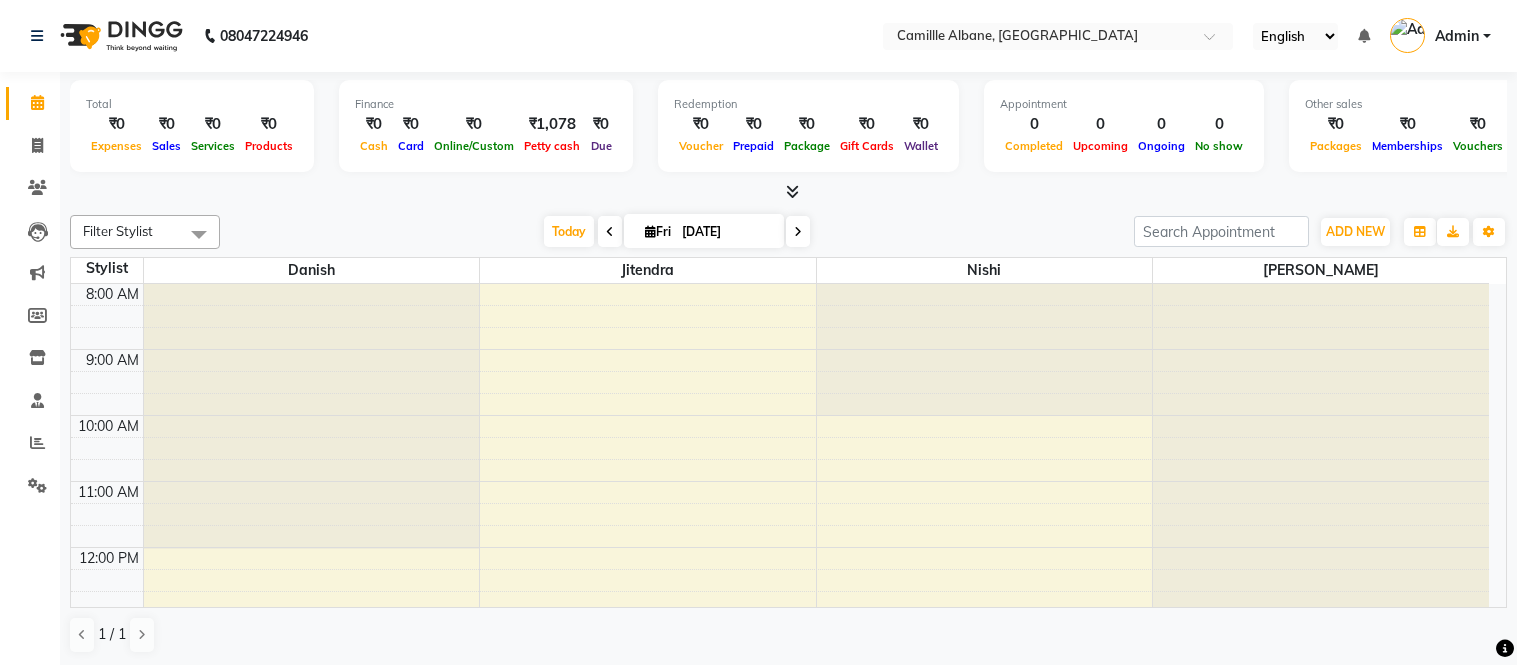 scroll, scrollTop: 0, scrollLeft: 0, axis: both 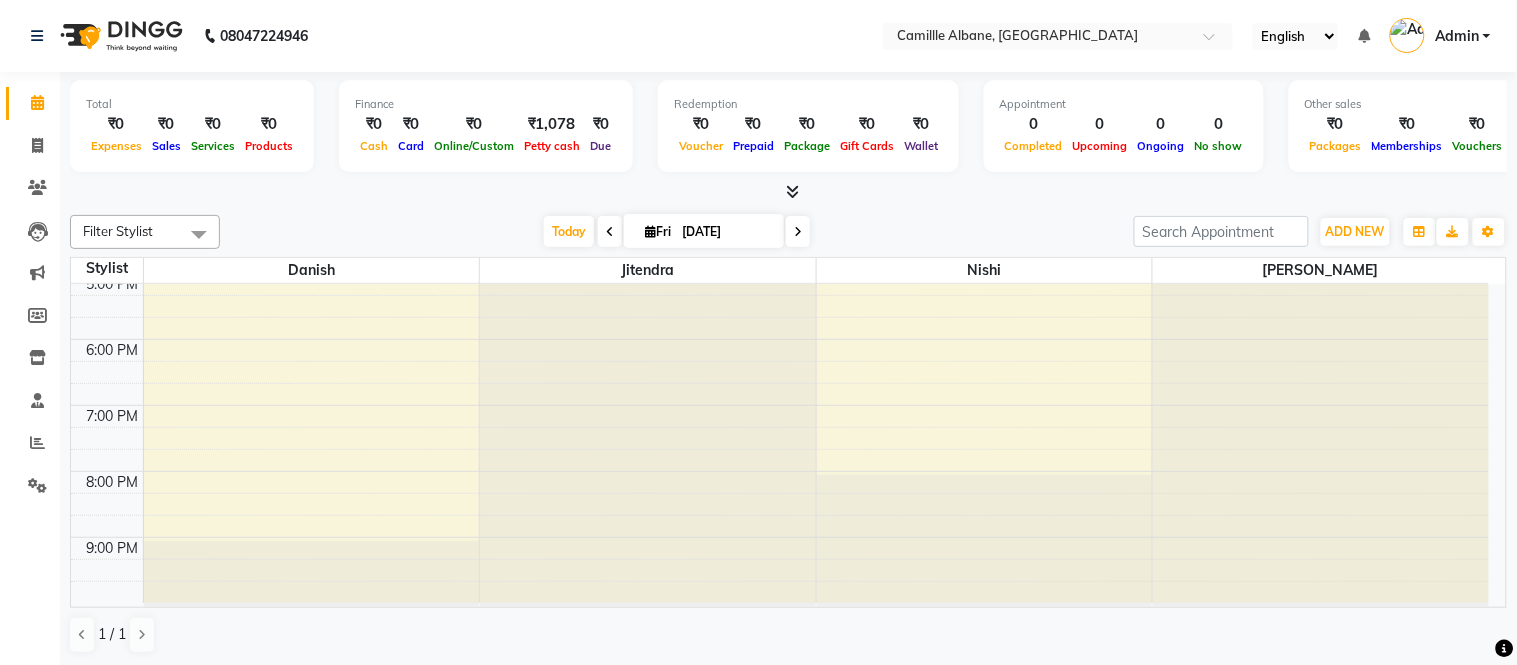 click at bounding box center (798, 232) 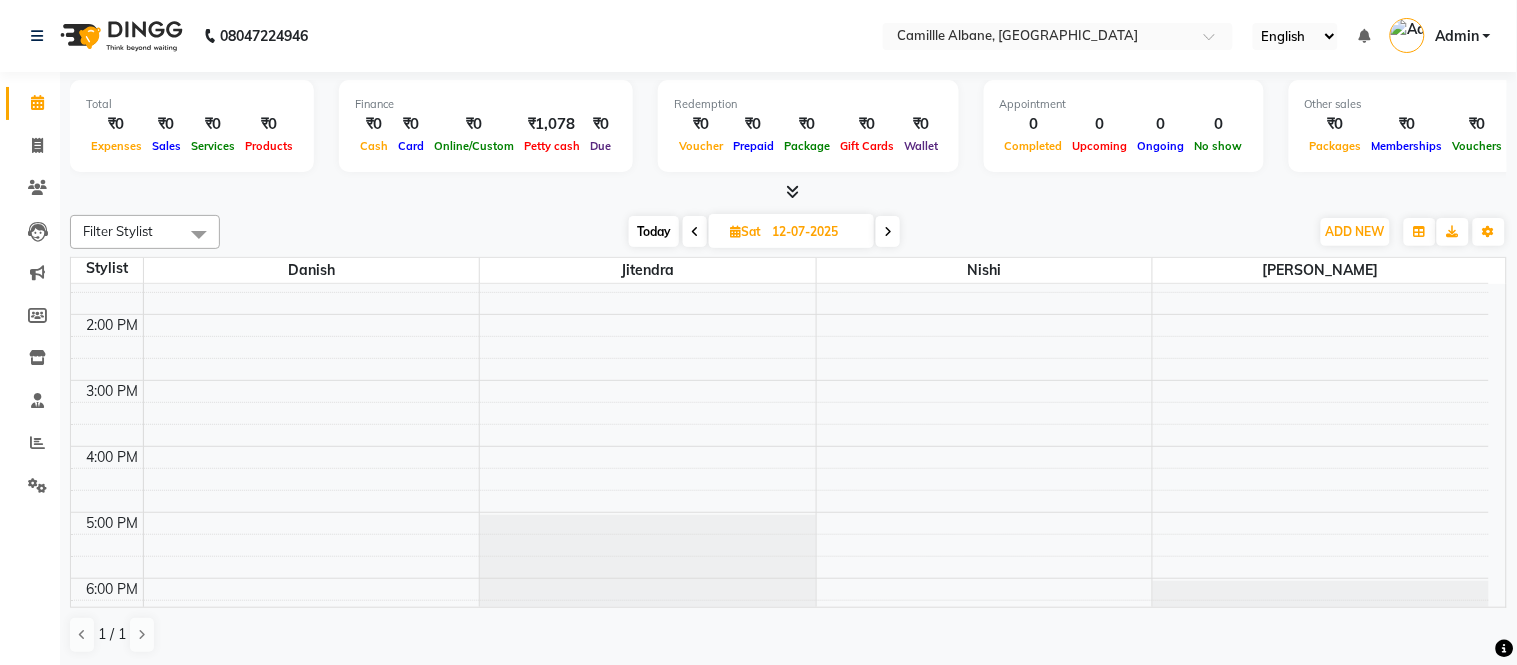 scroll, scrollTop: 604, scrollLeft: 0, axis: vertical 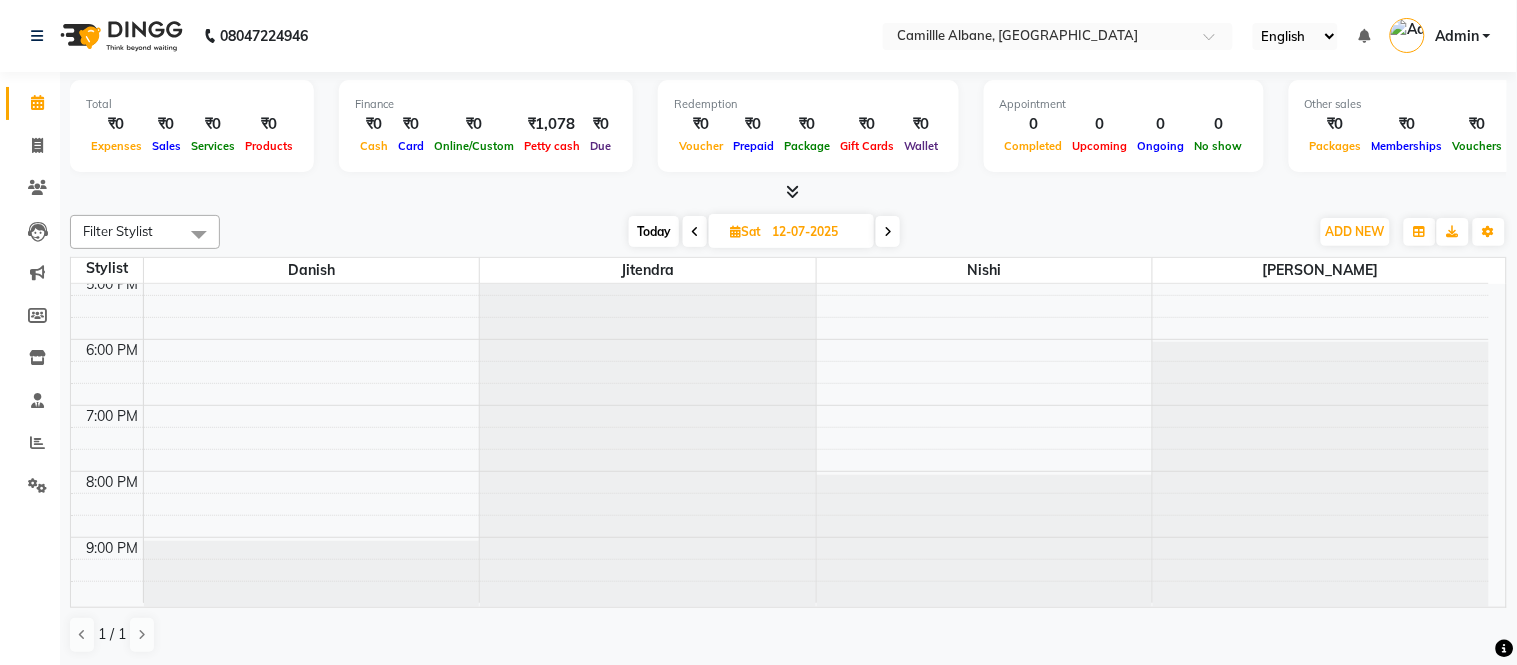 click on "8:00 AM 9:00 AM 10:00 AM 11:00 AM 12:00 PM 1:00 PM 2:00 PM 3:00 PM 4:00 PM 5:00 PM 6:00 PM 7:00 PM 8:00 PM 9:00 PM" at bounding box center (780, 141) 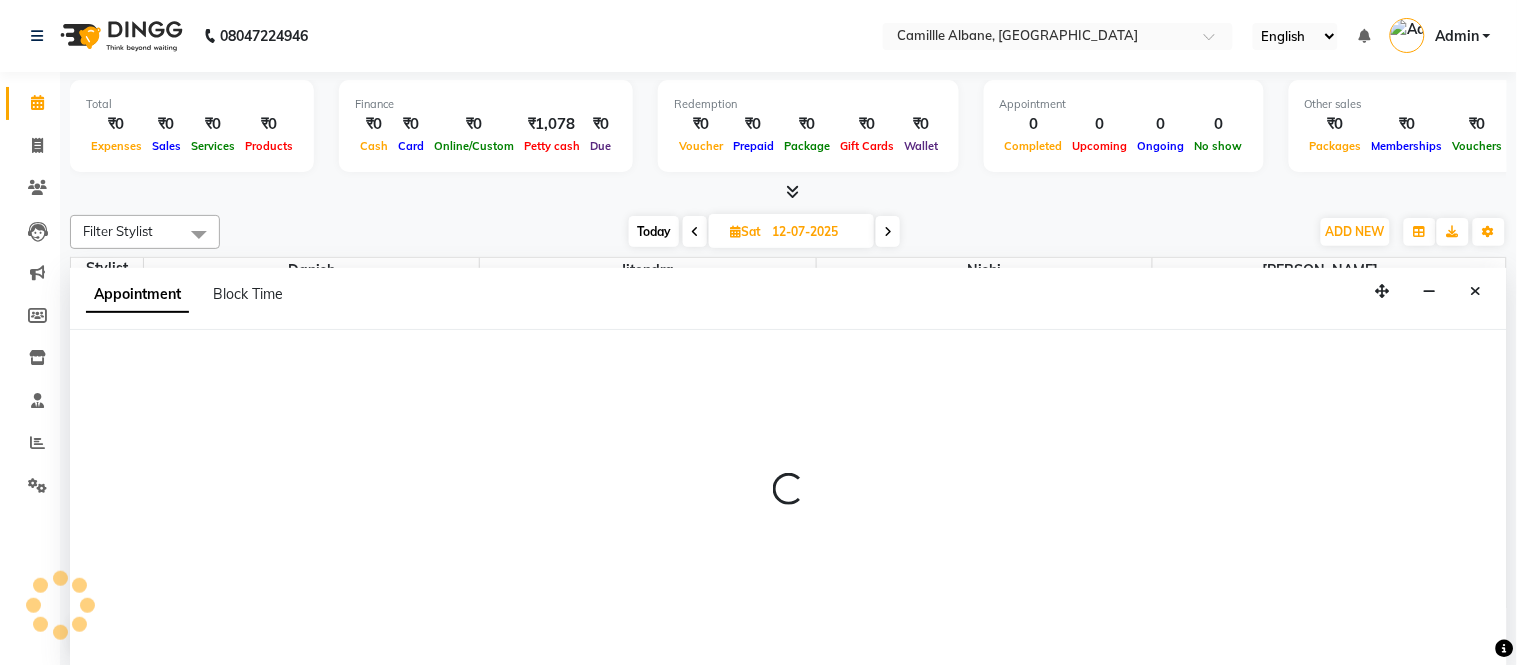 select on "57806" 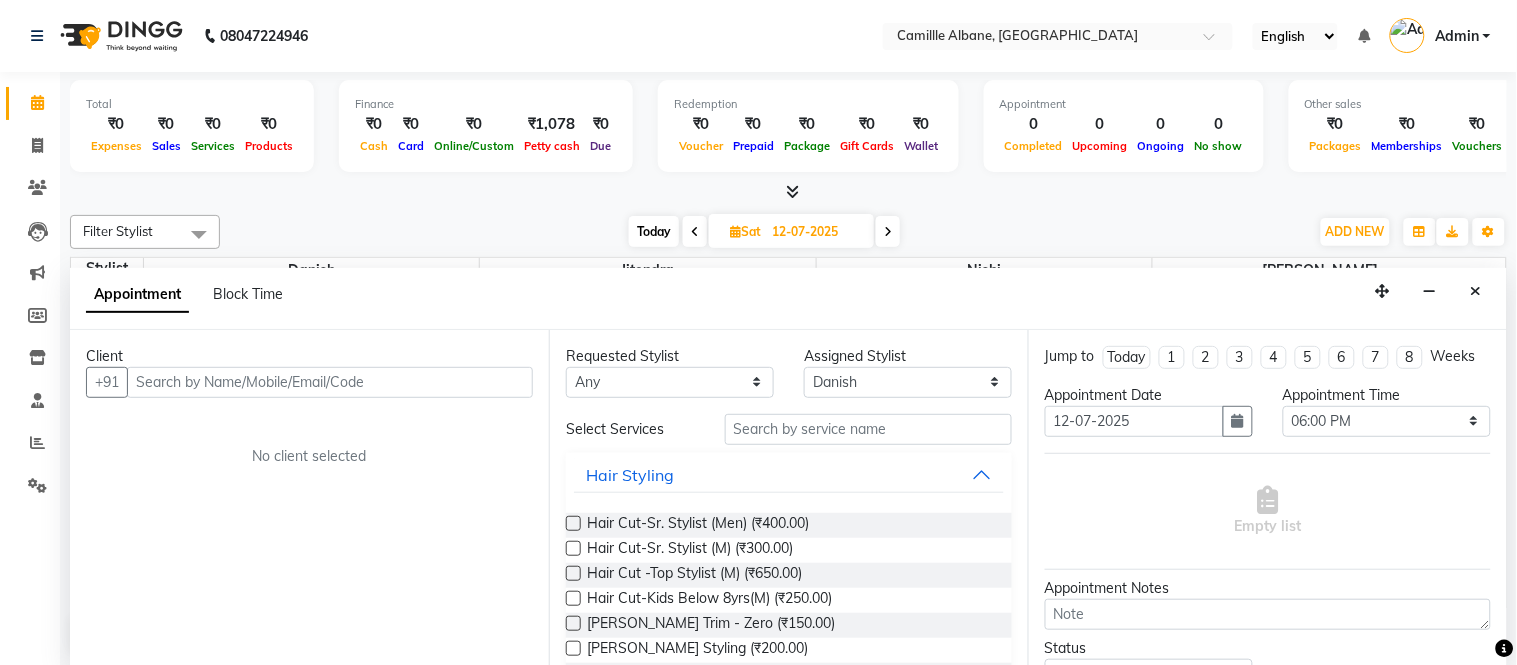 click at bounding box center [330, 382] 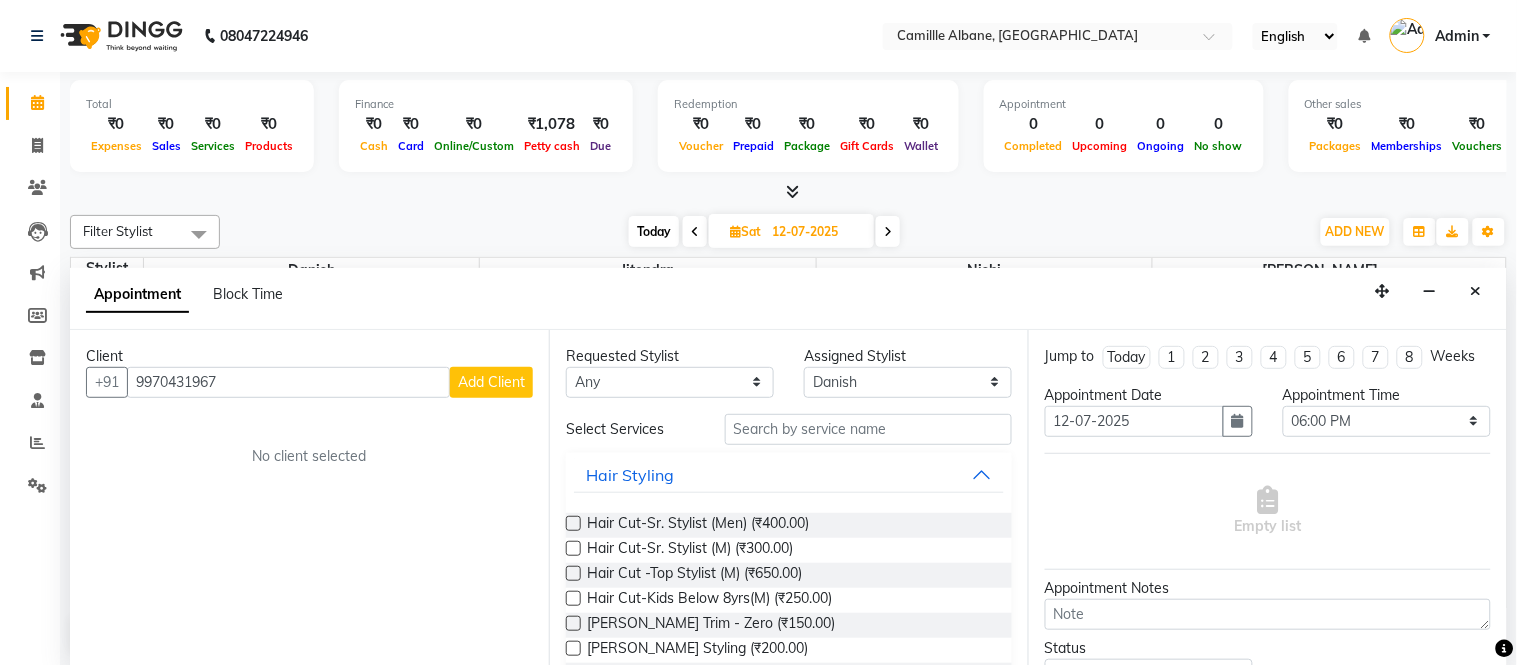 type on "9970431967" 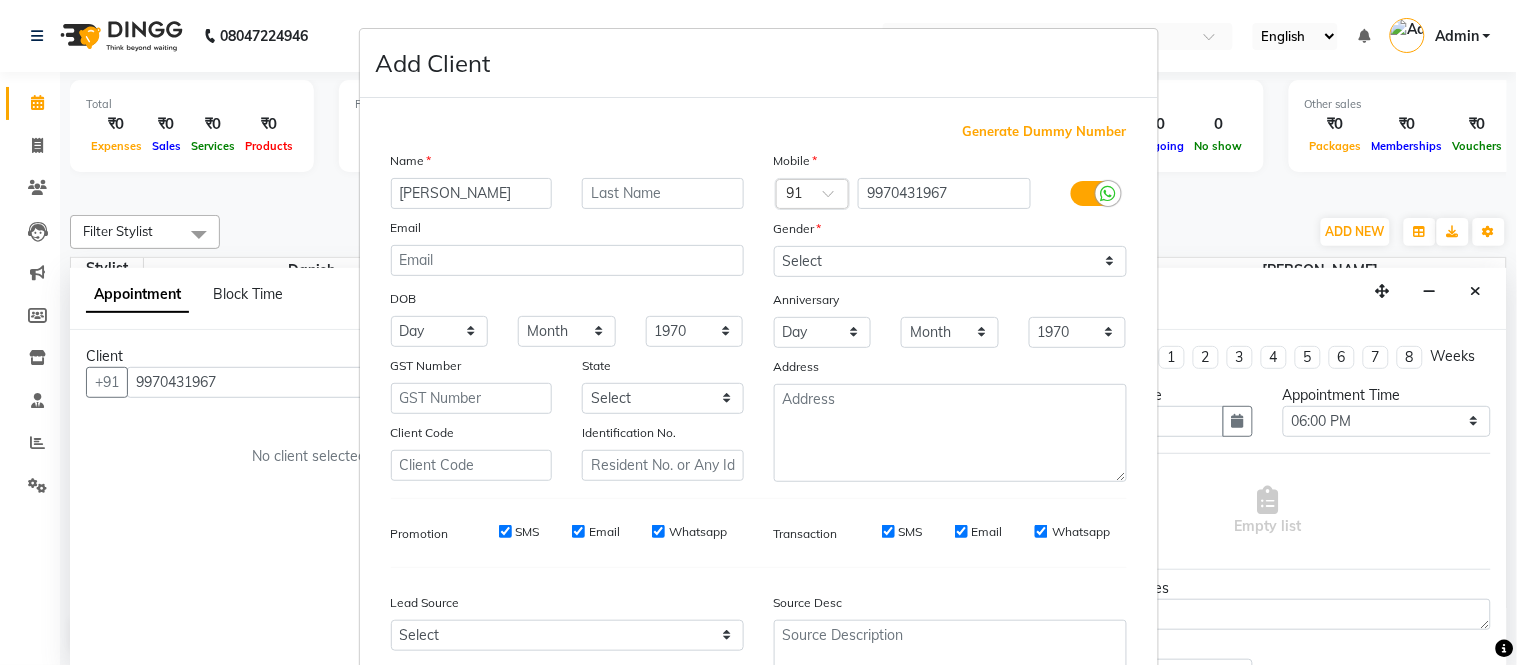 type on "[PERSON_NAME]" 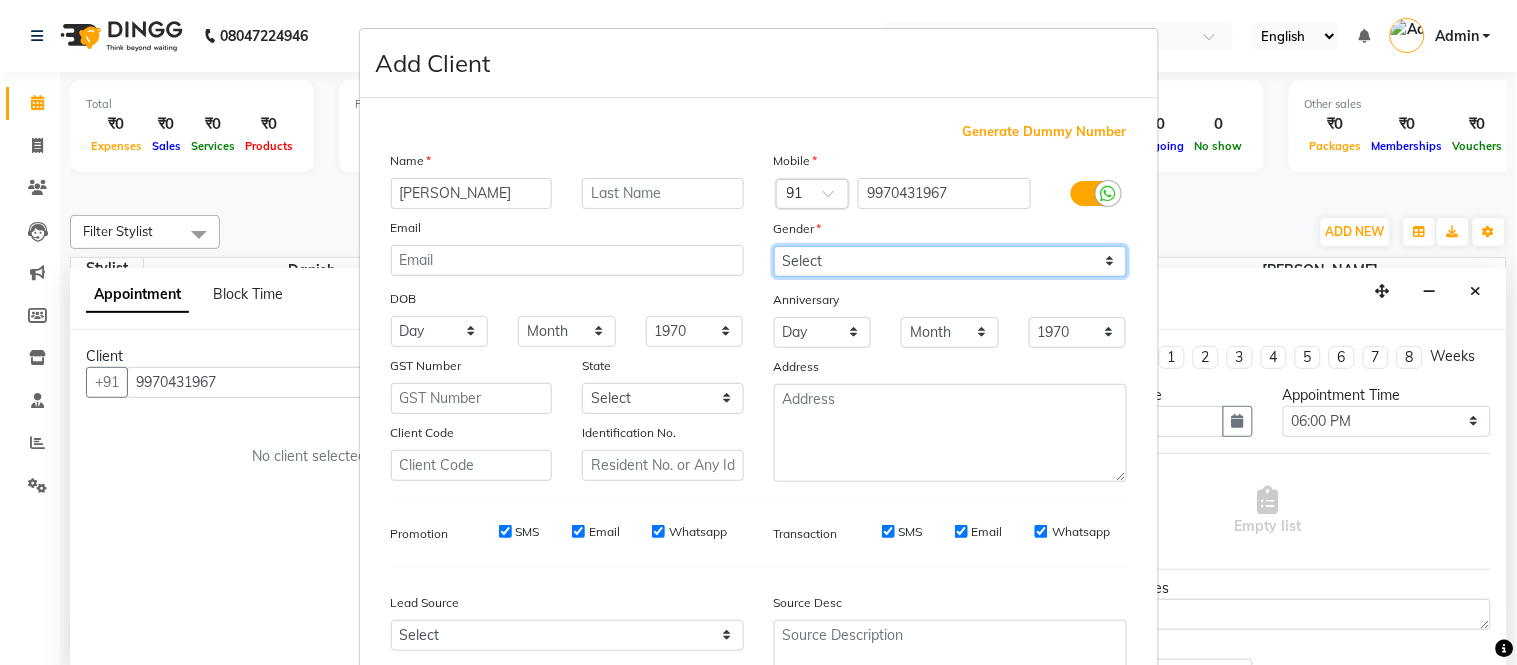 click on "Select [DEMOGRAPHIC_DATA] [DEMOGRAPHIC_DATA] Other Prefer Not To Say" at bounding box center [950, 261] 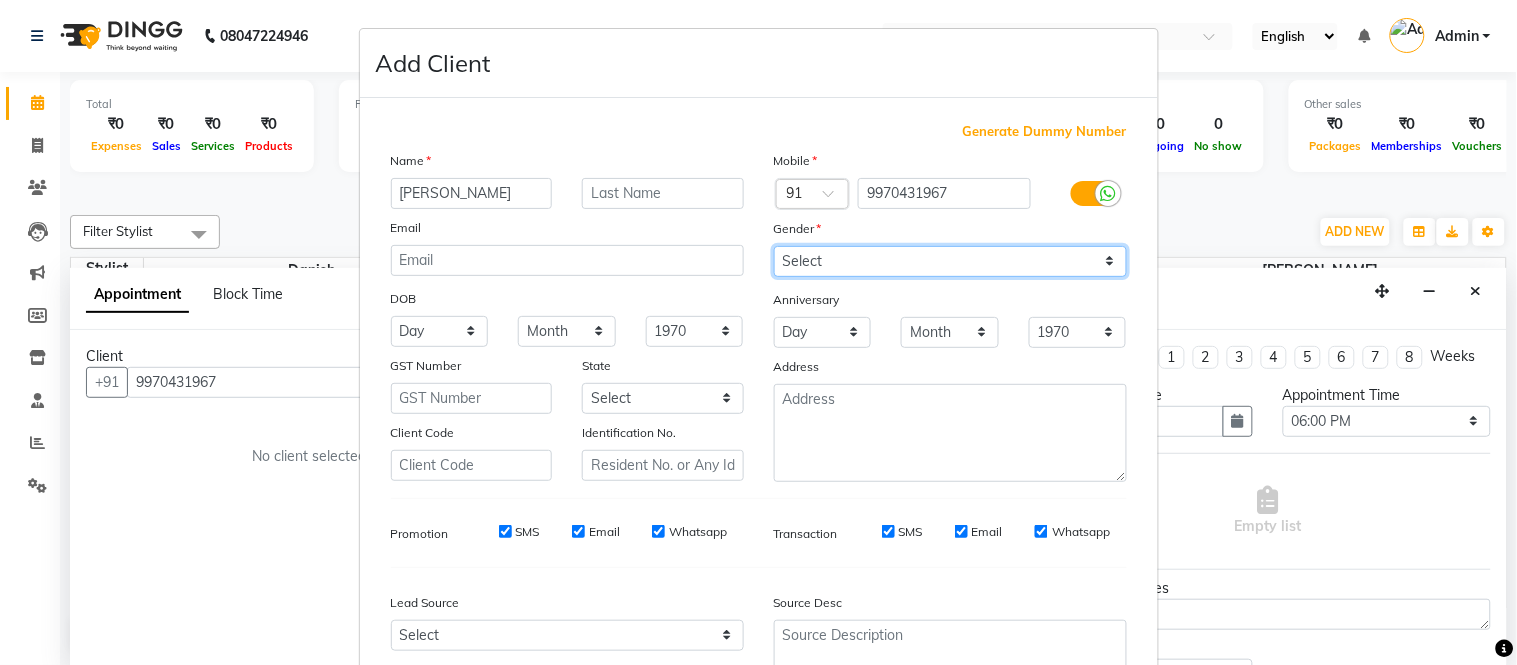 scroll, scrollTop: 185, scrollLeft: 0, axis: vertical 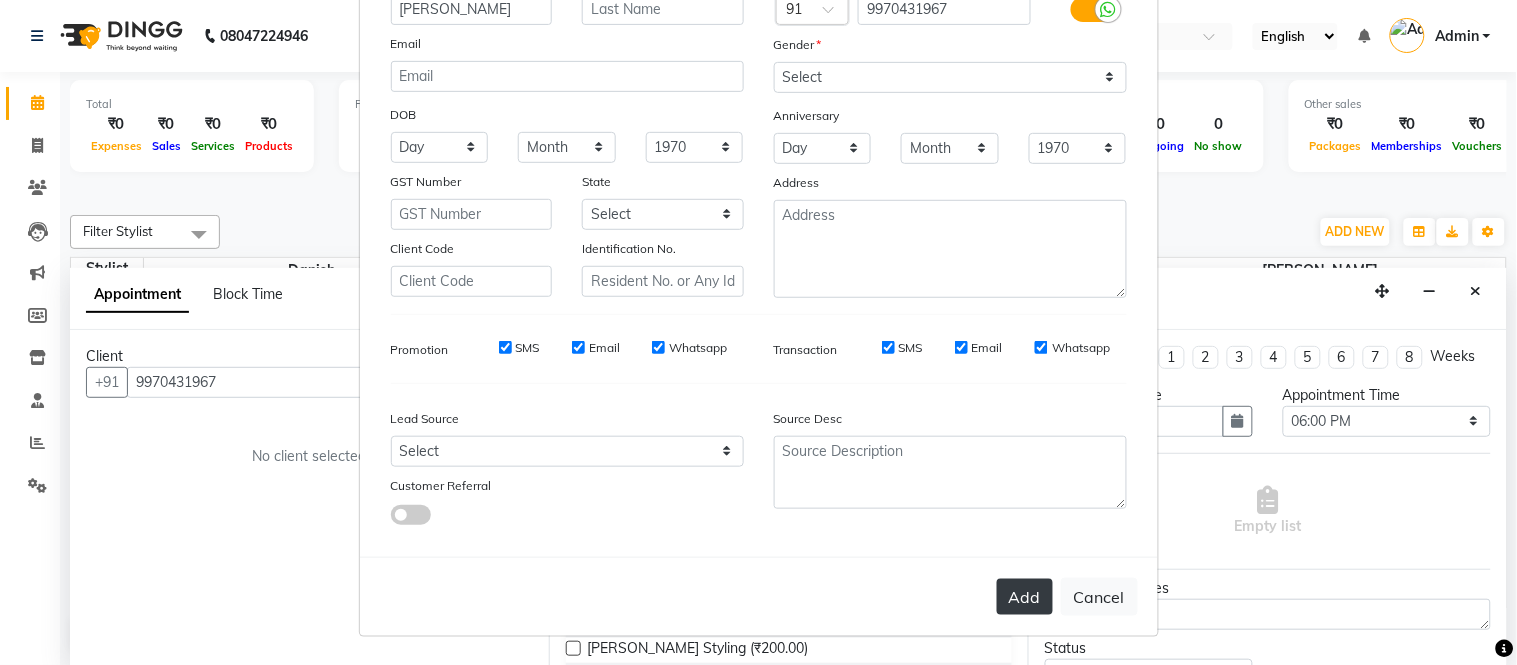 click on "Add" at bounding box center [1025, 597] 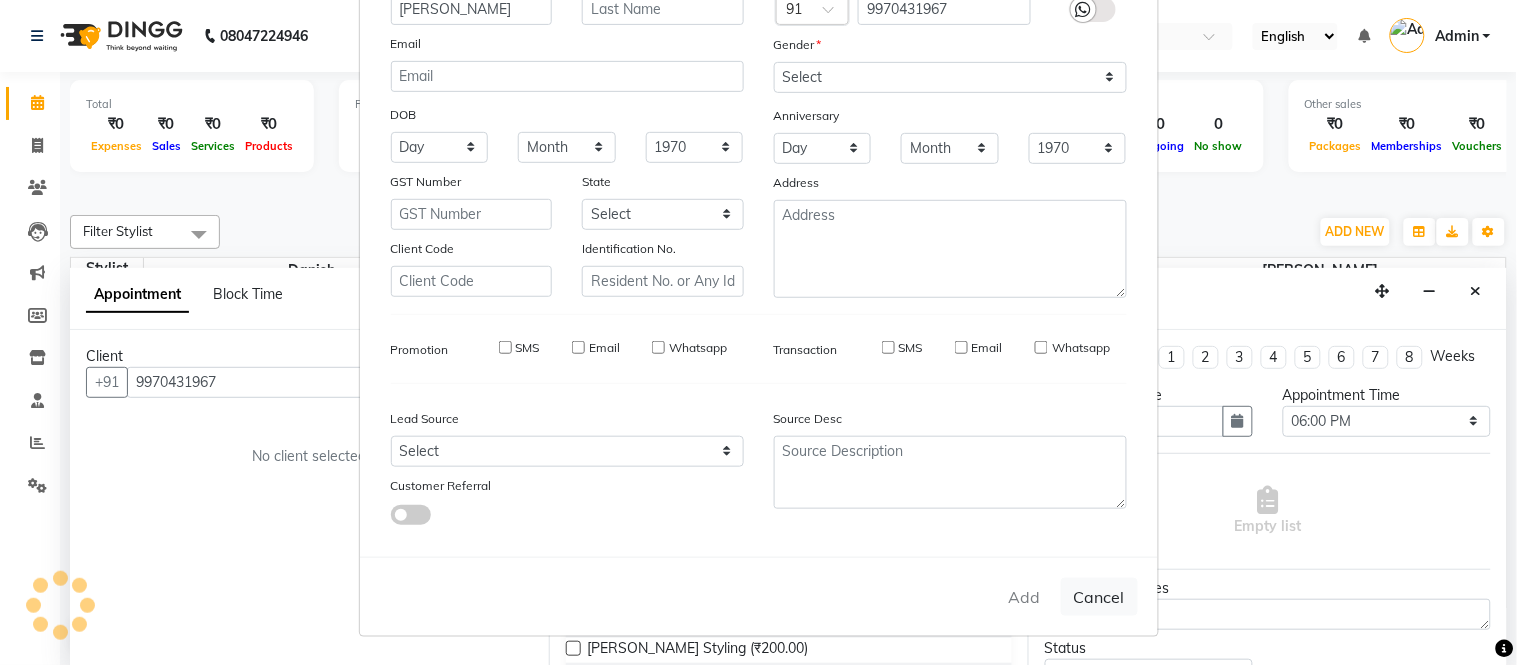type 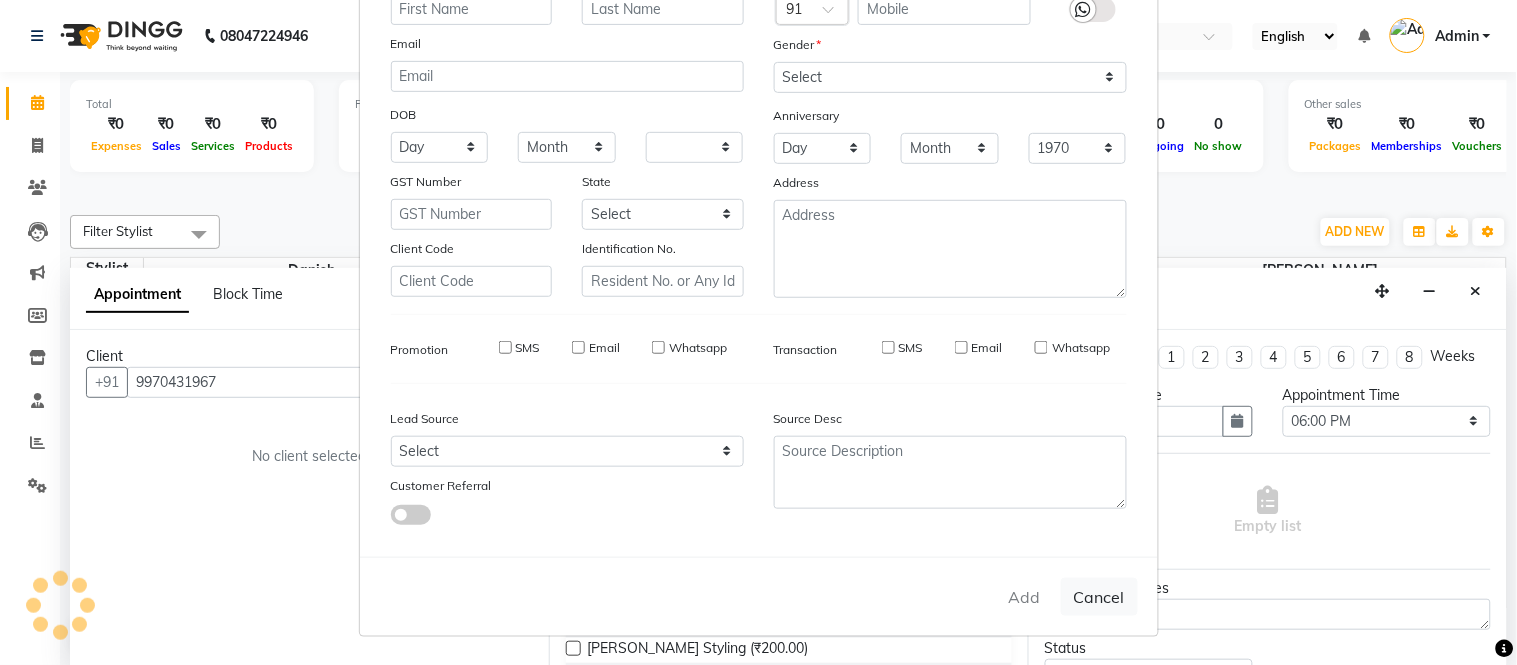 select 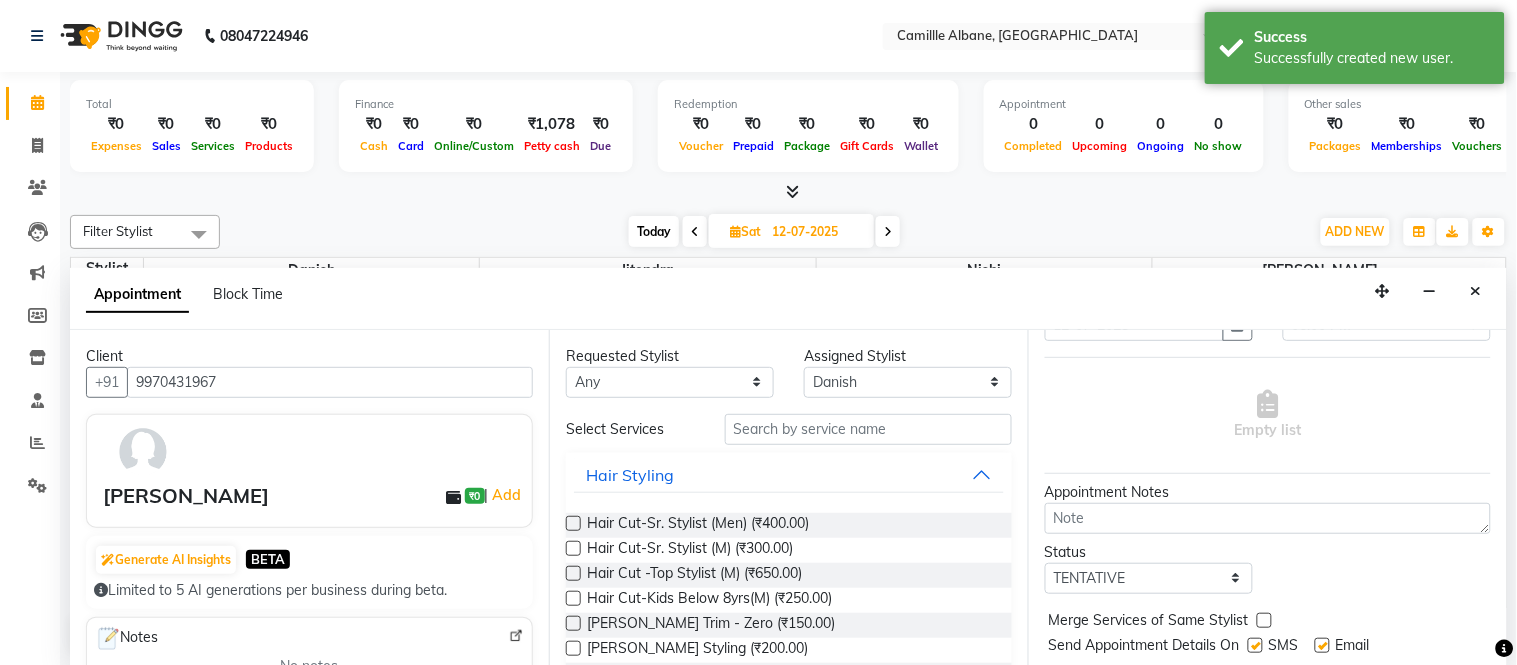 scroll, scrollTop: 170, scrollLeft: 0, axis: vertical 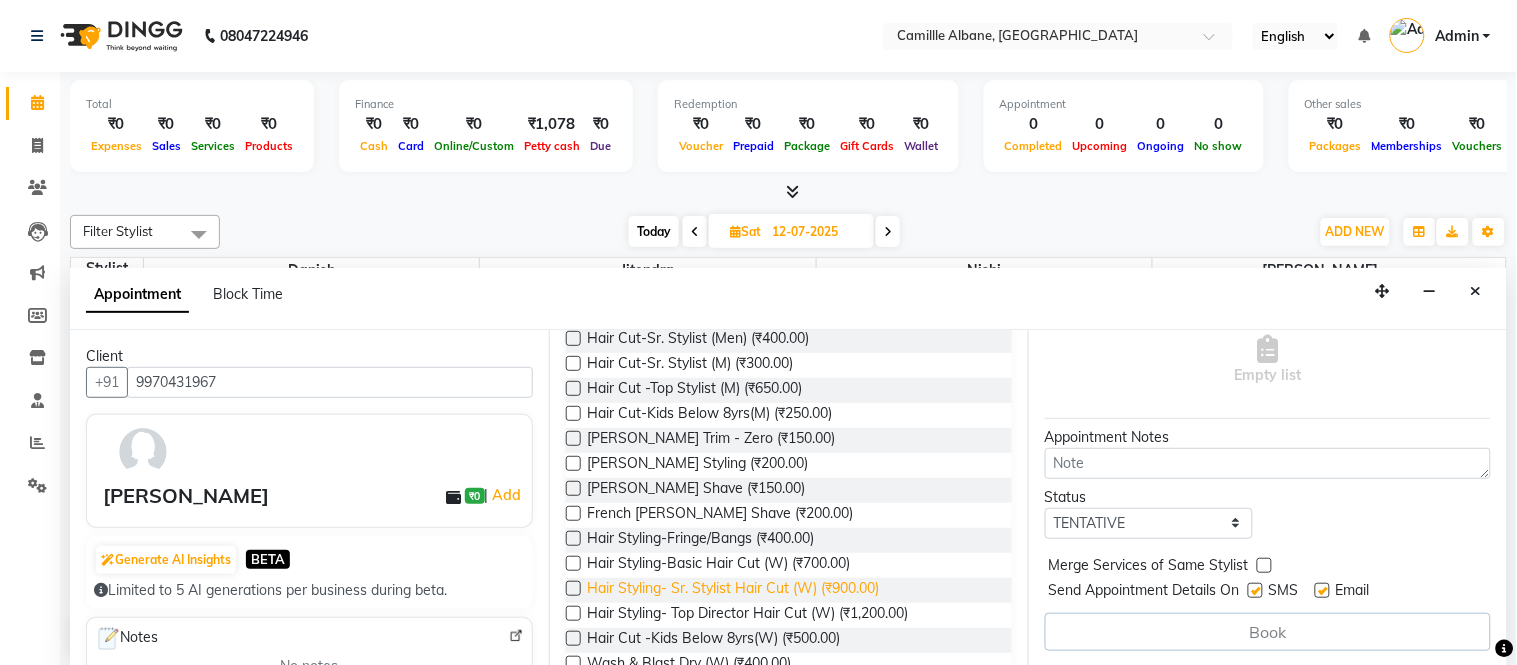 click on "Hair Styling- Sr. Stylist Hair Cut (W) (₹900.00)" at bounding box center [733, 590] 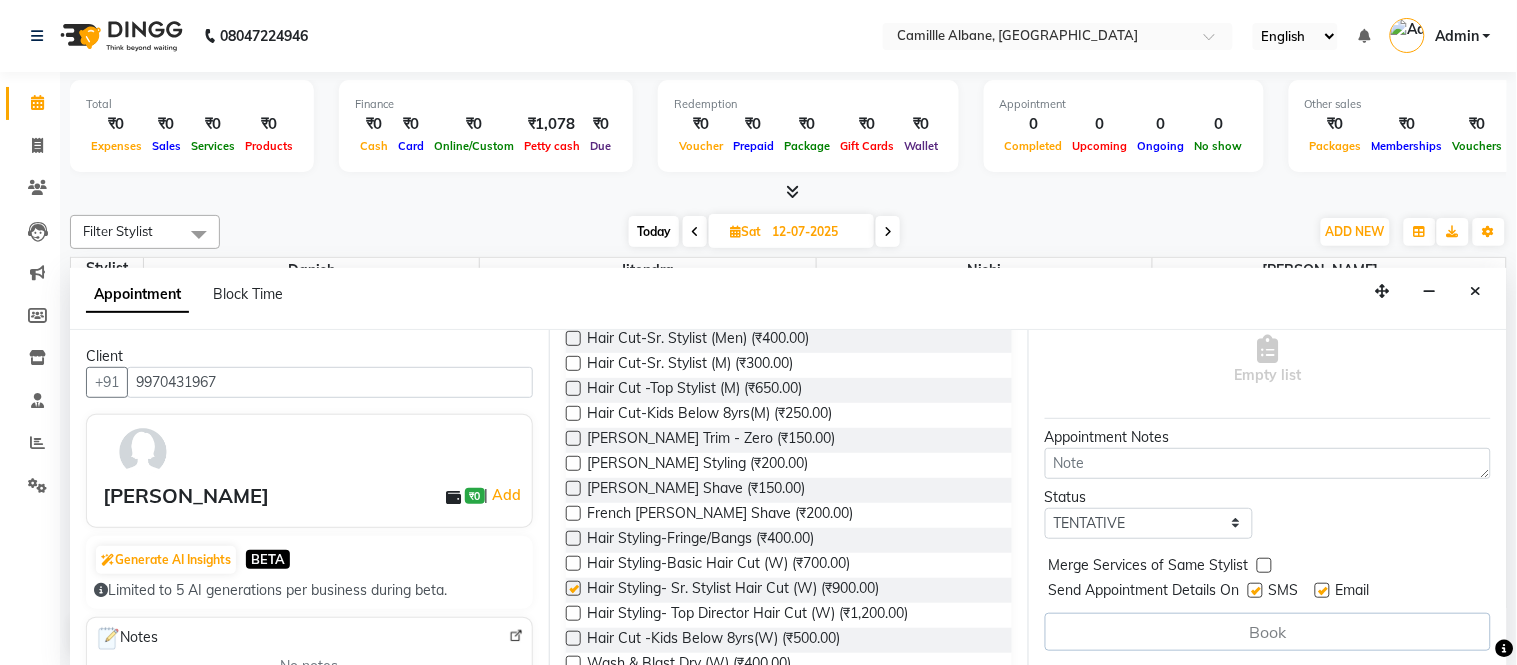 checkbox on "false" 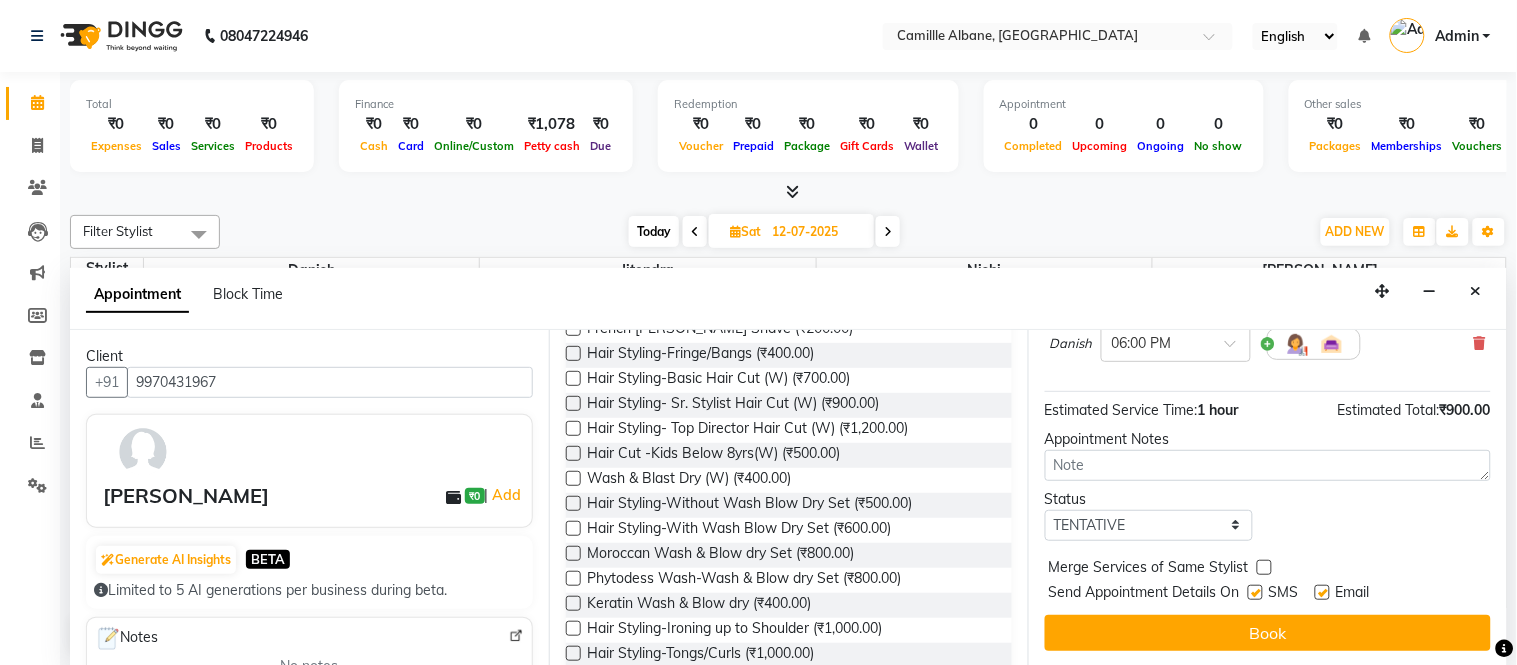 scroll, scrollTop: 0, scrollLeft: 0, axis: both 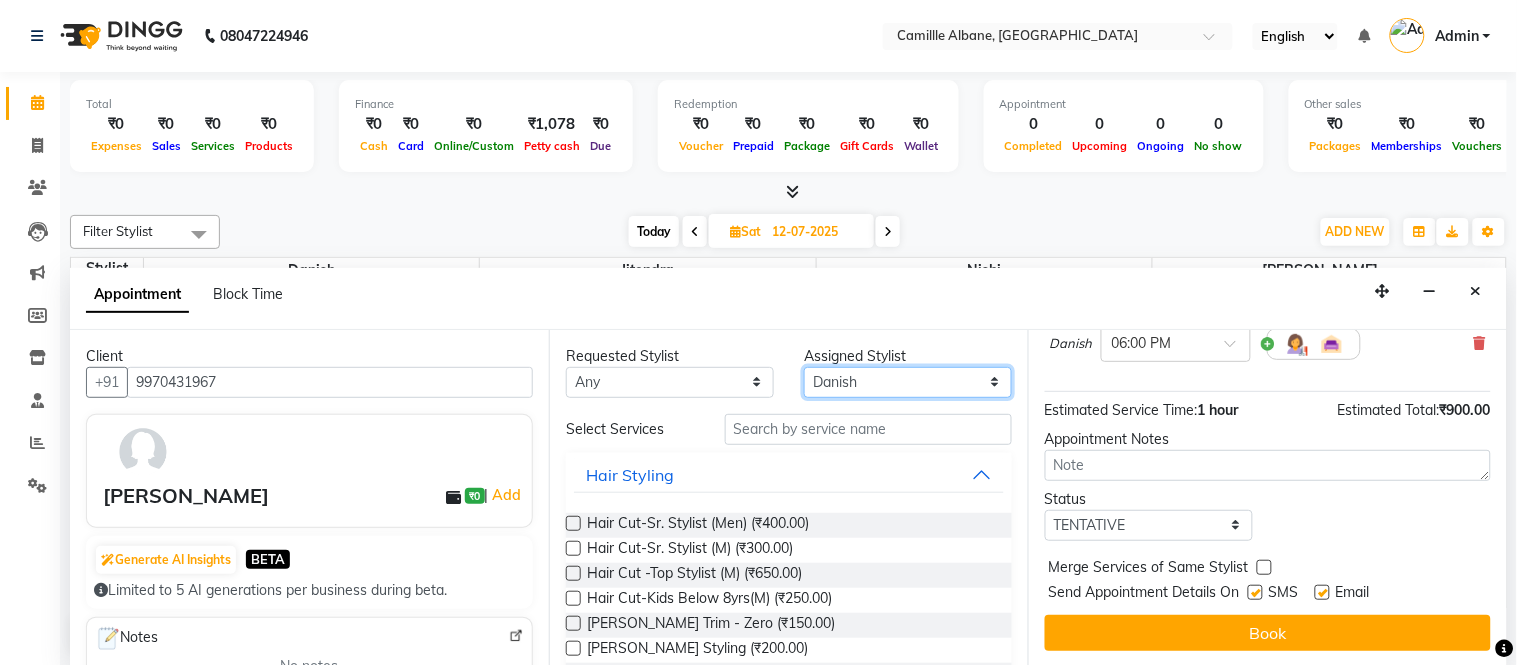 click on "Select Danish [PERSON_NAME] [PERSON_NAME]" at bounding box center [908, 382] 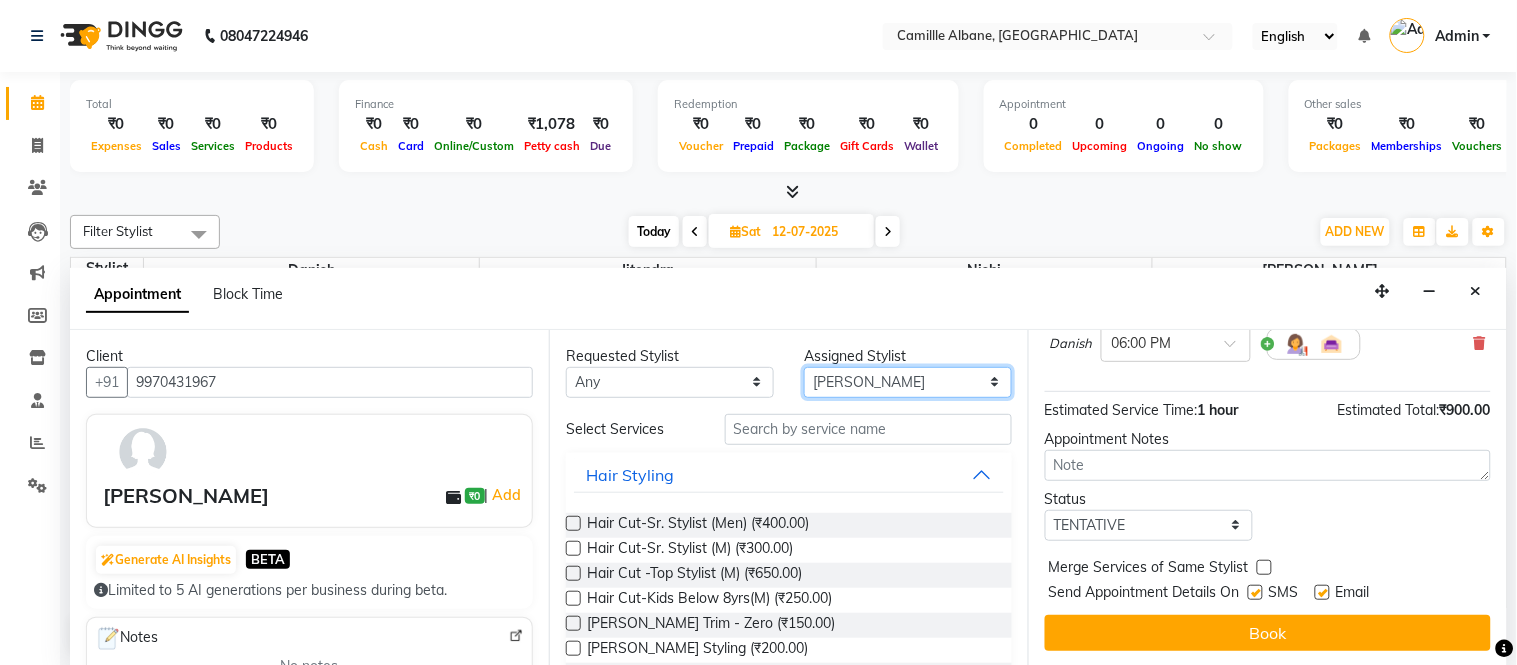 click on "Select Danish [PERSON_NAME] [PERSON_NAME]" at bounding box center (908, 382) 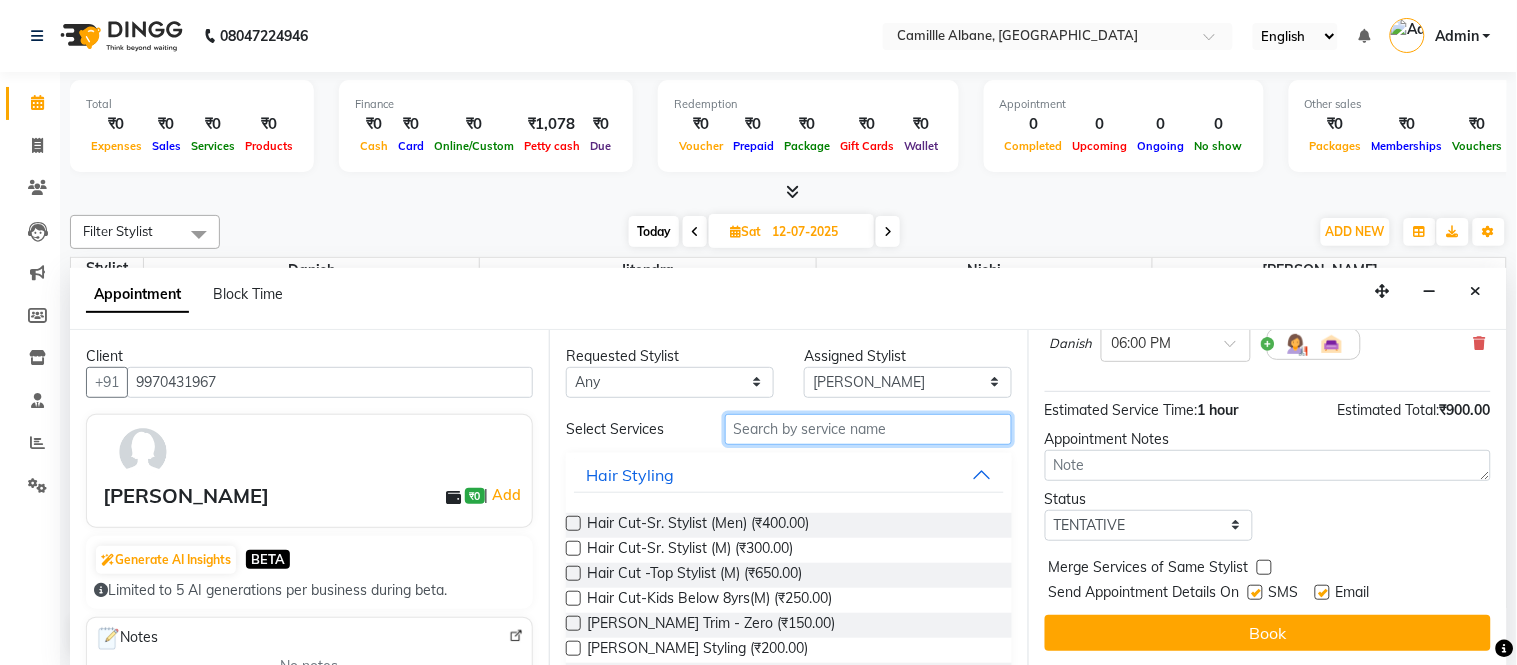 click at bounding box center [868, 429] 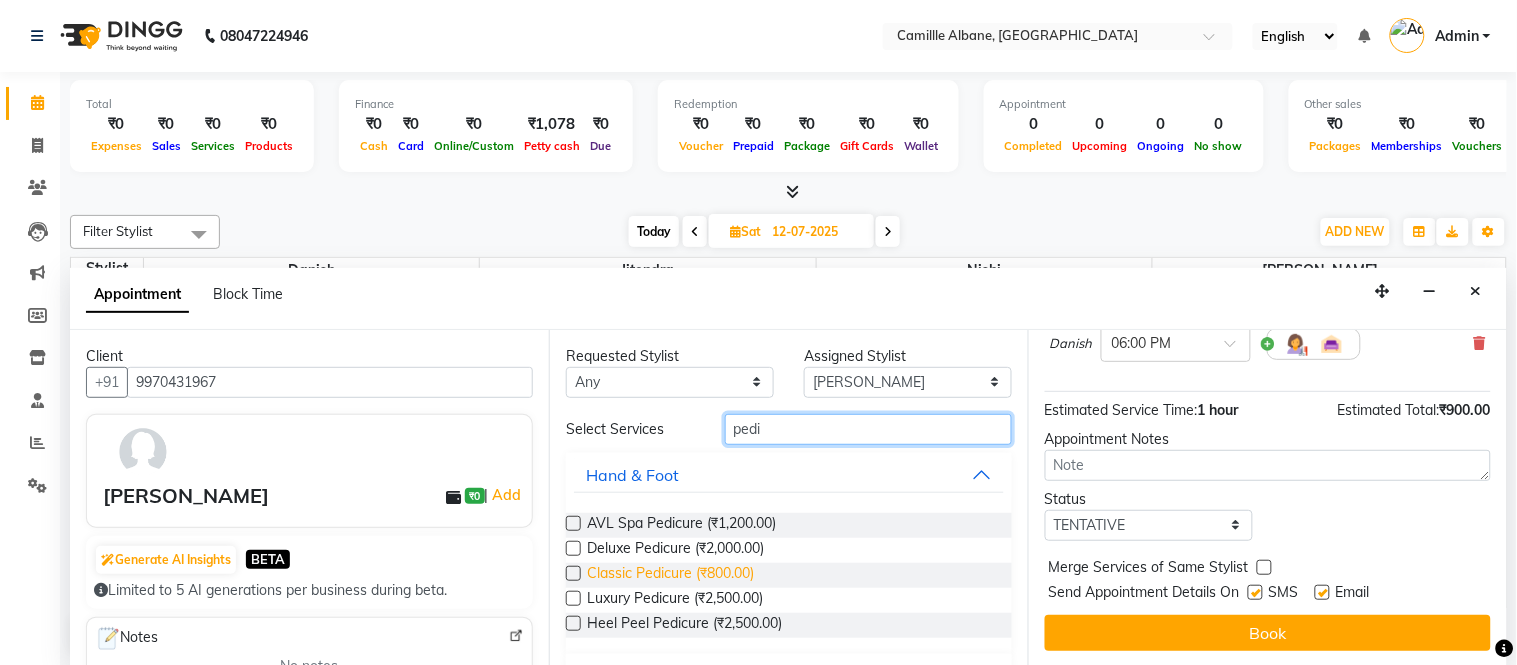 type on "pedi" 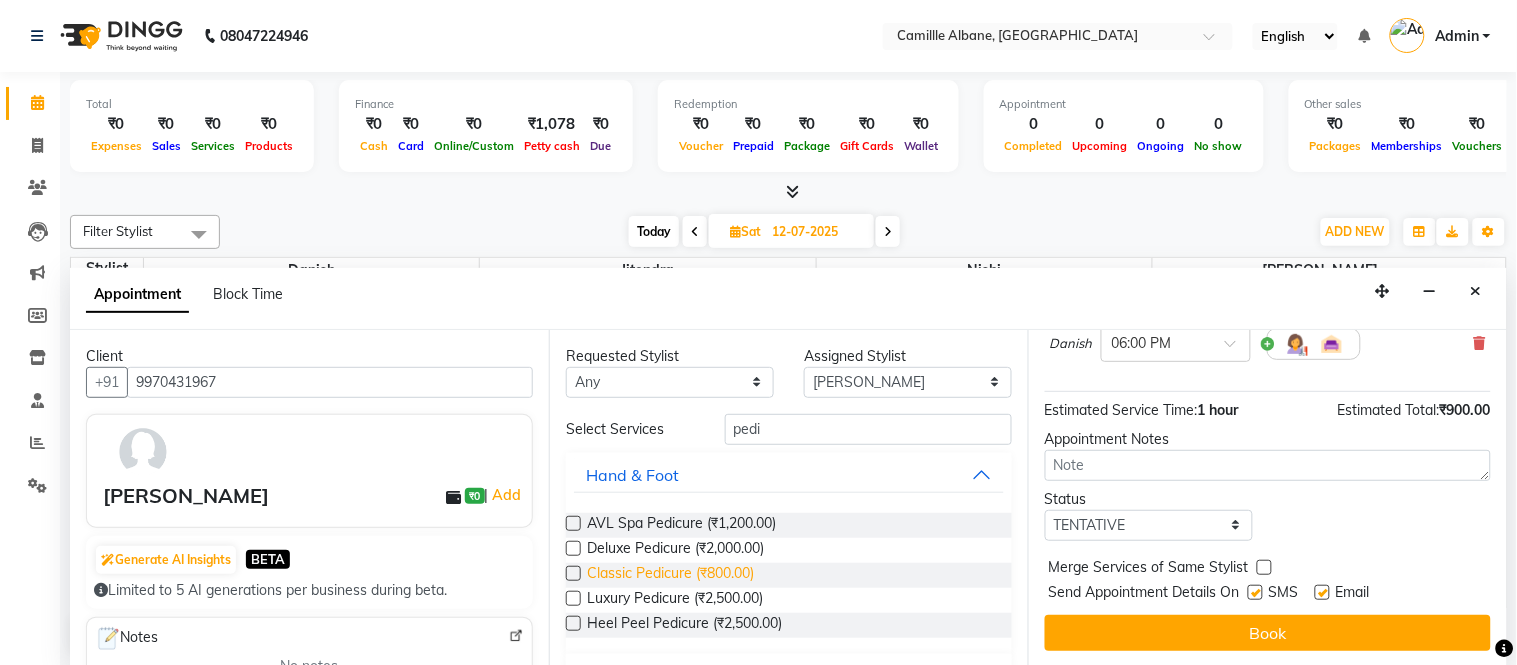 click on "Classic Pedicure (₹800.00)" at bounding box center [670, 575] 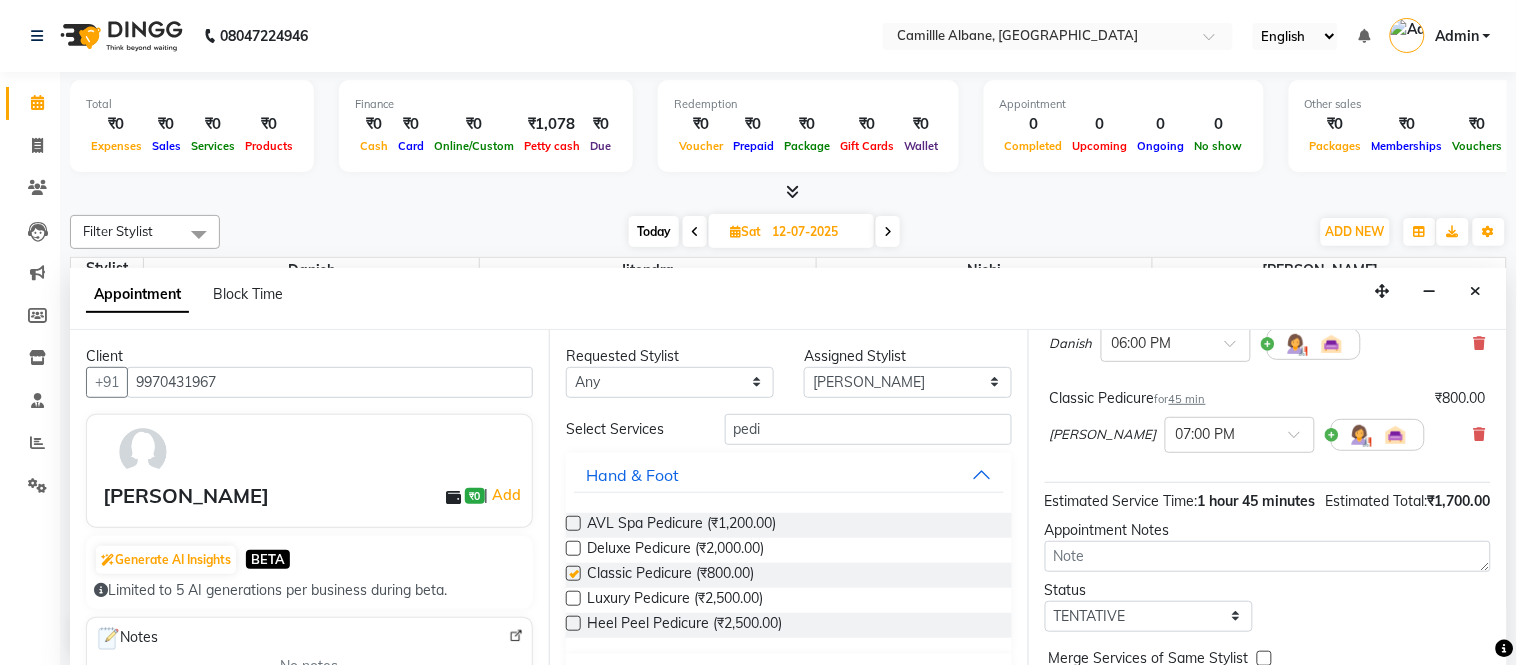 checkbox on "false" 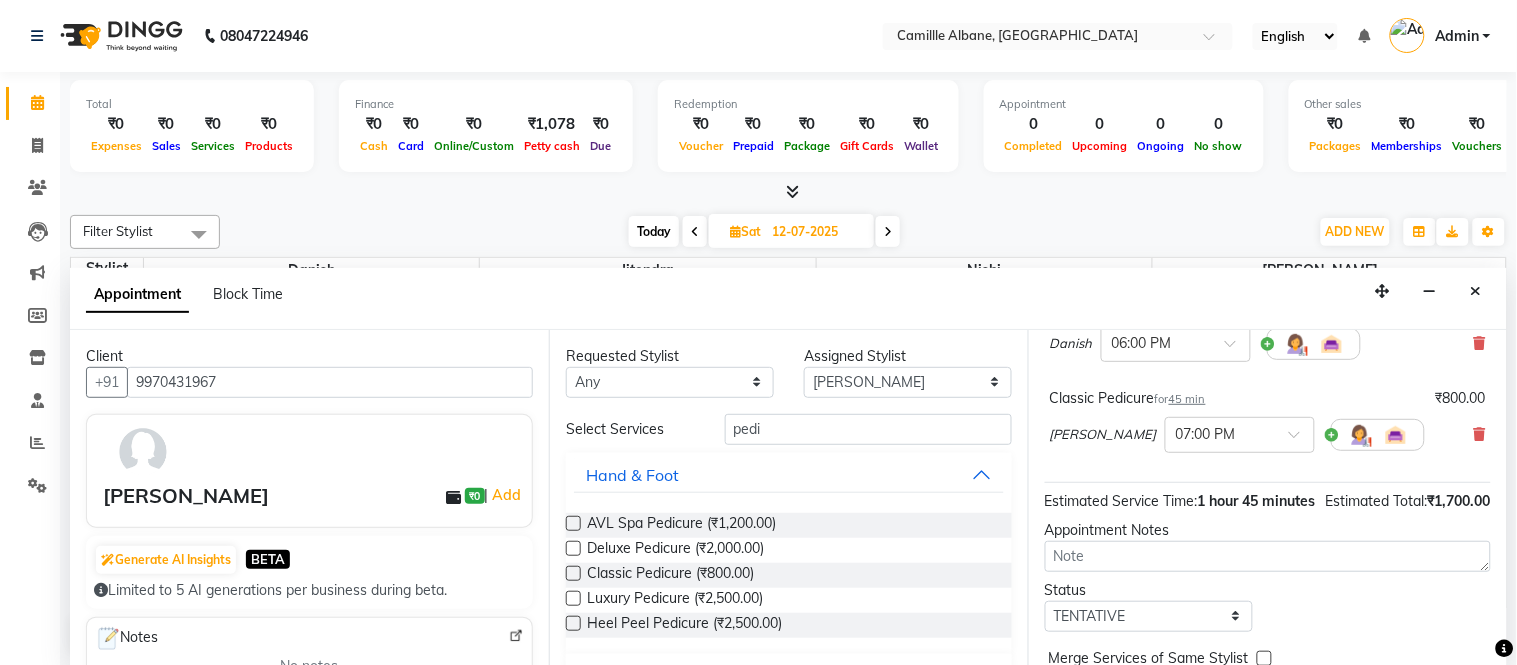scroll, scrollTop: 300, scrollLeft: 0, axis: vertical 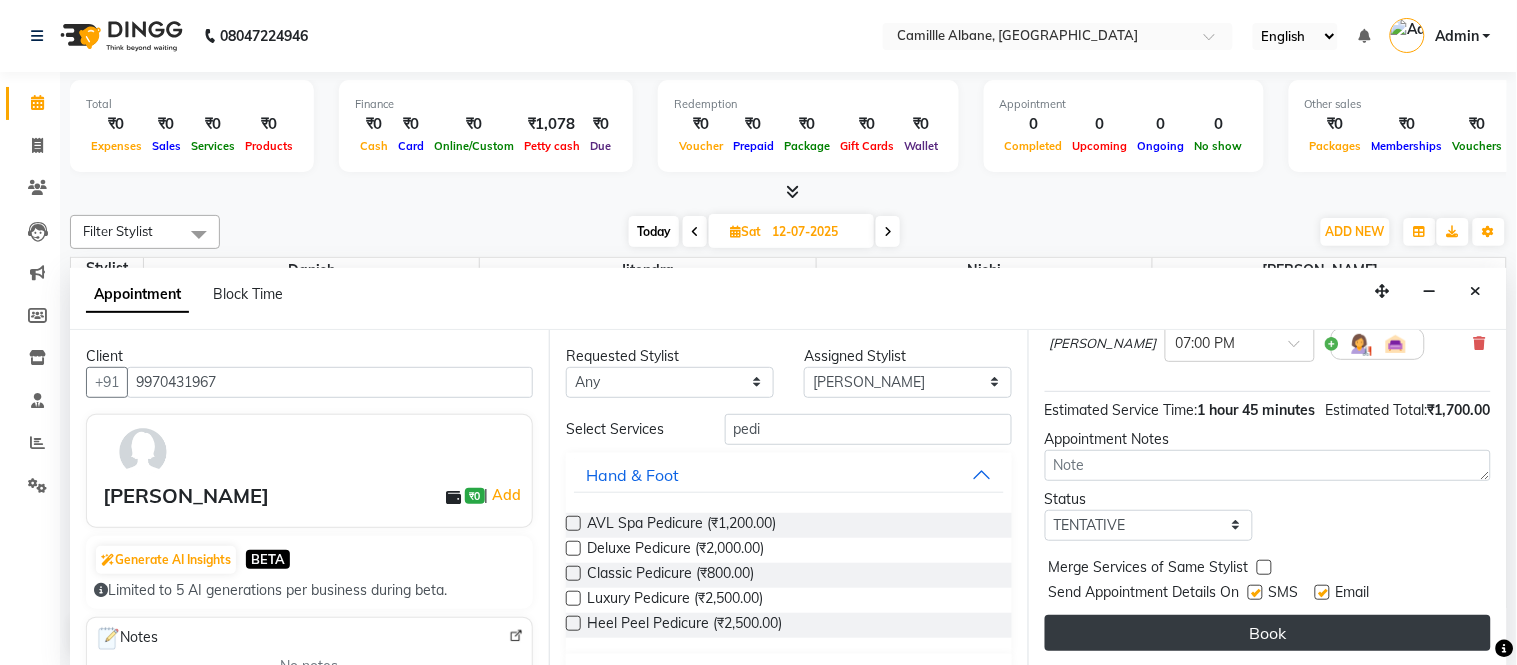 click on "Book" at bounding box center (1268, 633) 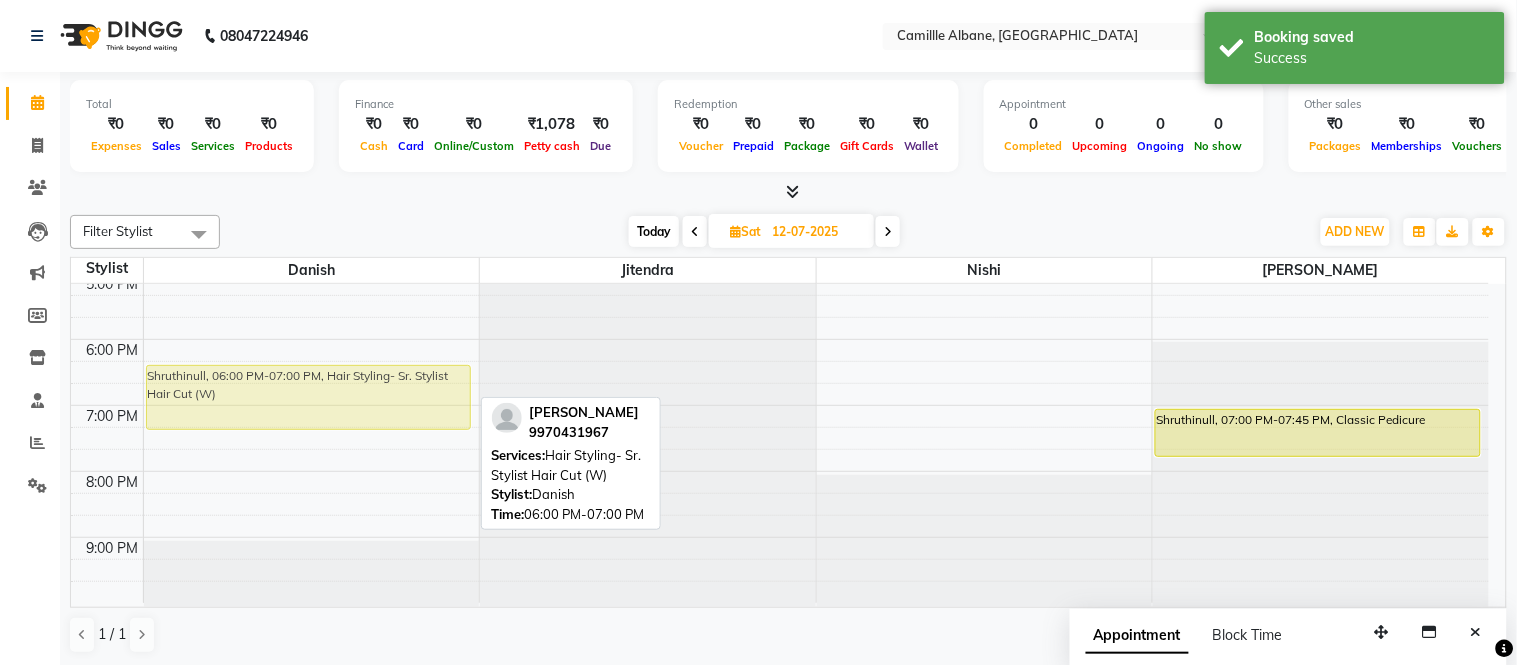 drag, startPoint x: 304, startPoint y: 363, endPoint x: 303, endPoint y: 386, distance: 23.021729 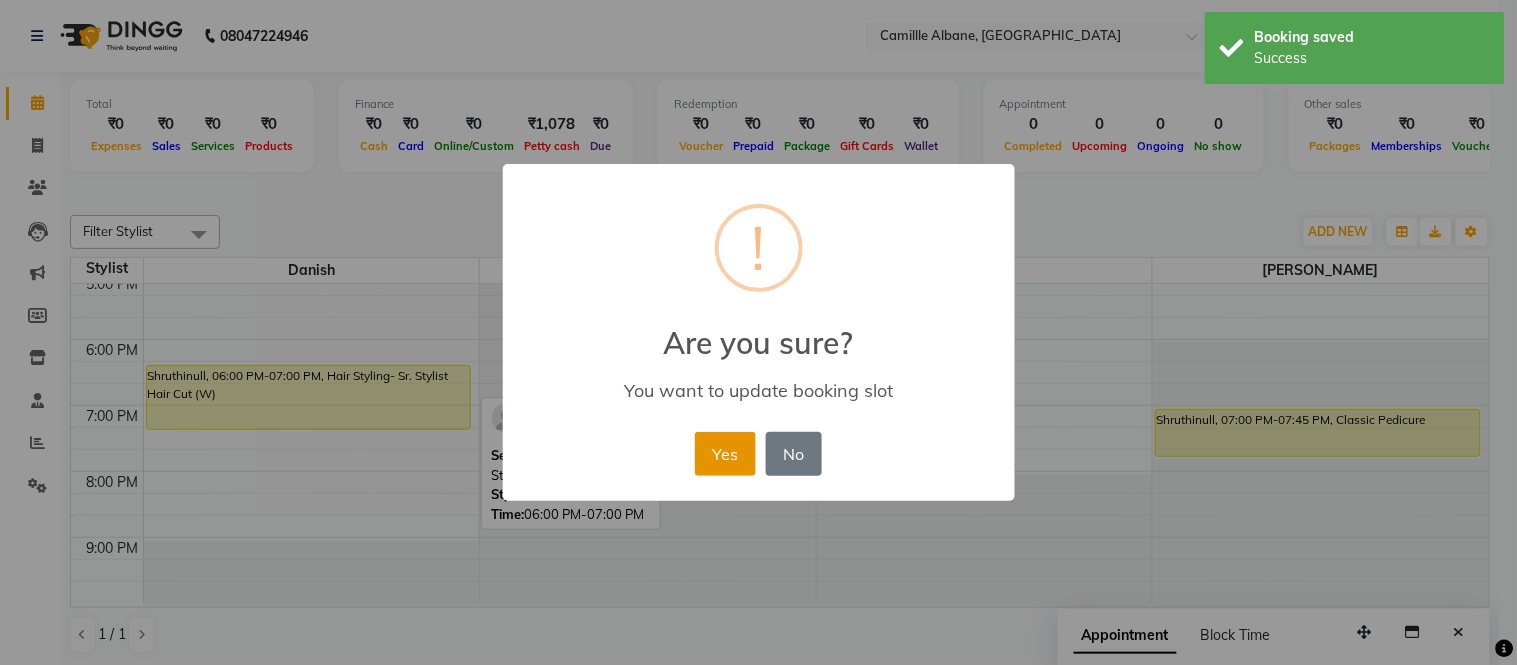 click on "Yes" at bounding box center [725, 454] 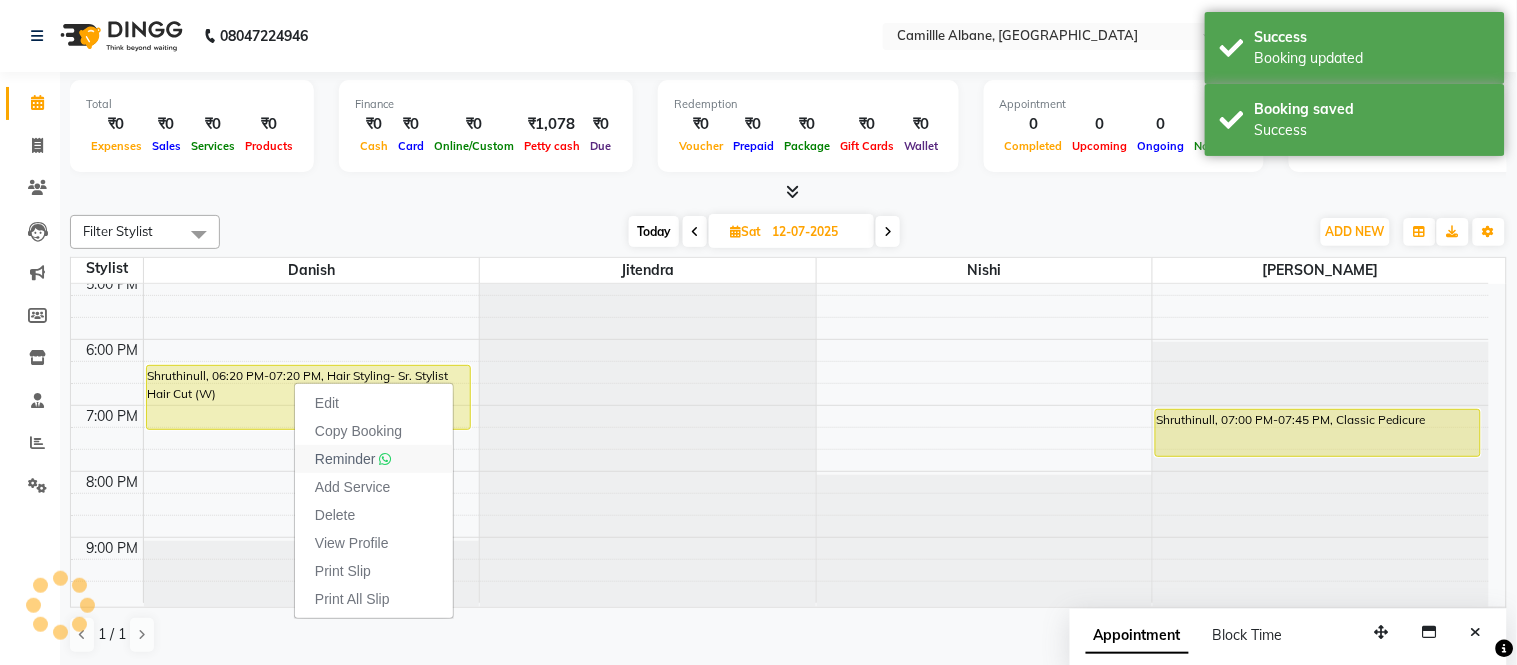 click on "Reminder" at bounding box center (345, 459) 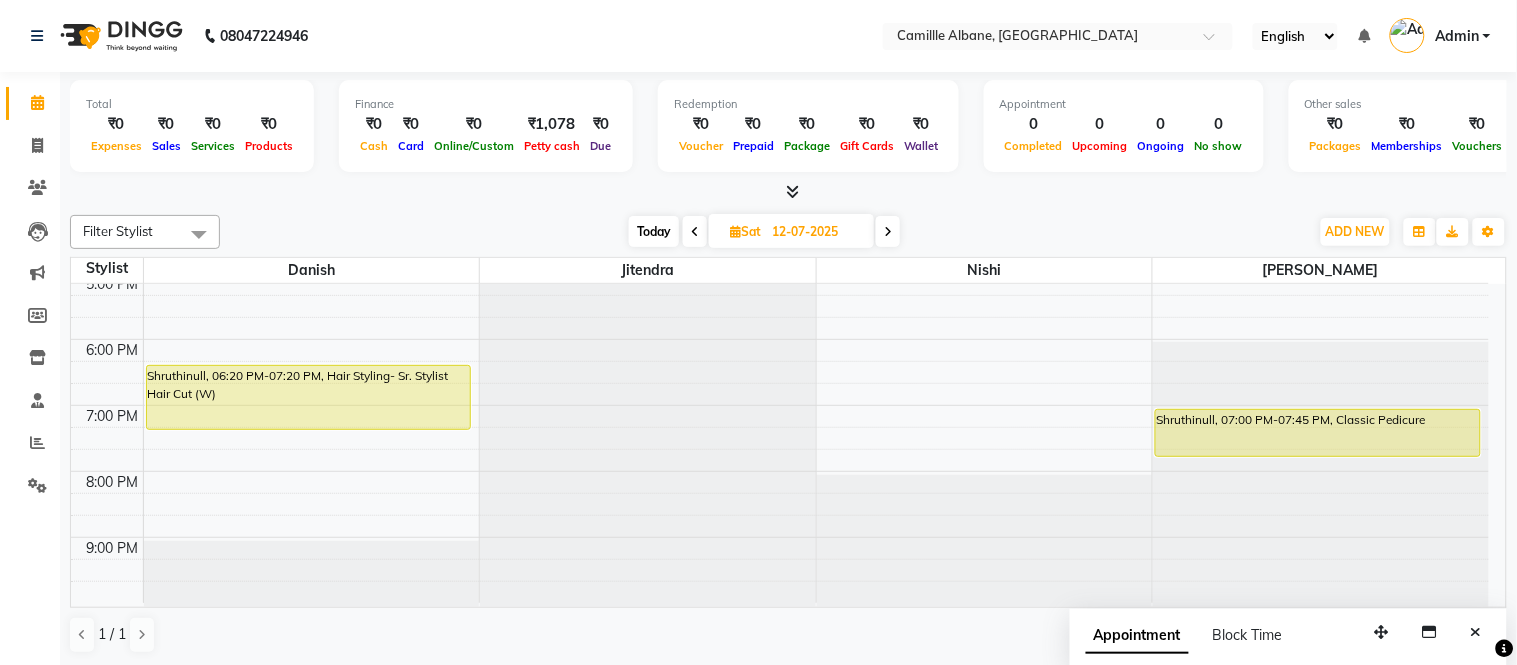 click on "Today" at bounding box center (654, 231) 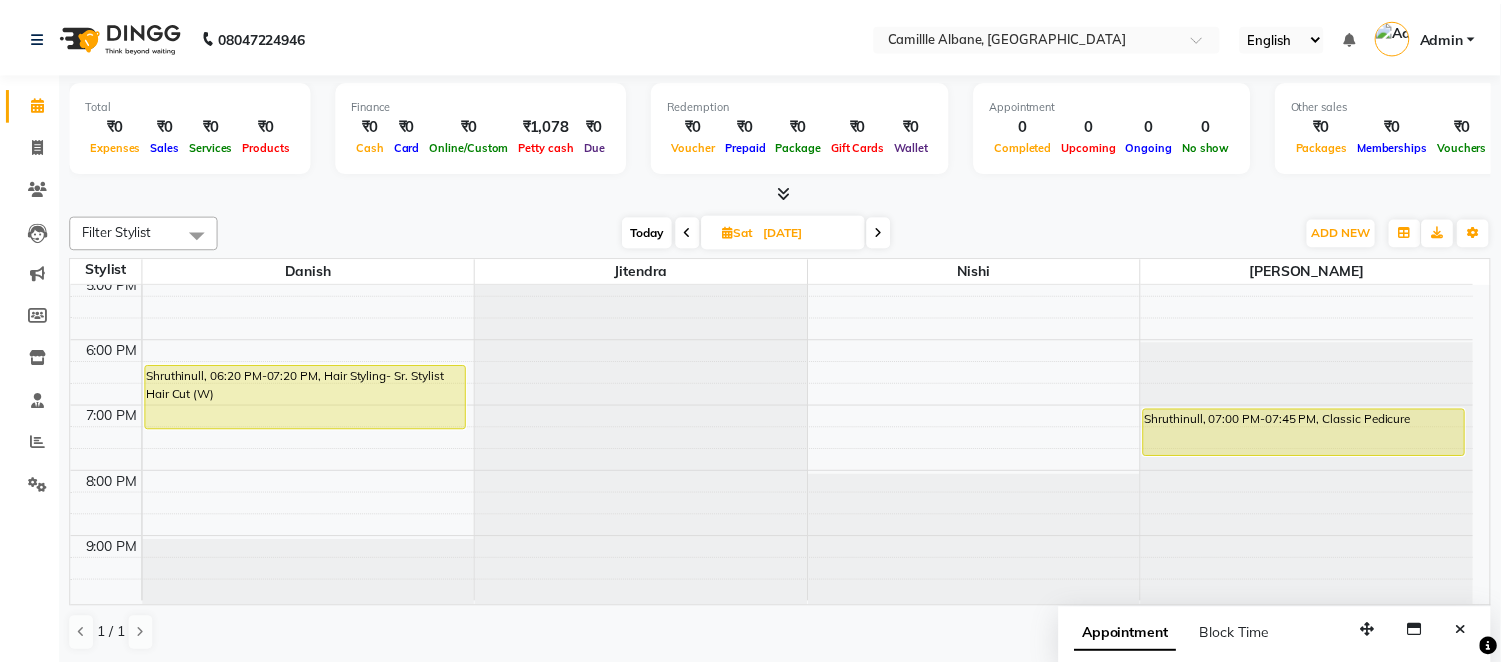 scroll, scrollTop: 332, scrollLeft: 0, axis: vertical 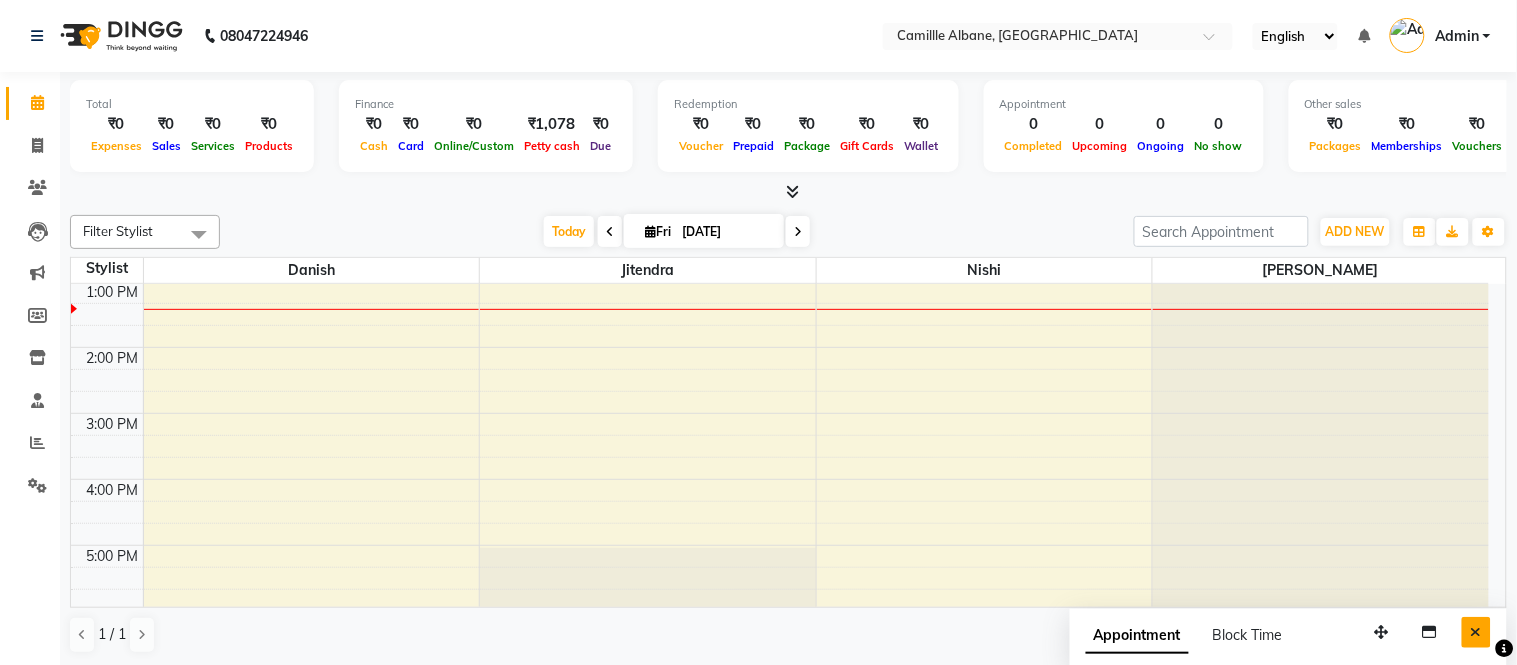click at bounding box center [1476, 632] 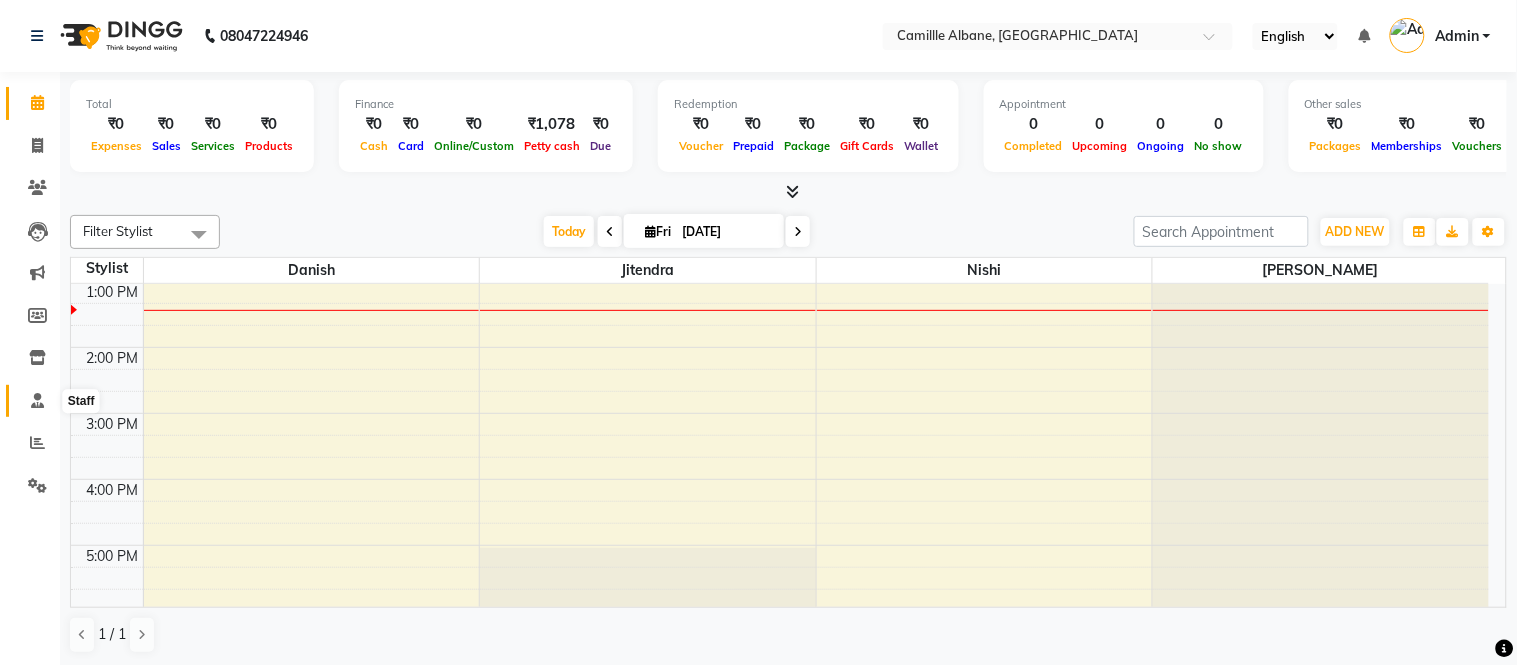 click 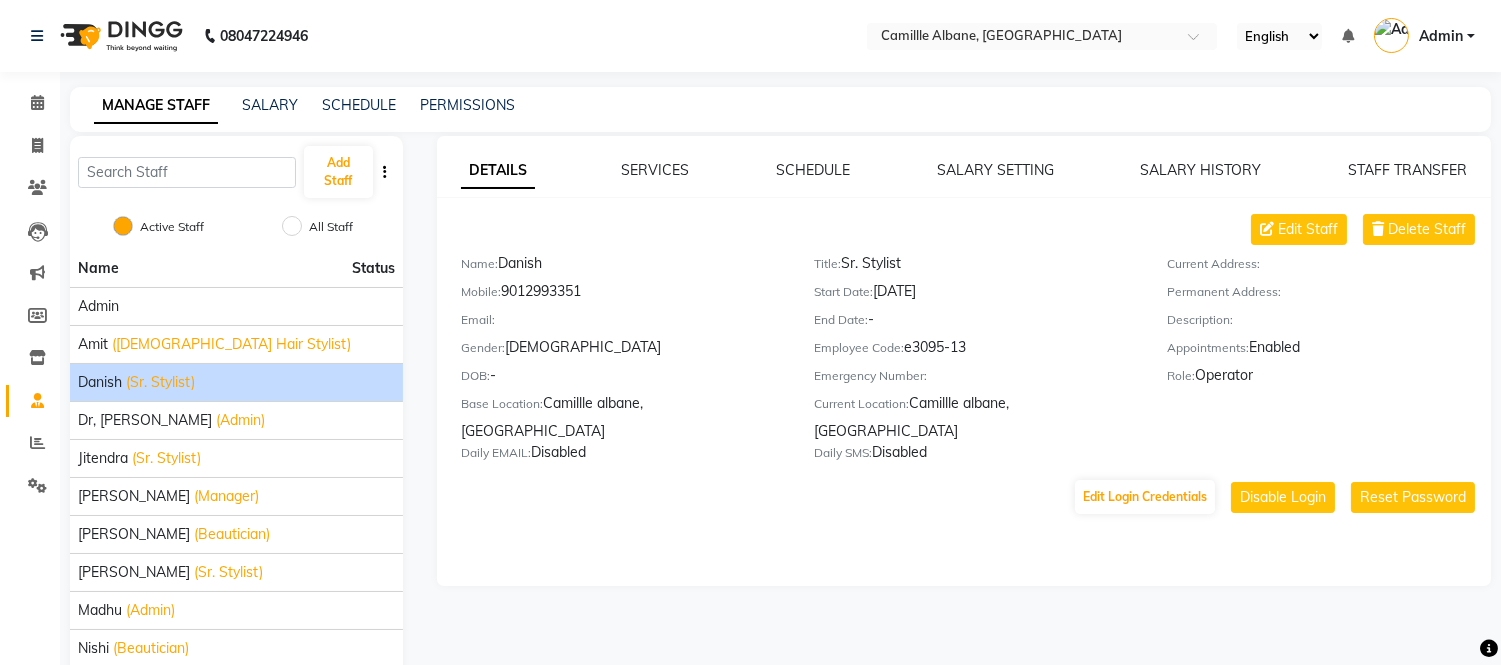 click on "(Sr. Stylist)" 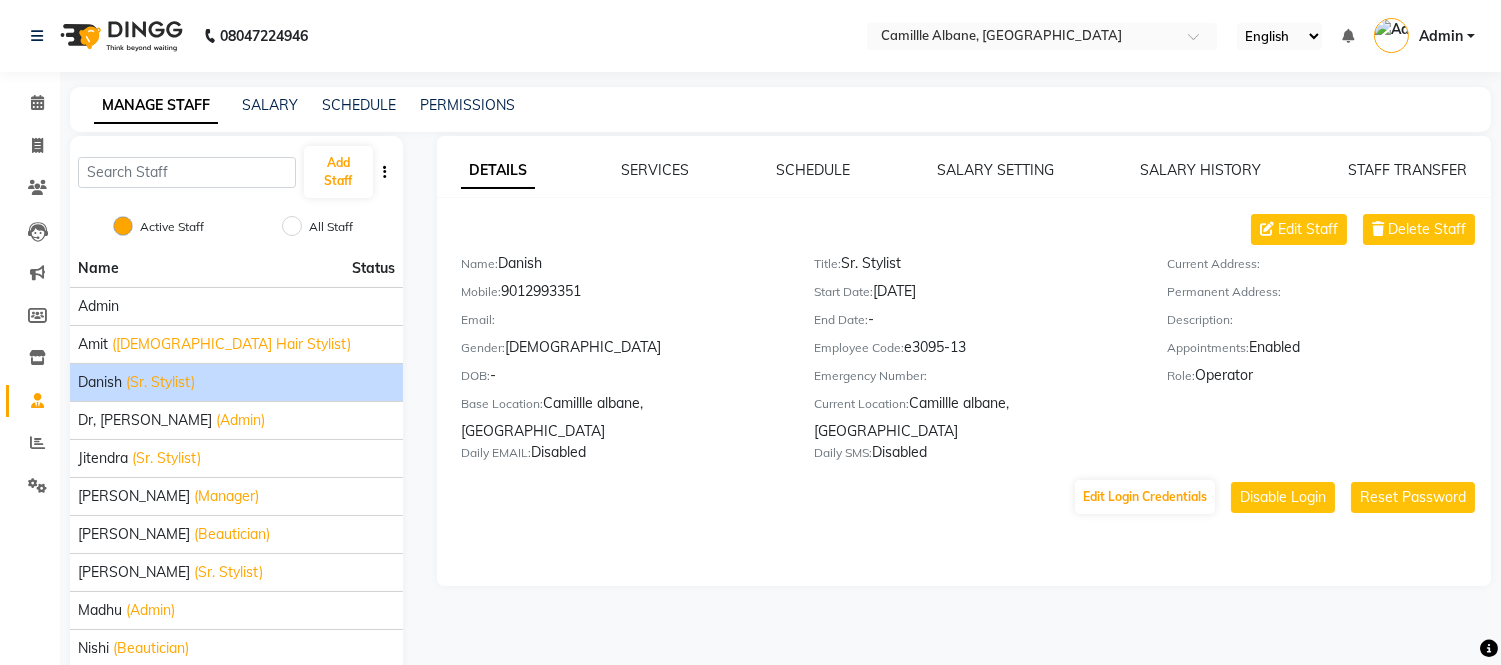 drag, startPoint x: 216, startPoint y: 494, endPoint x: 701, endPoint y: 281, distance: 529.71124 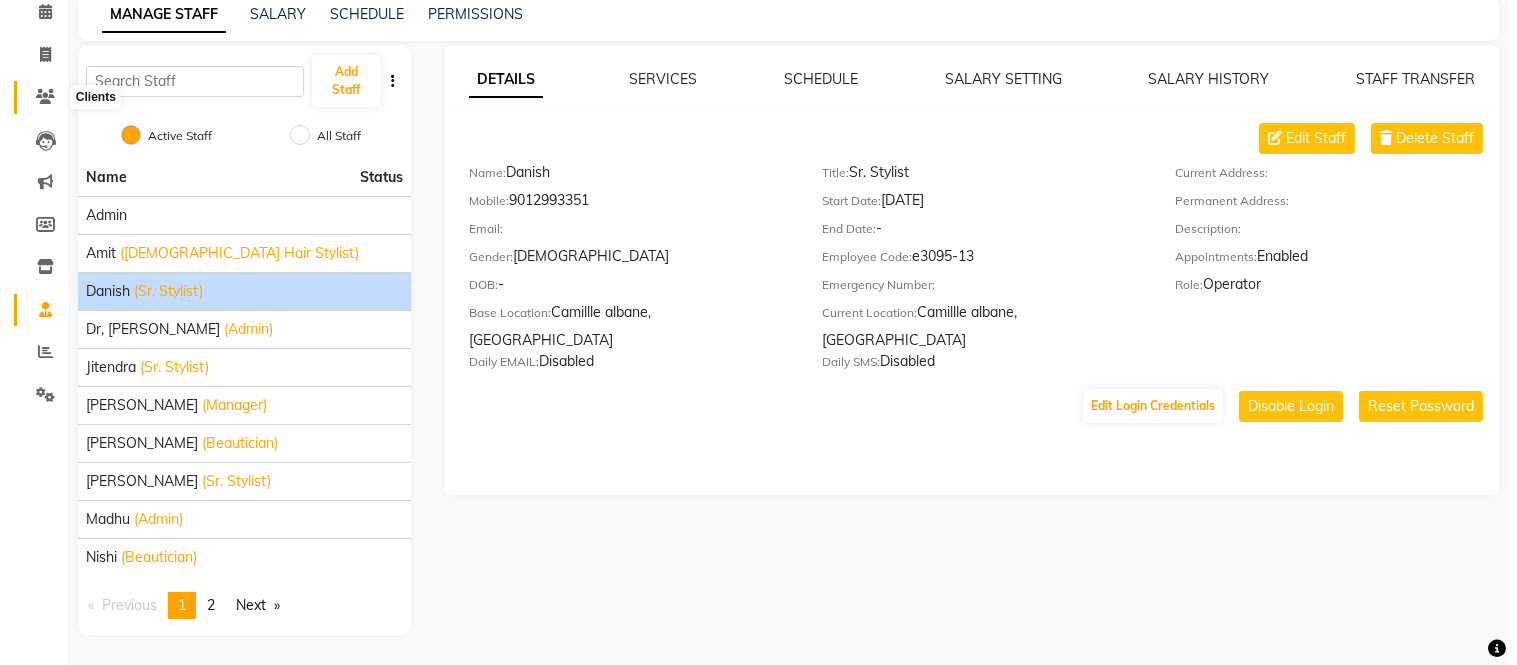 scroll, scrollTop: 0, scrollLeft: 0, axis: both 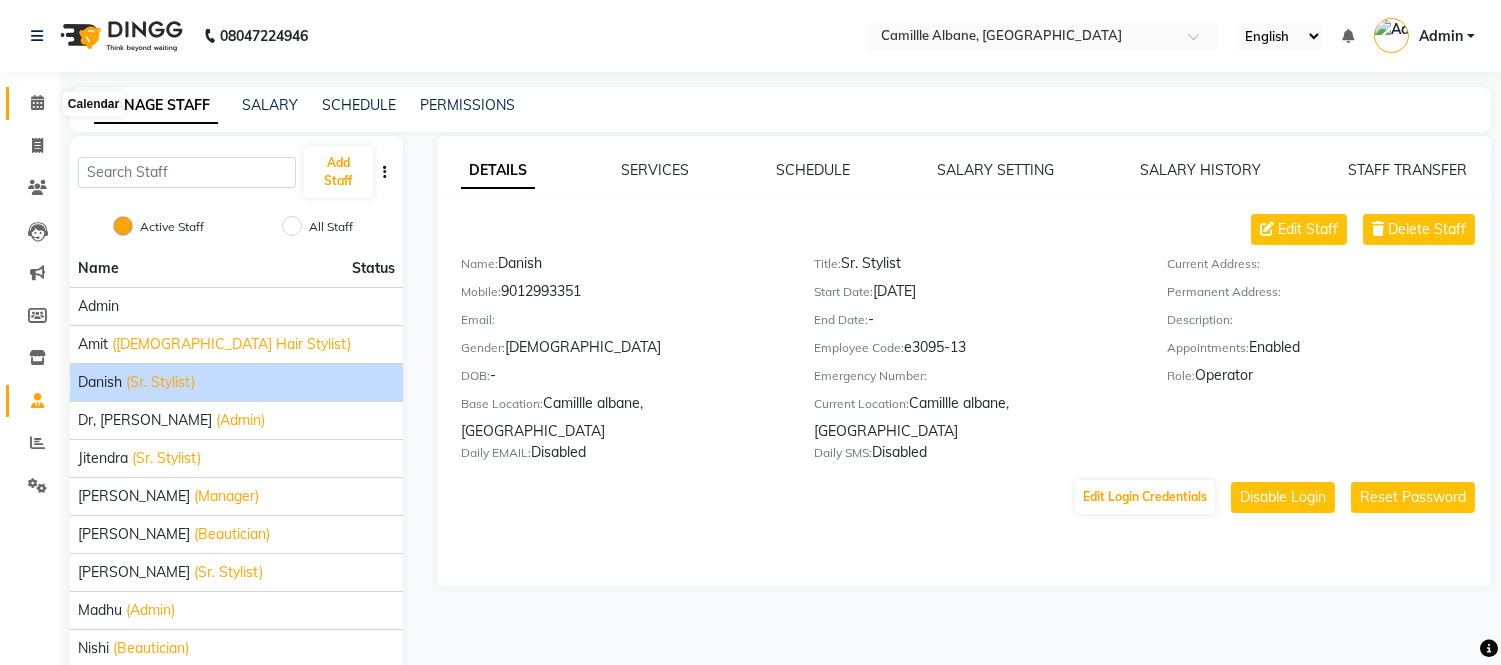 click 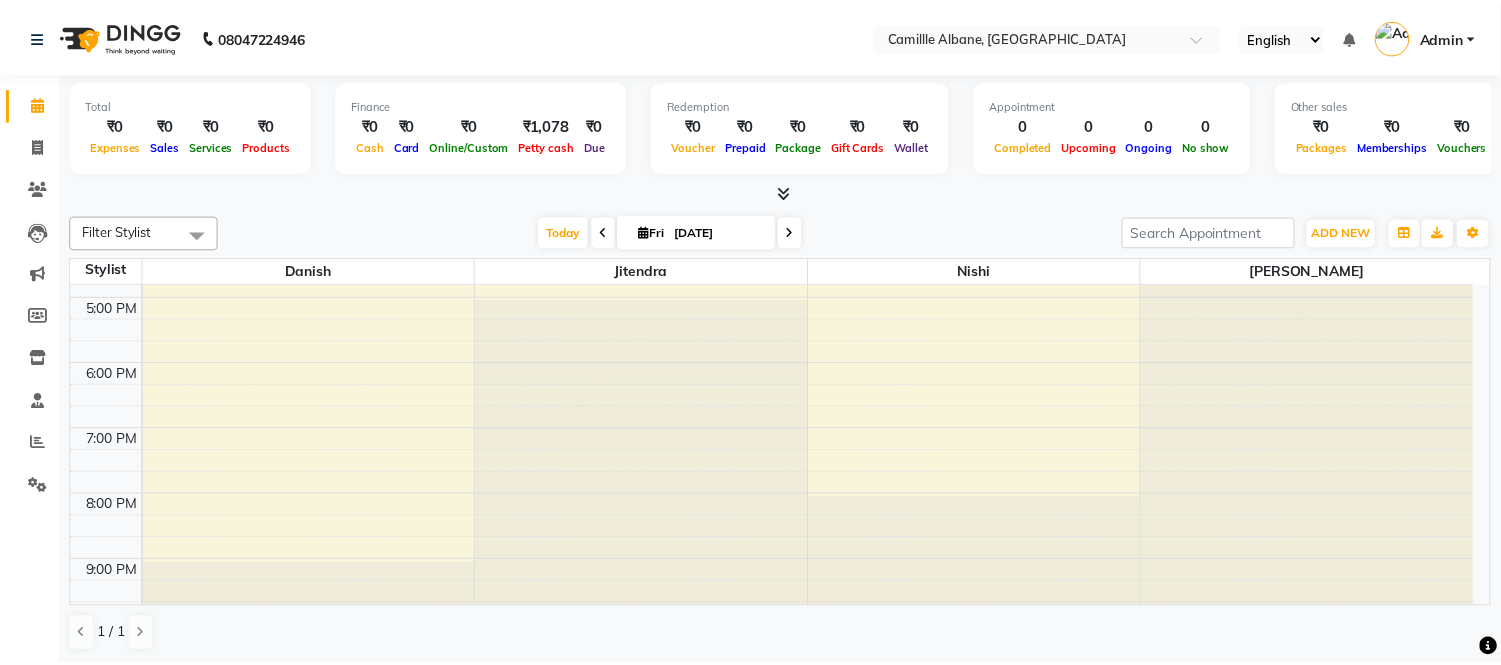scroll, scrollTop: 604, scrollLeft: 0, axis: vertical 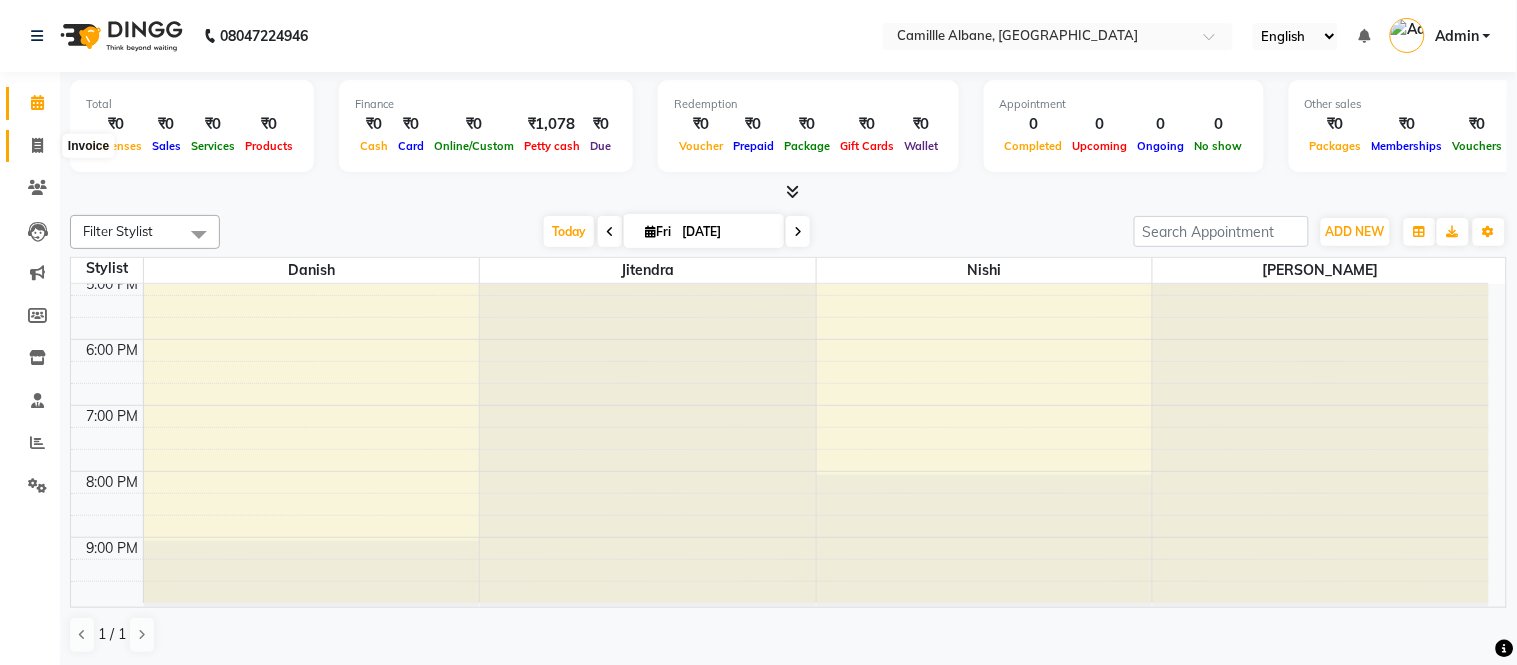 click 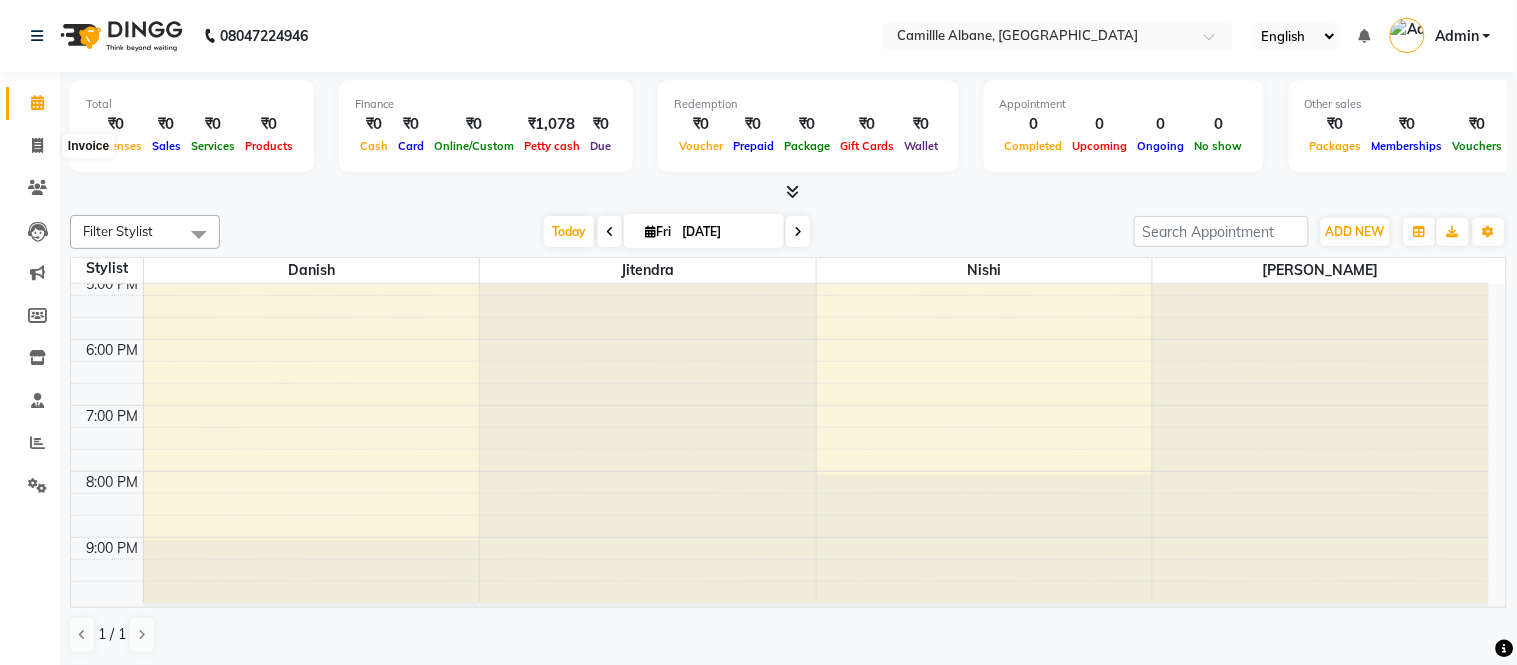 select on "service" 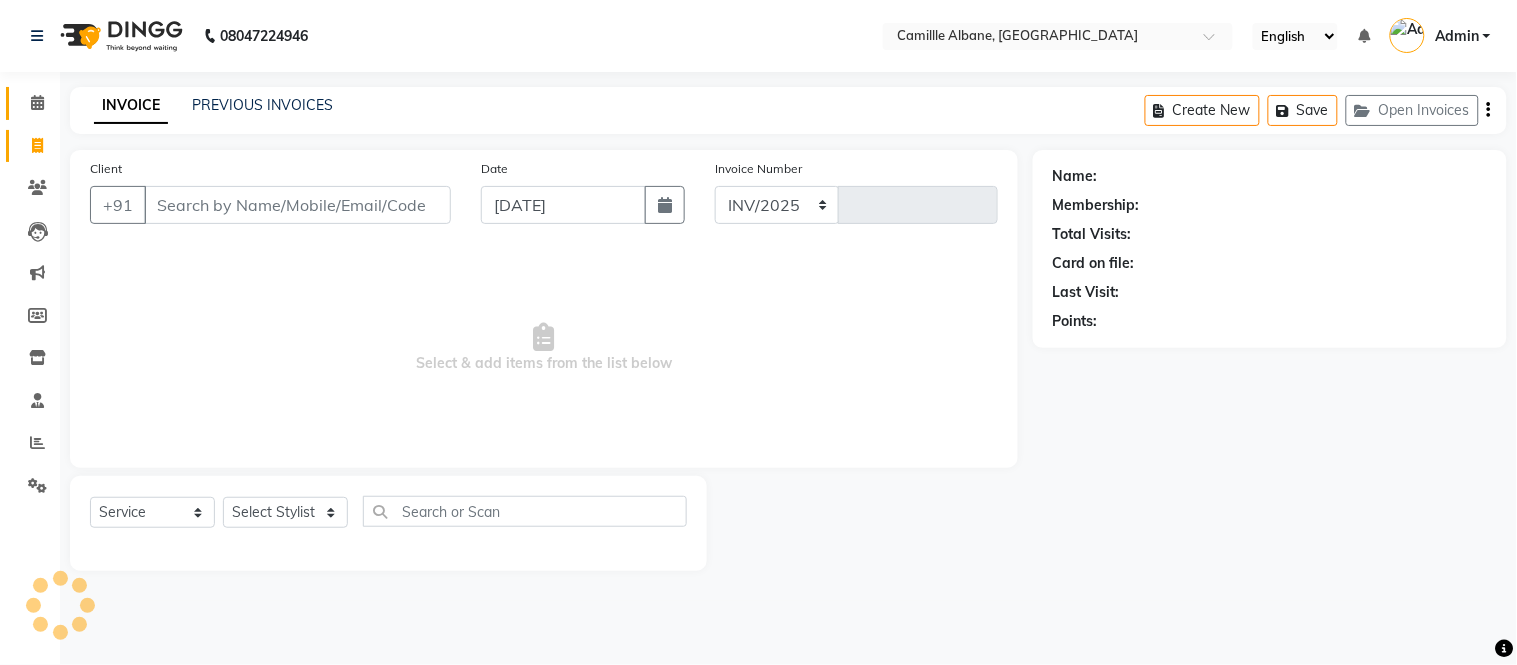 select on "7025" 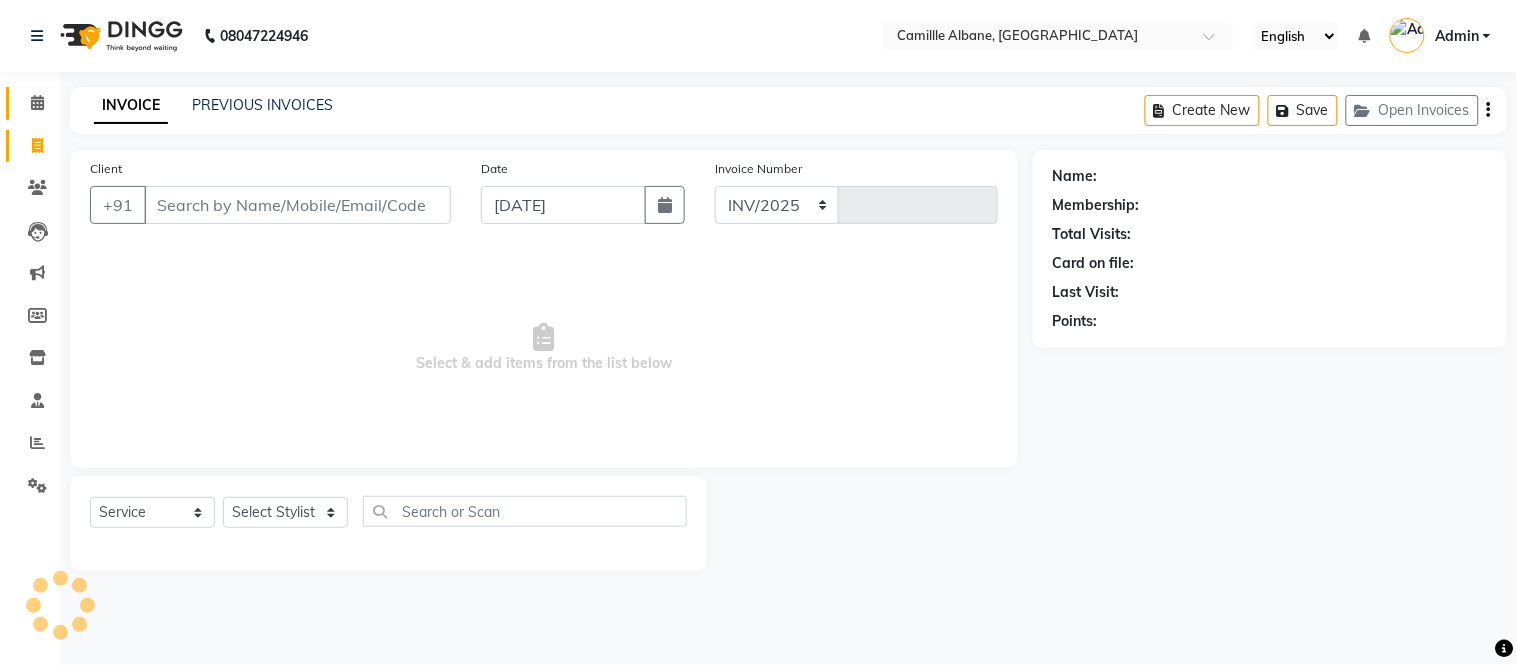 type on "0723" 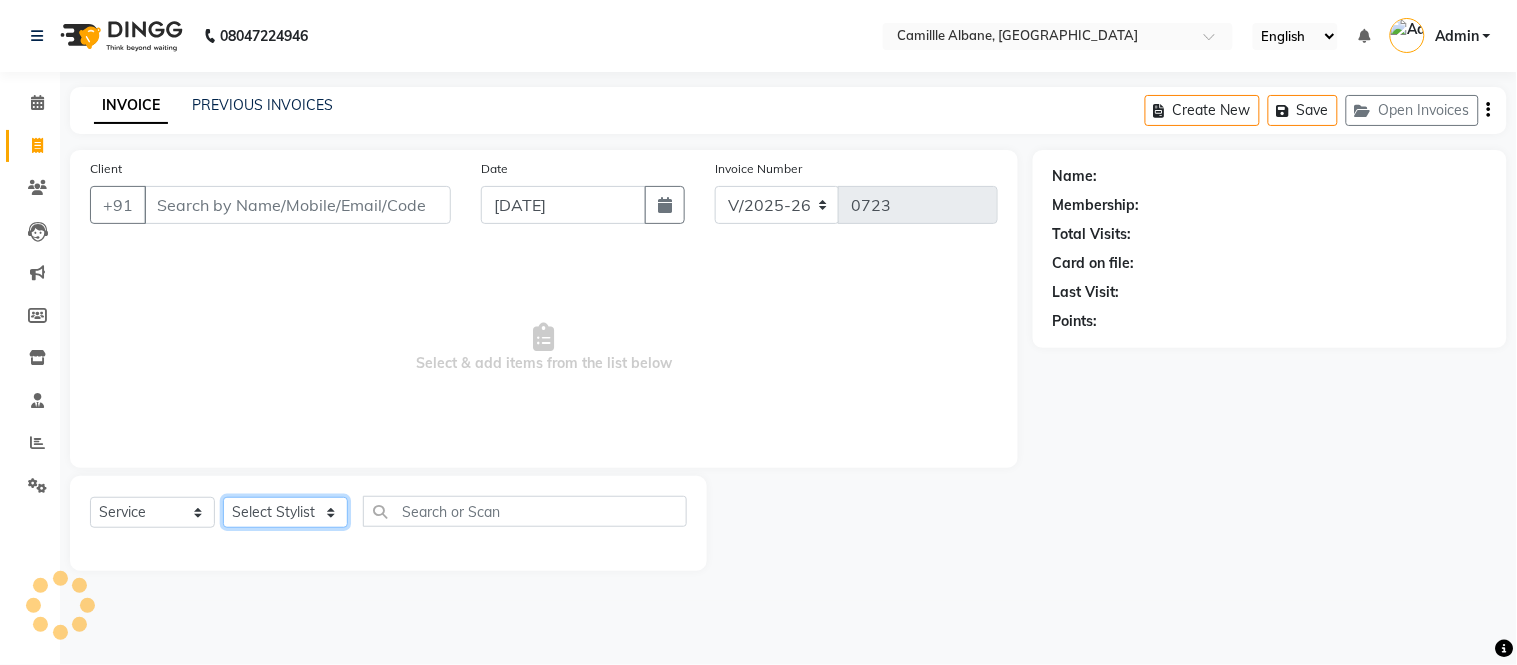 click on "Select Stylist" 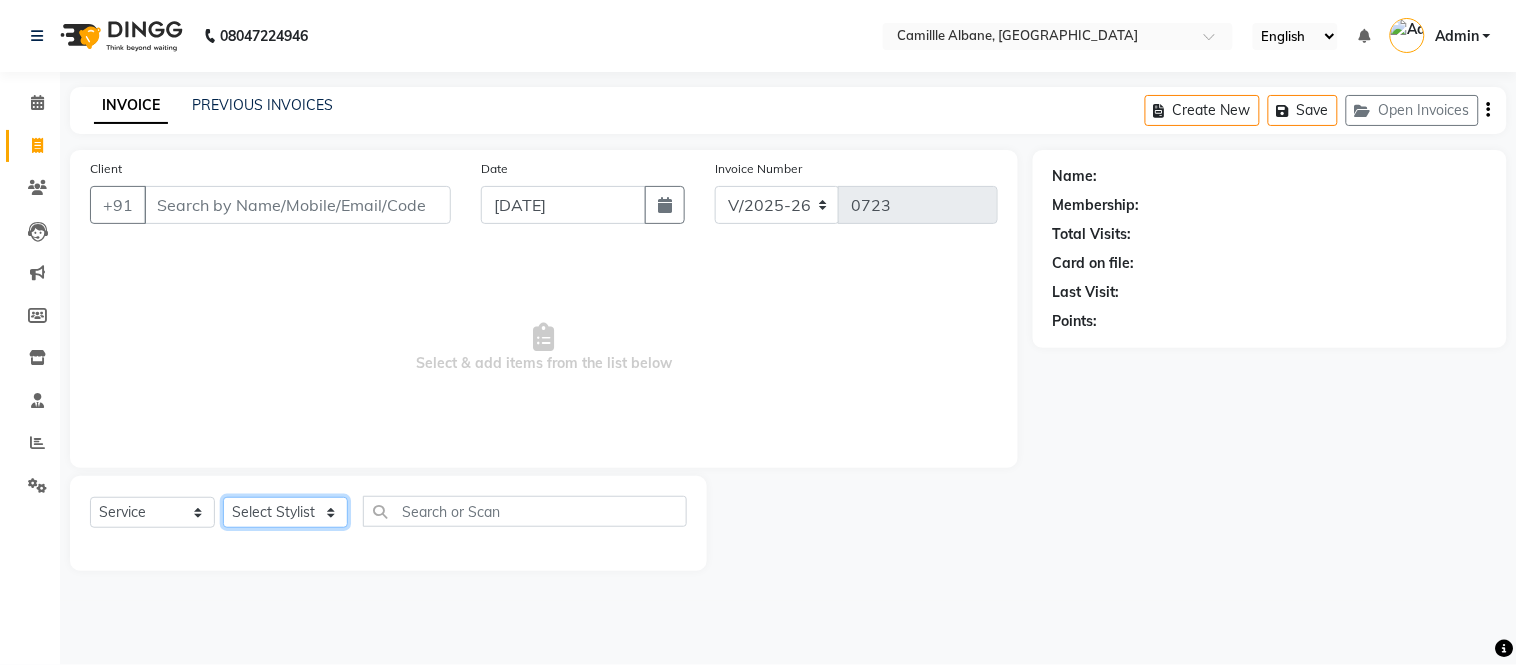 click on "Select Stylist Admin Amit Danish Dr, [PERSON_NAME] [PERSON_NAME] [PERSON_NAME] [PERSON_NAME] [PERSON_NAME]" 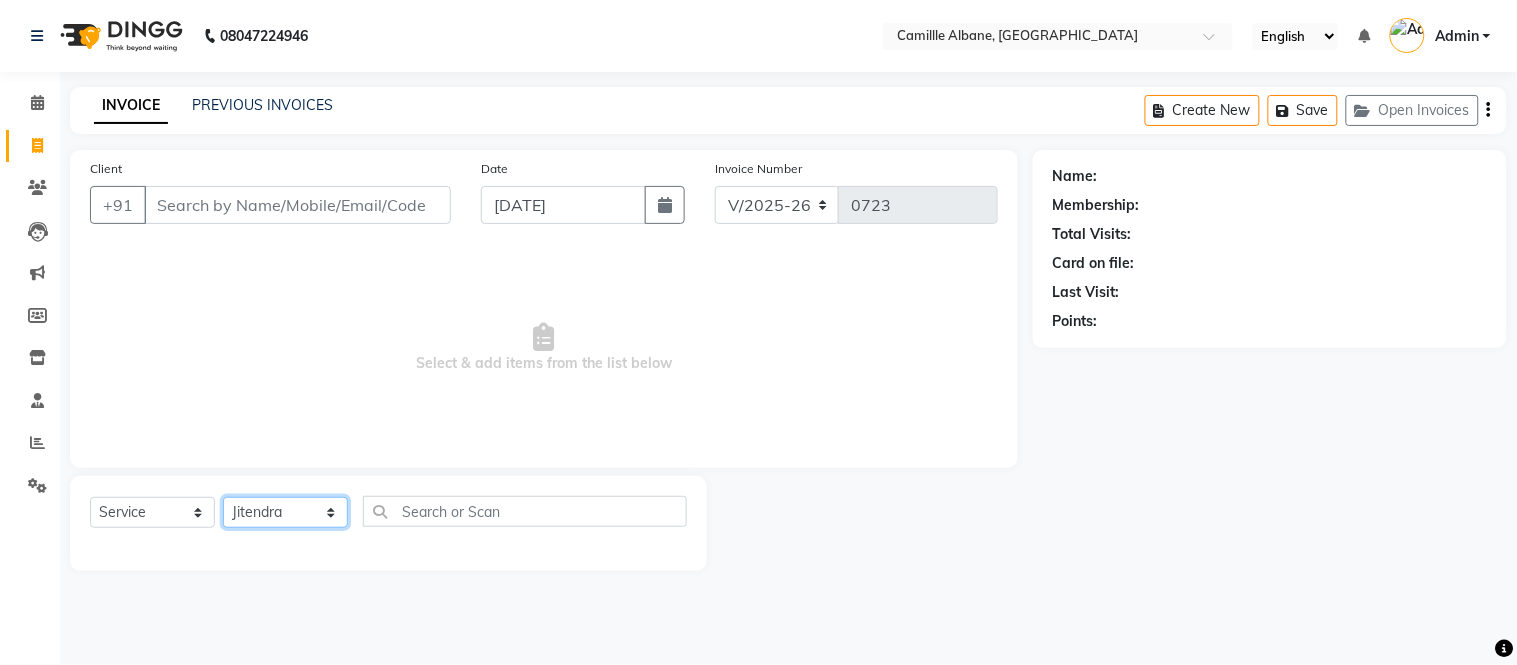click on "Select Stylist Admin Amit Danish Dr, [PERSON_NAME] [PERSON_NAME] [PERSON_NAME] [PERSON_NAME] [PERSON_NAME]" 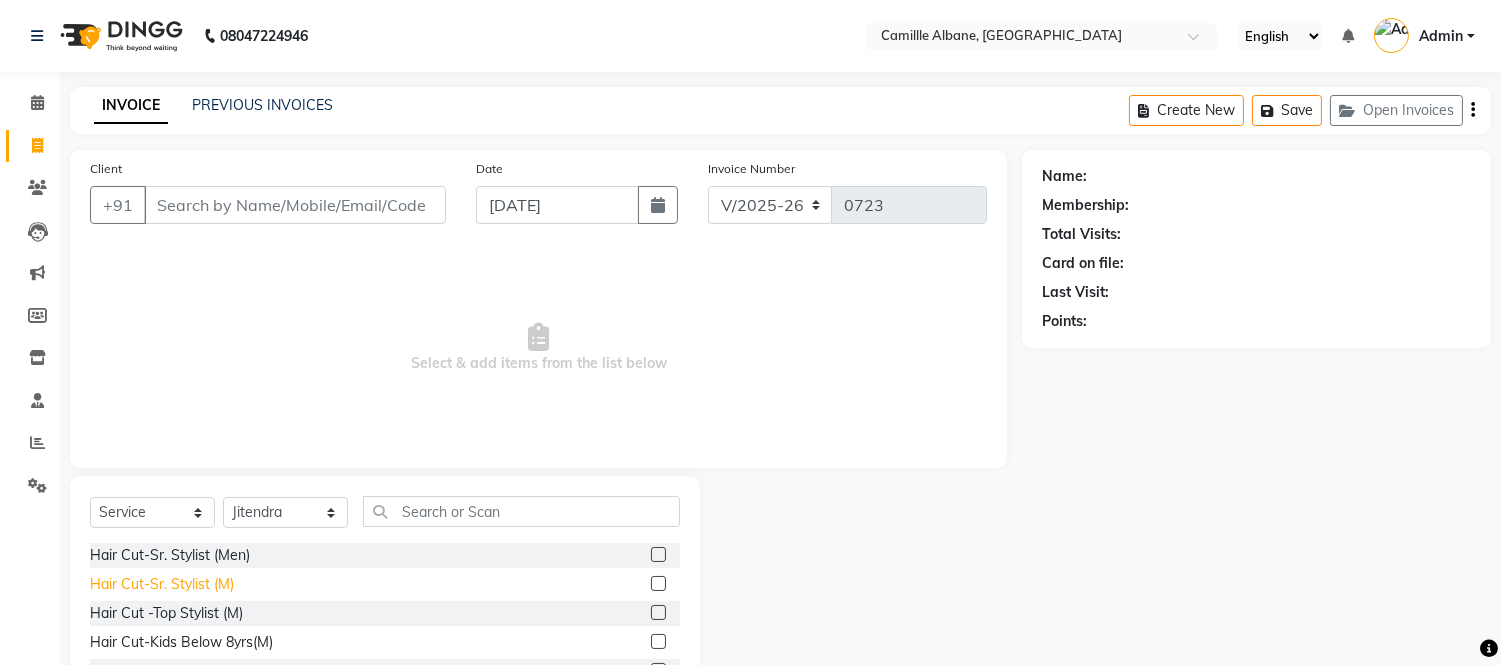 click on "Hair Cut-Sr. Stylist (M)" 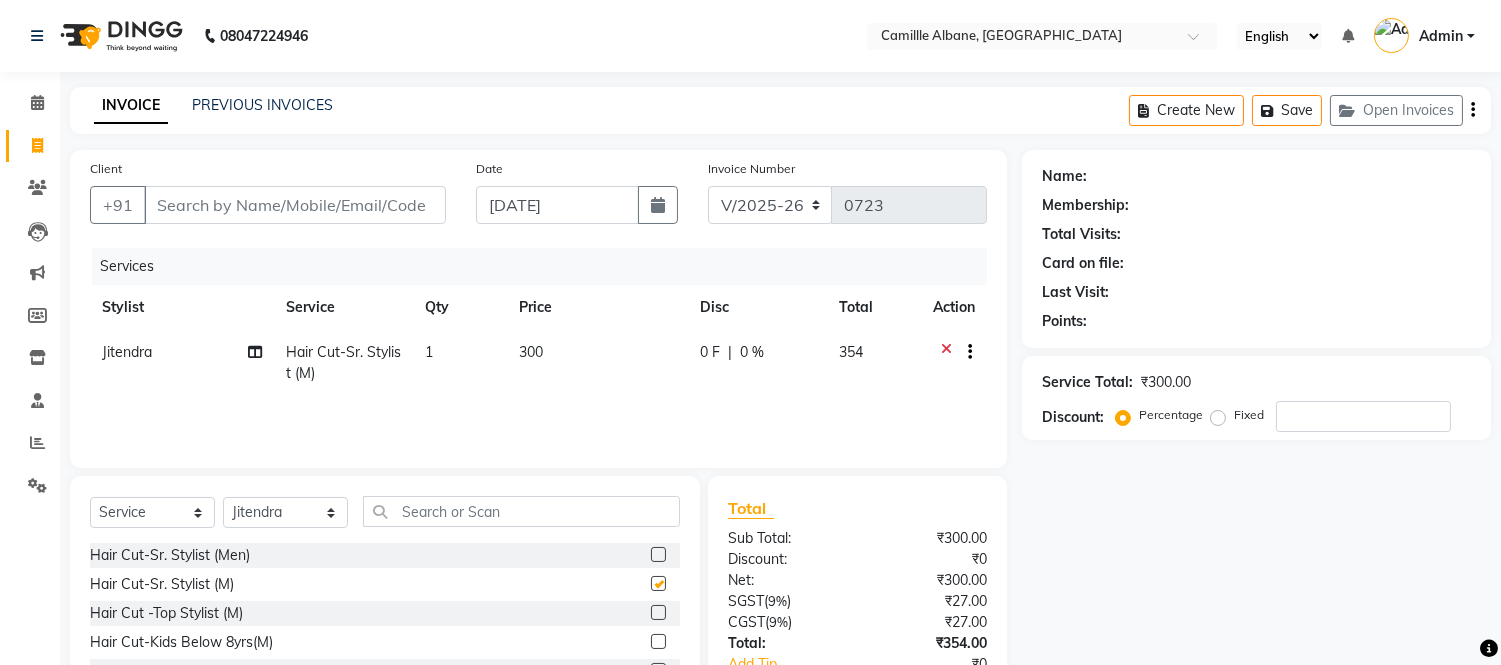 checkbox on "false" 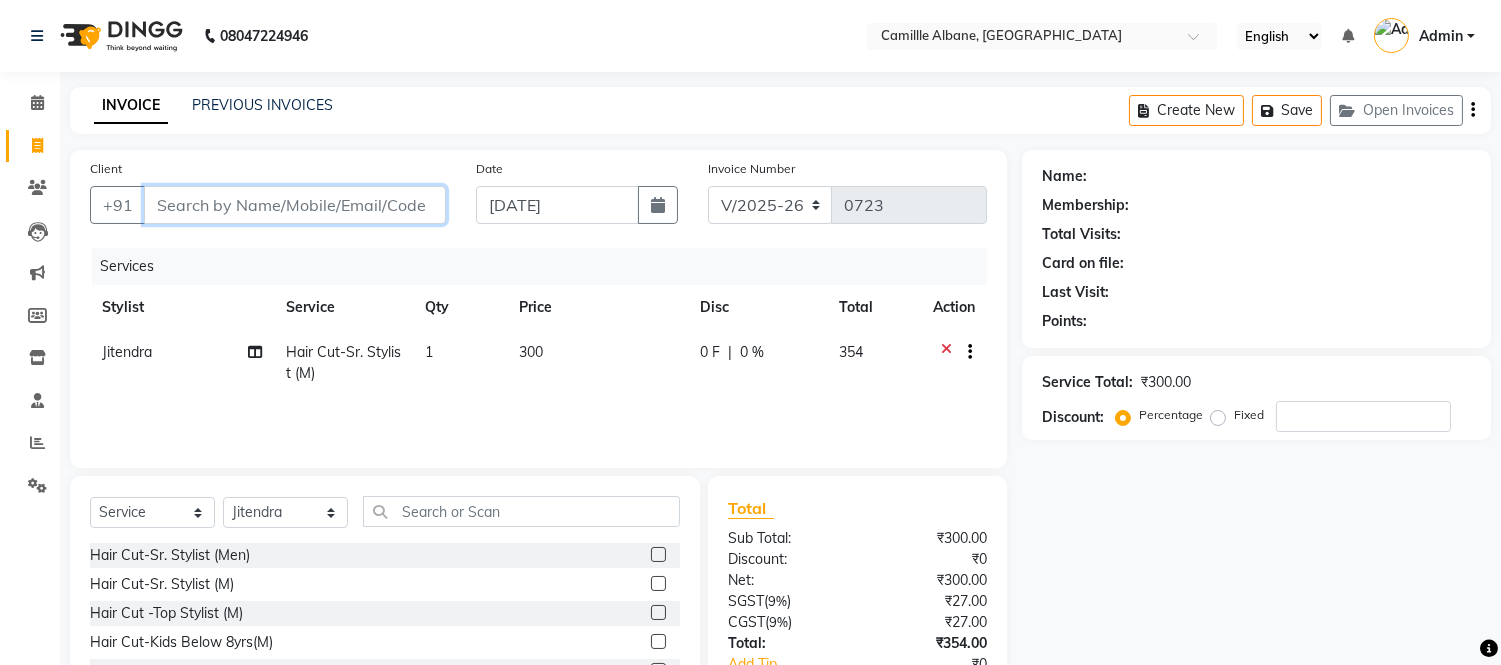 click on "Client" at bounding box center (295, 205) 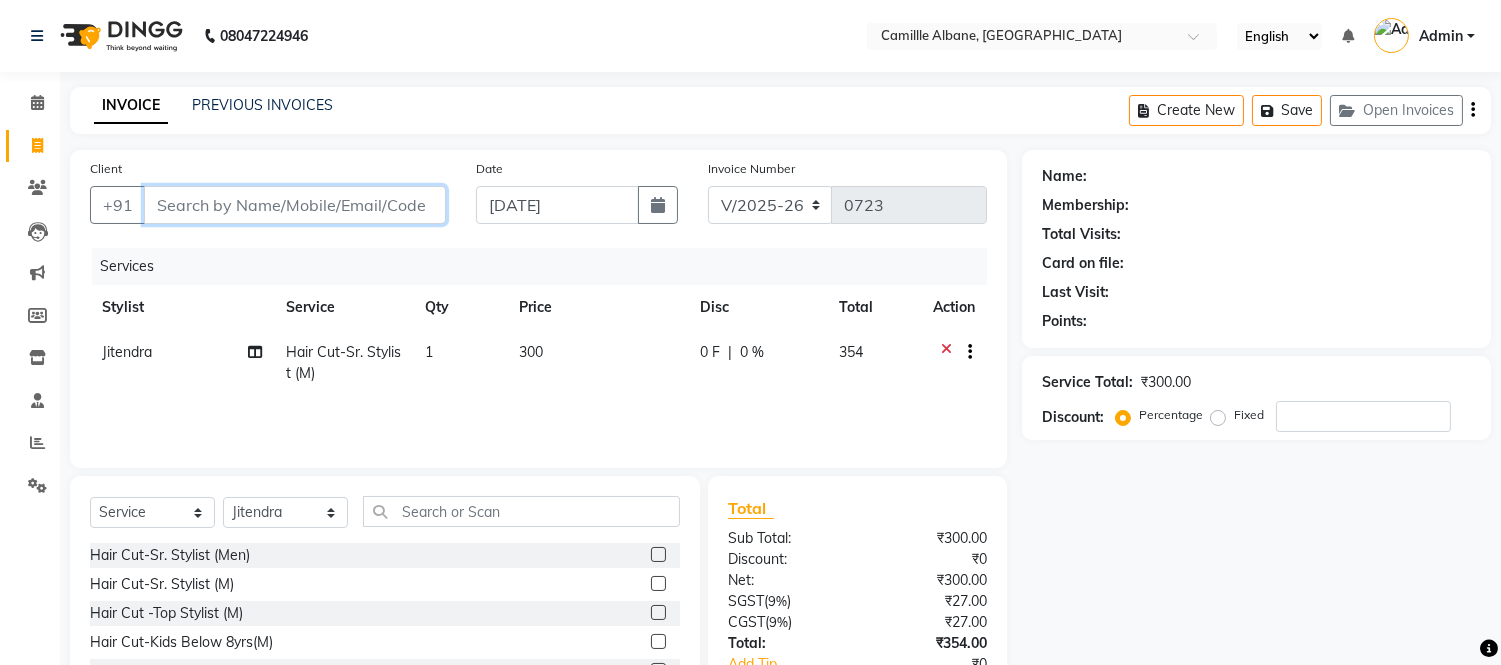 type on "9" 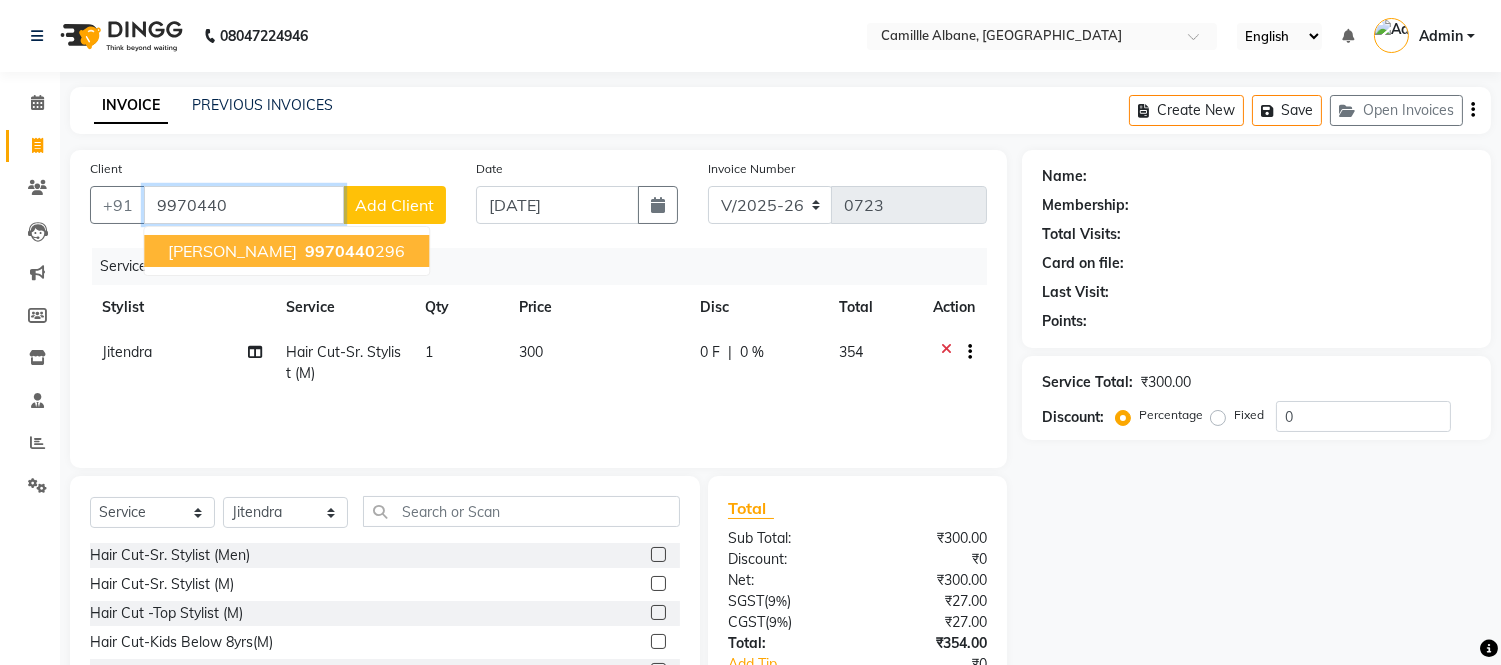 click on "9970440 296" at bounding box center (353, 251) 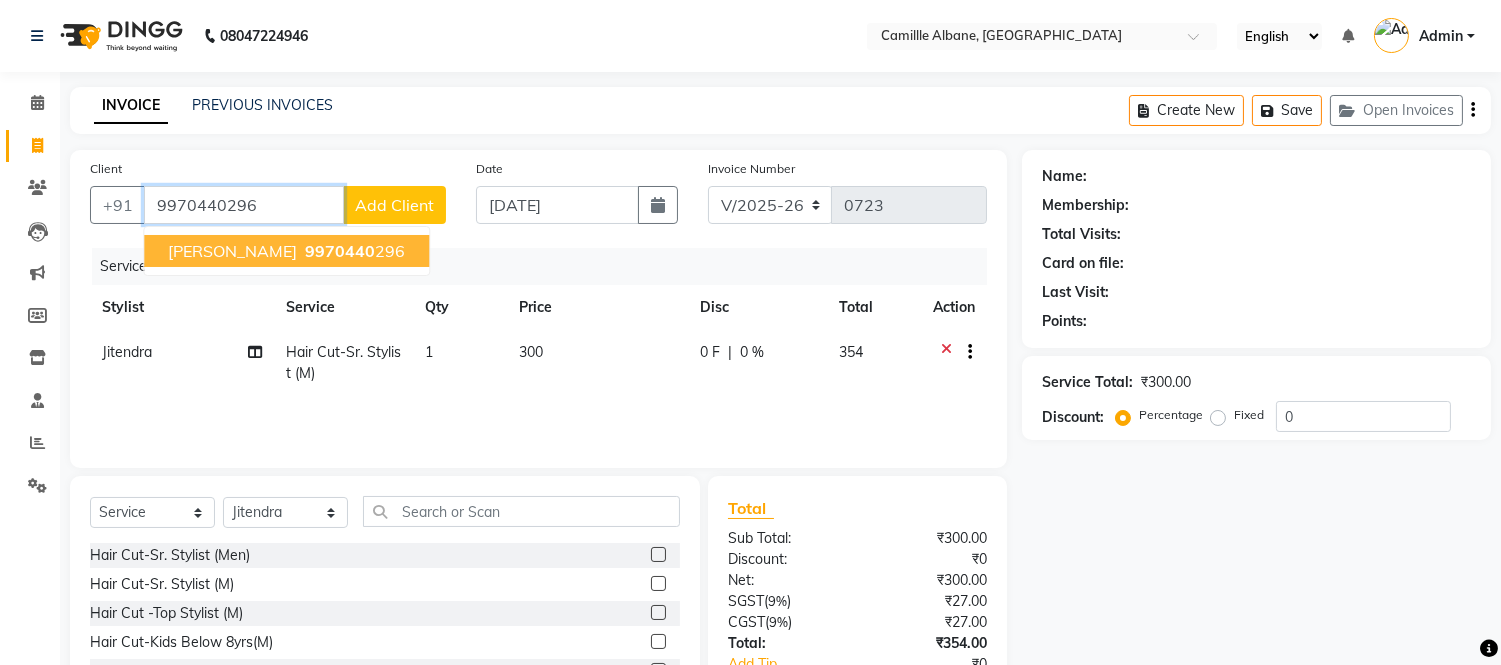 type on "9970440296" 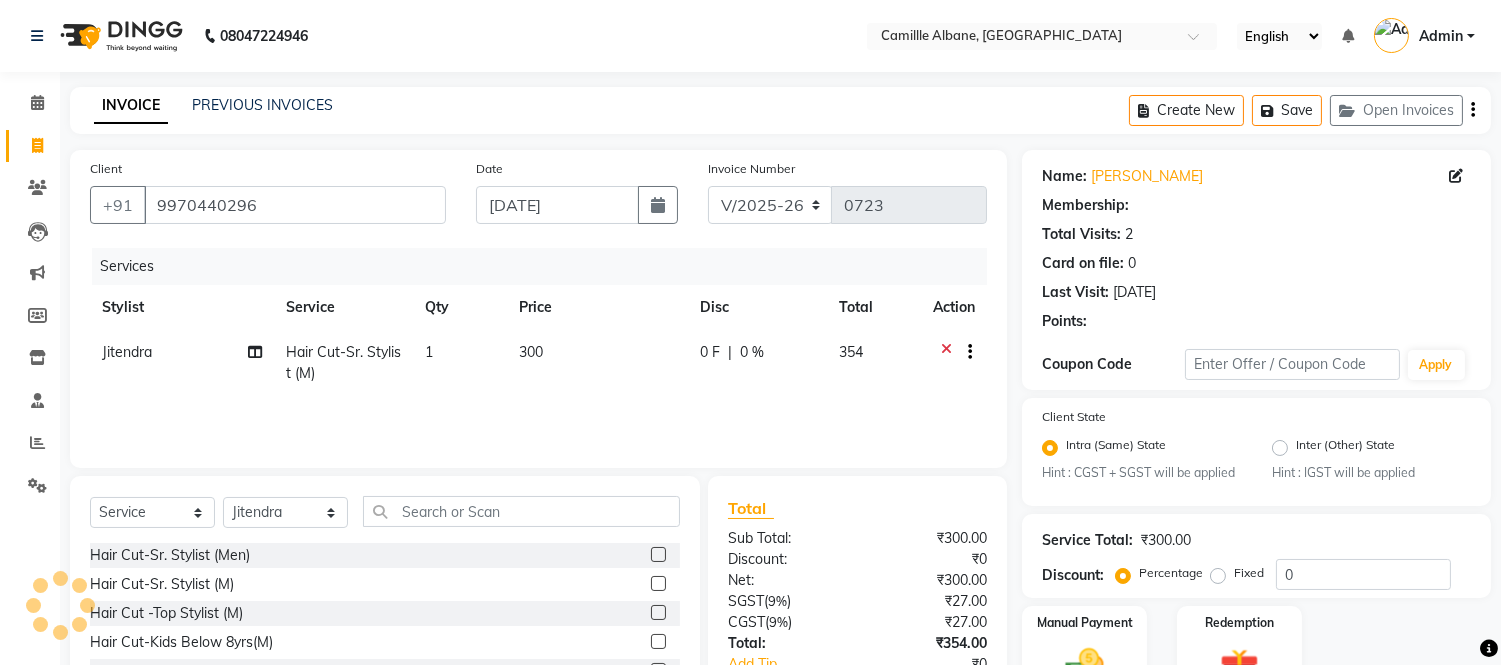 select on "1: Object" 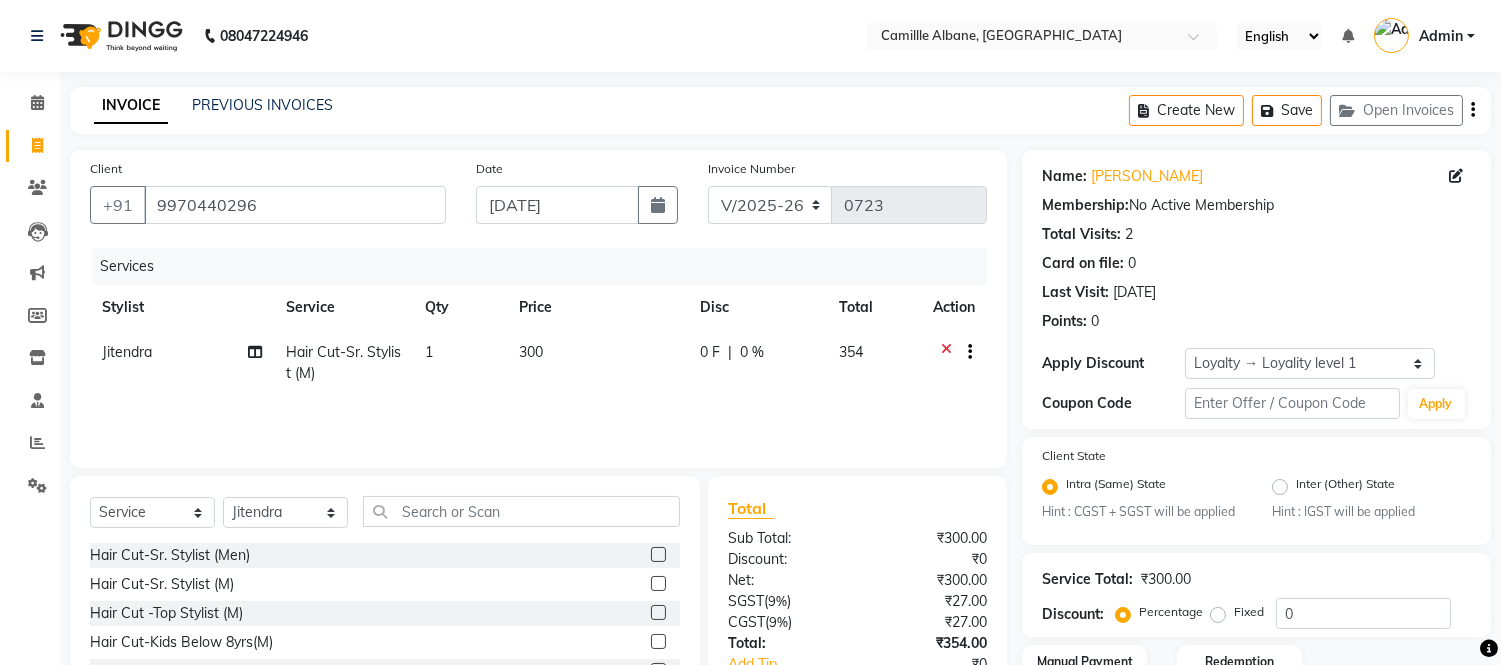 scroll, scrollTop: 148, scrollLeft: 0, axis: vertical 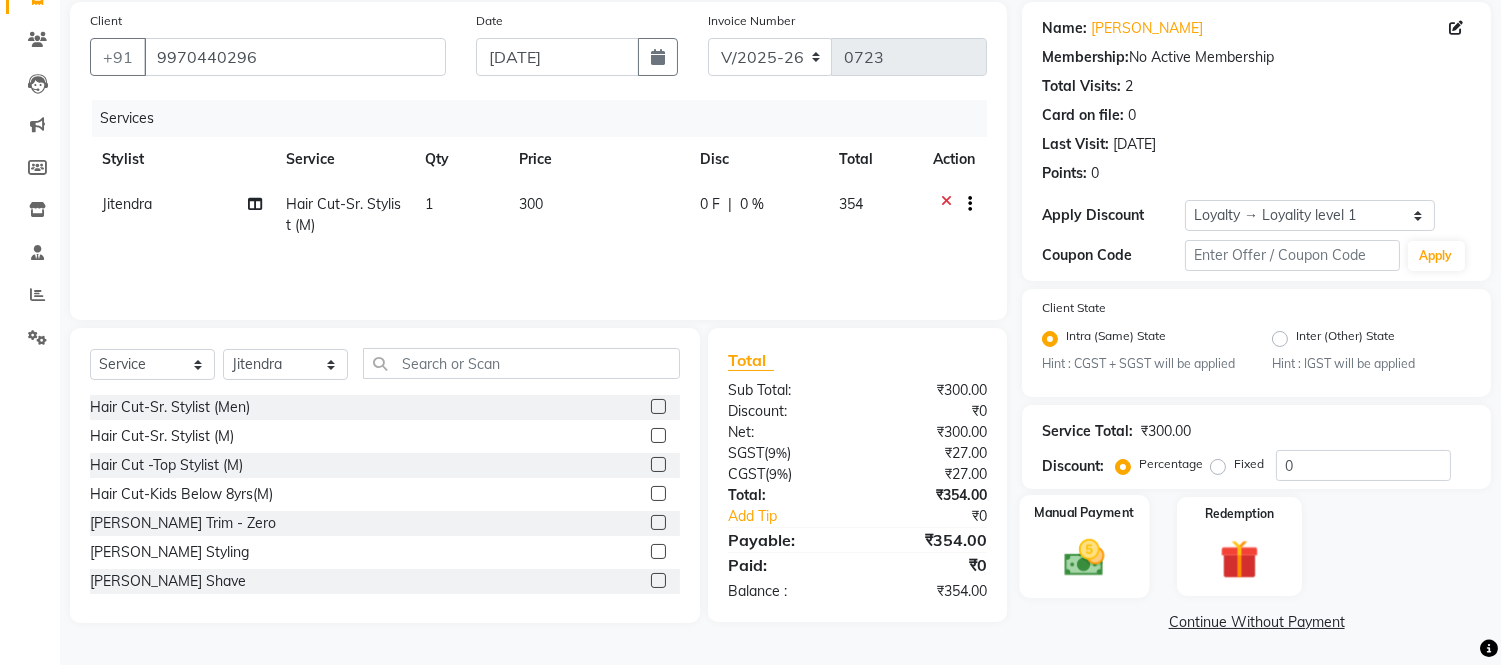 click 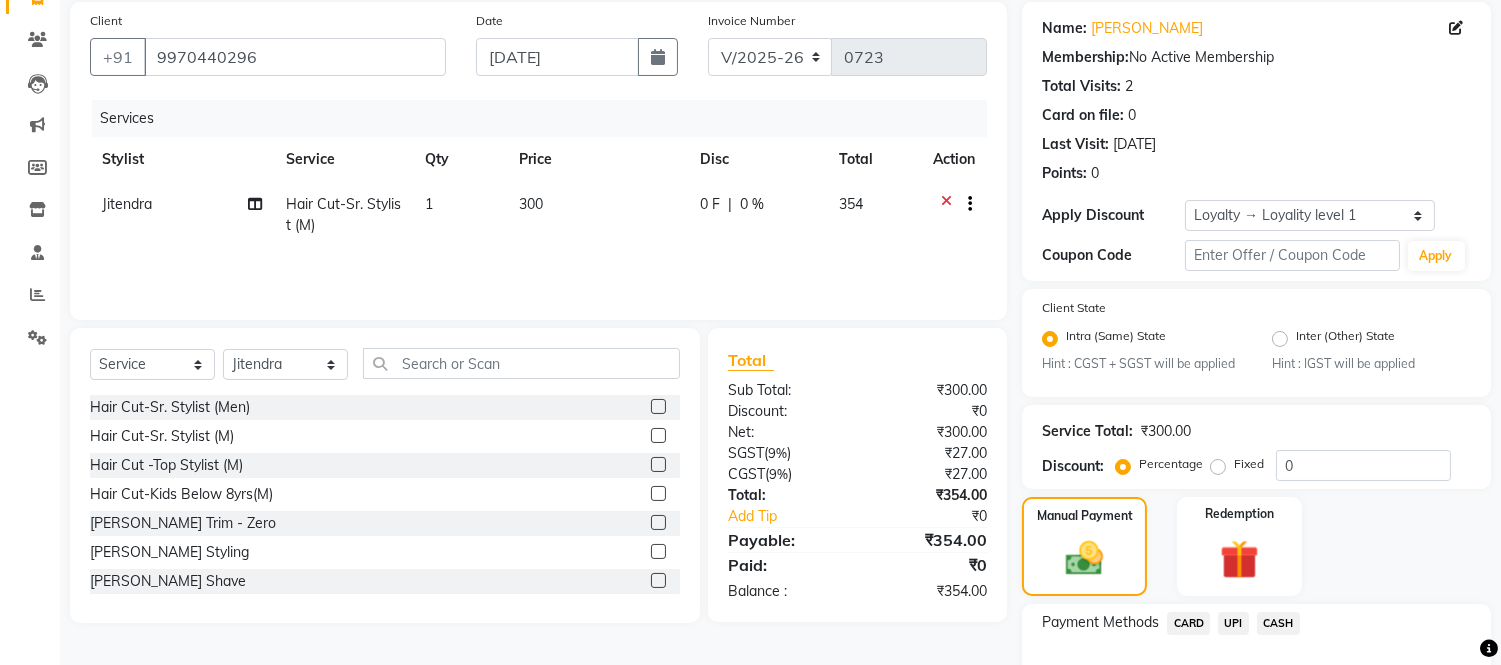 click on "UPI" 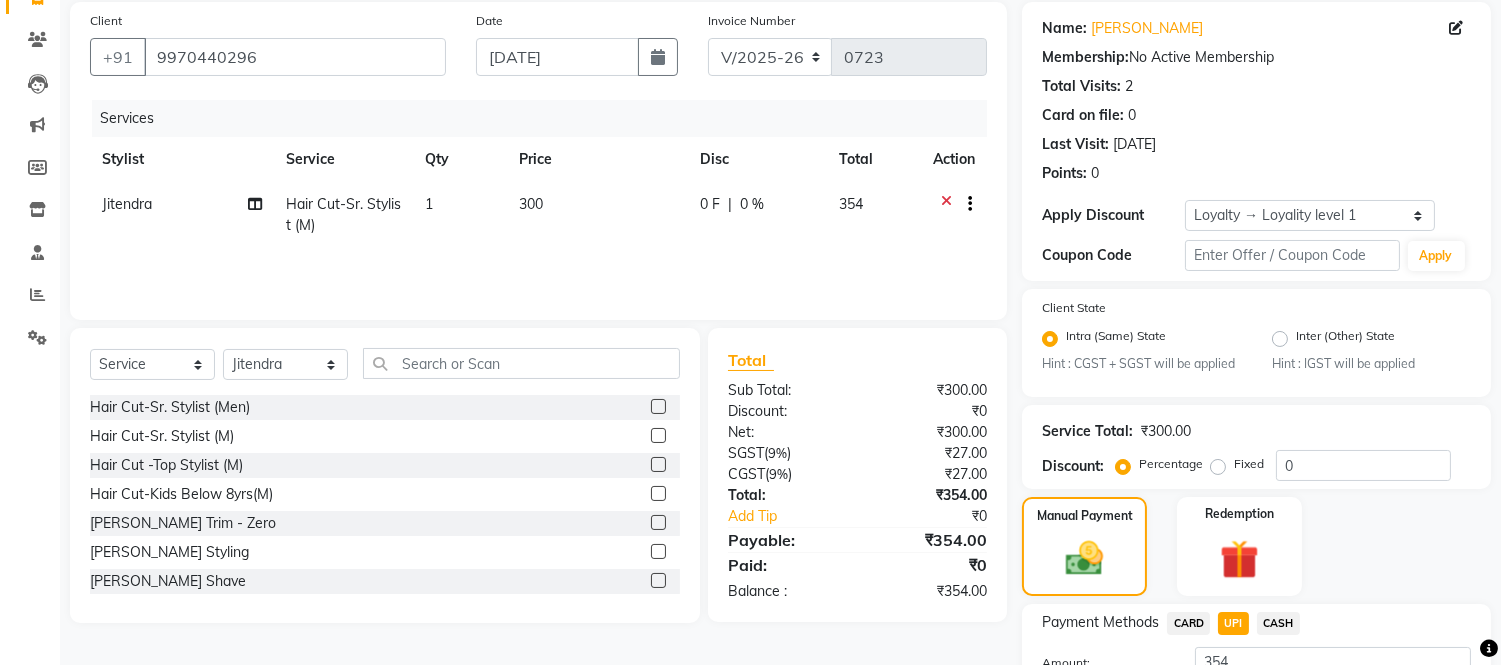 scroll, scrollTop: 306, scrollLeft: 0, axis: vertical 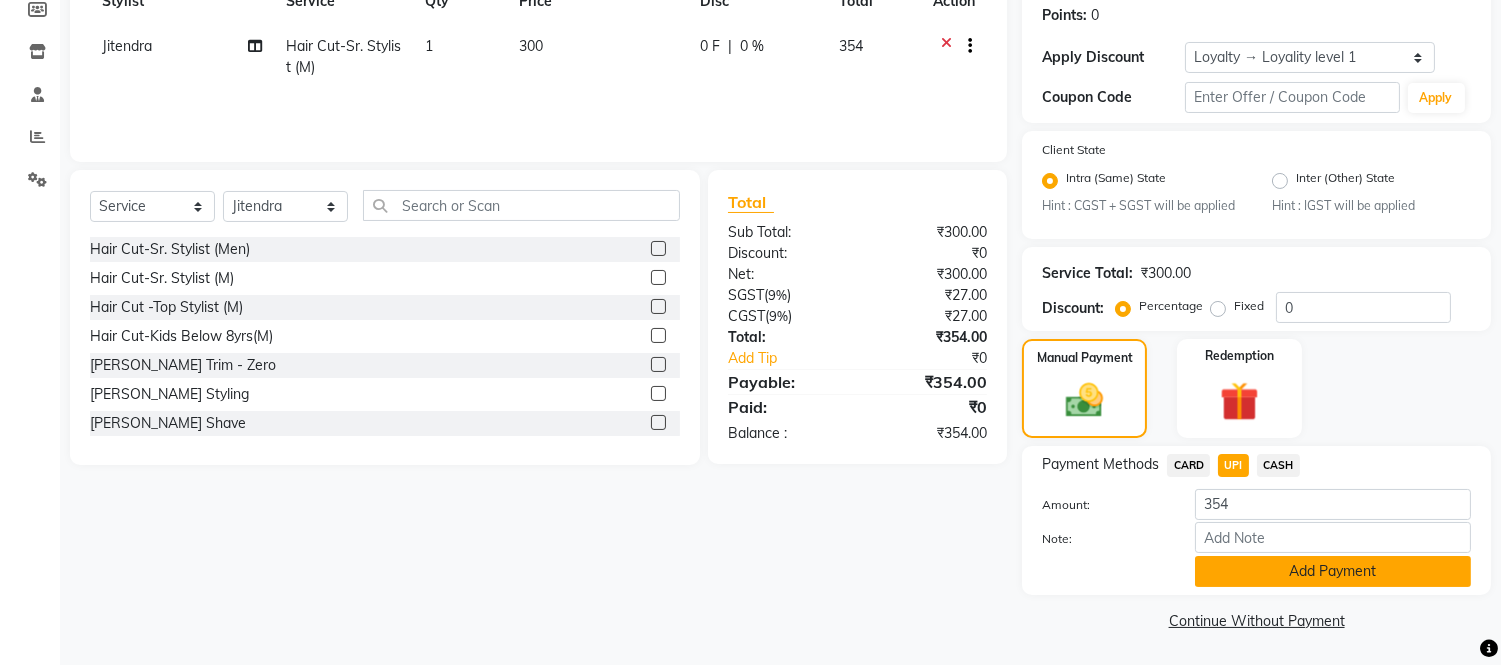 click on "Add Payment" 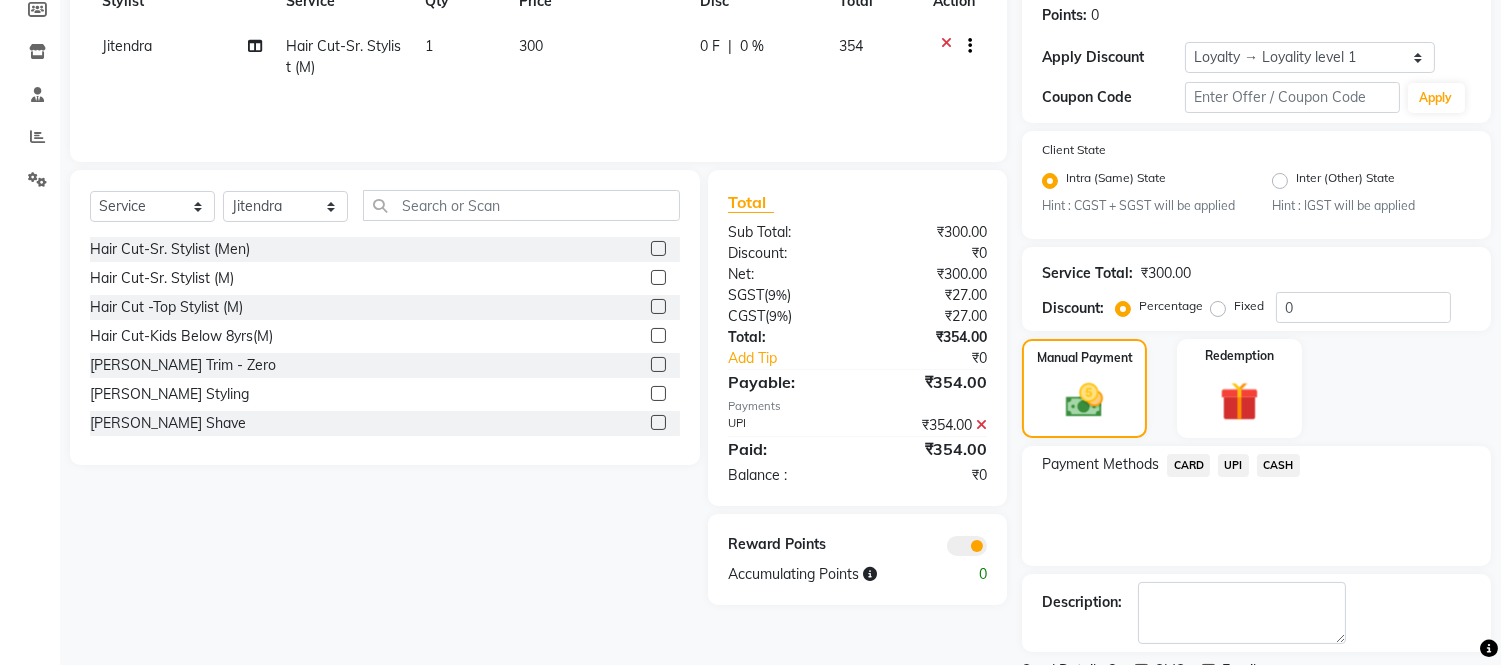 scroll, scrollTop: 391, scrollLeft: 0, axis: vertical 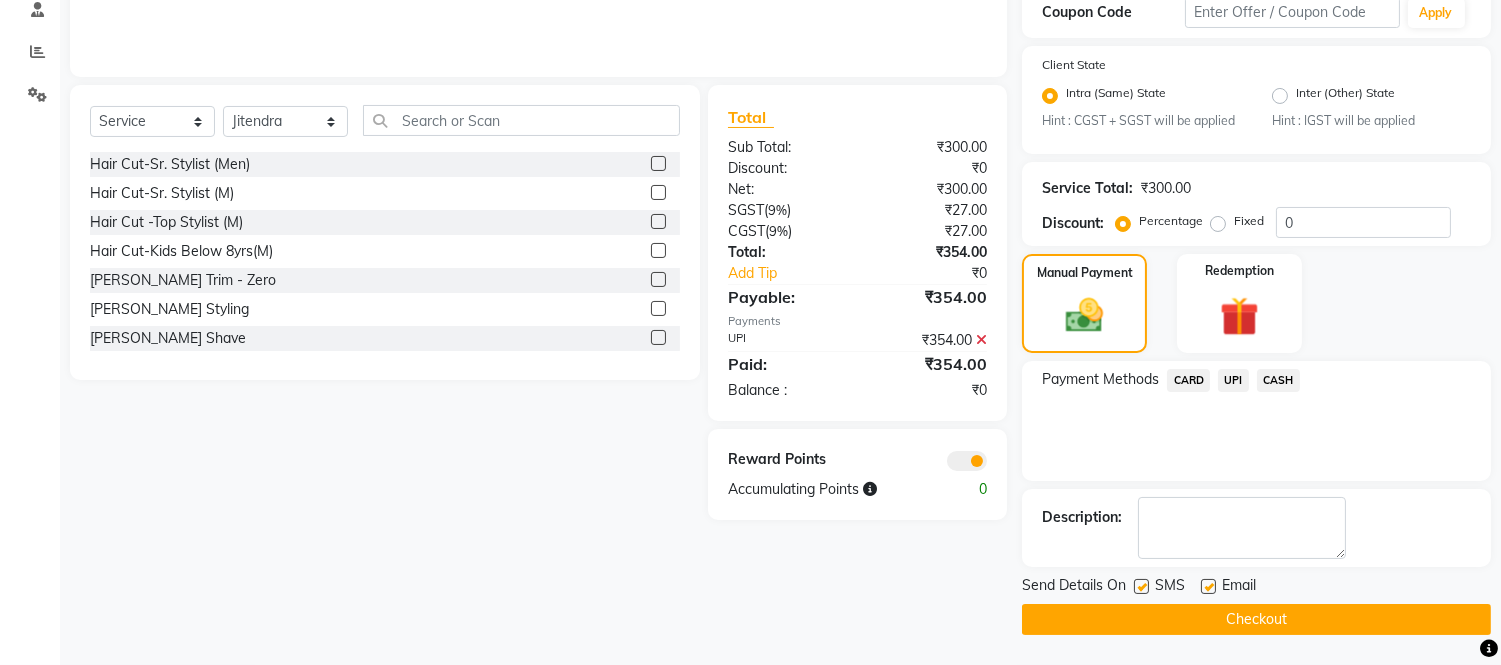 click on "Checkout" 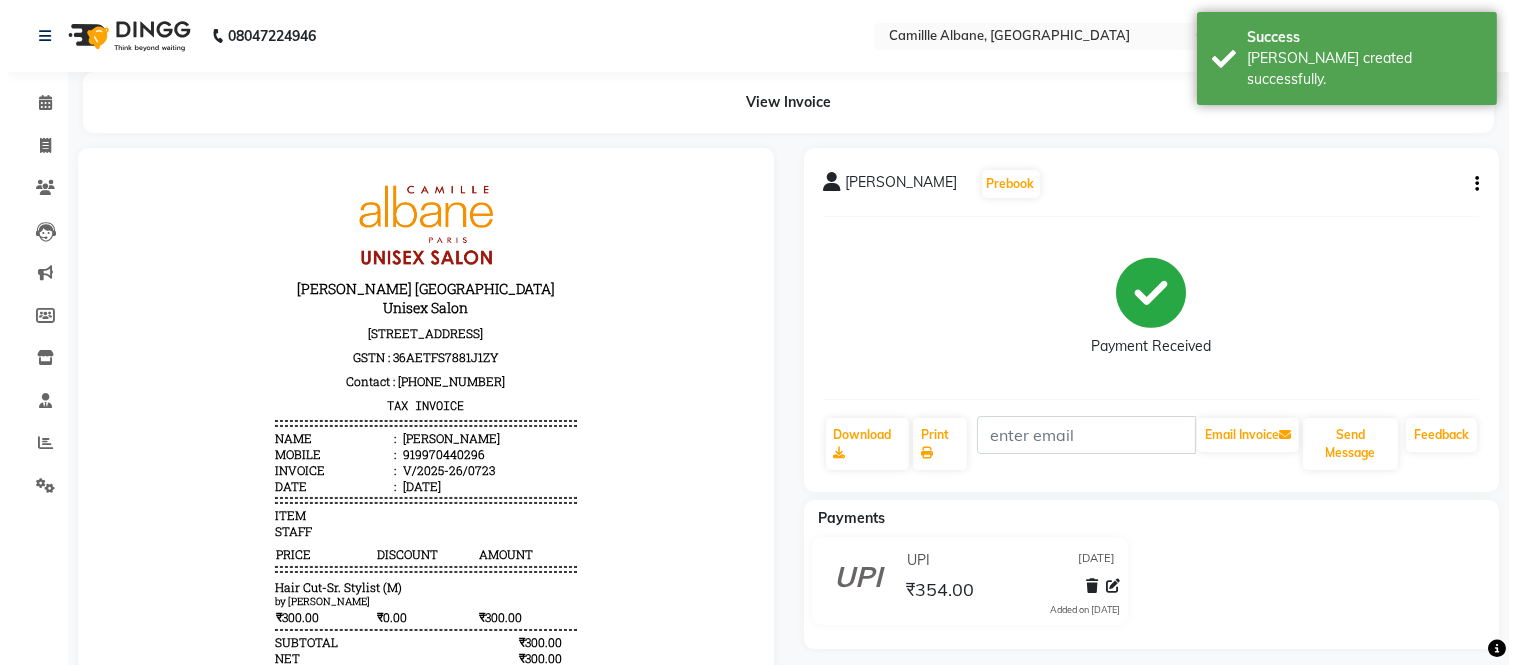 scroll, scrollTop: 0, scrollLeft: 0, axis: both 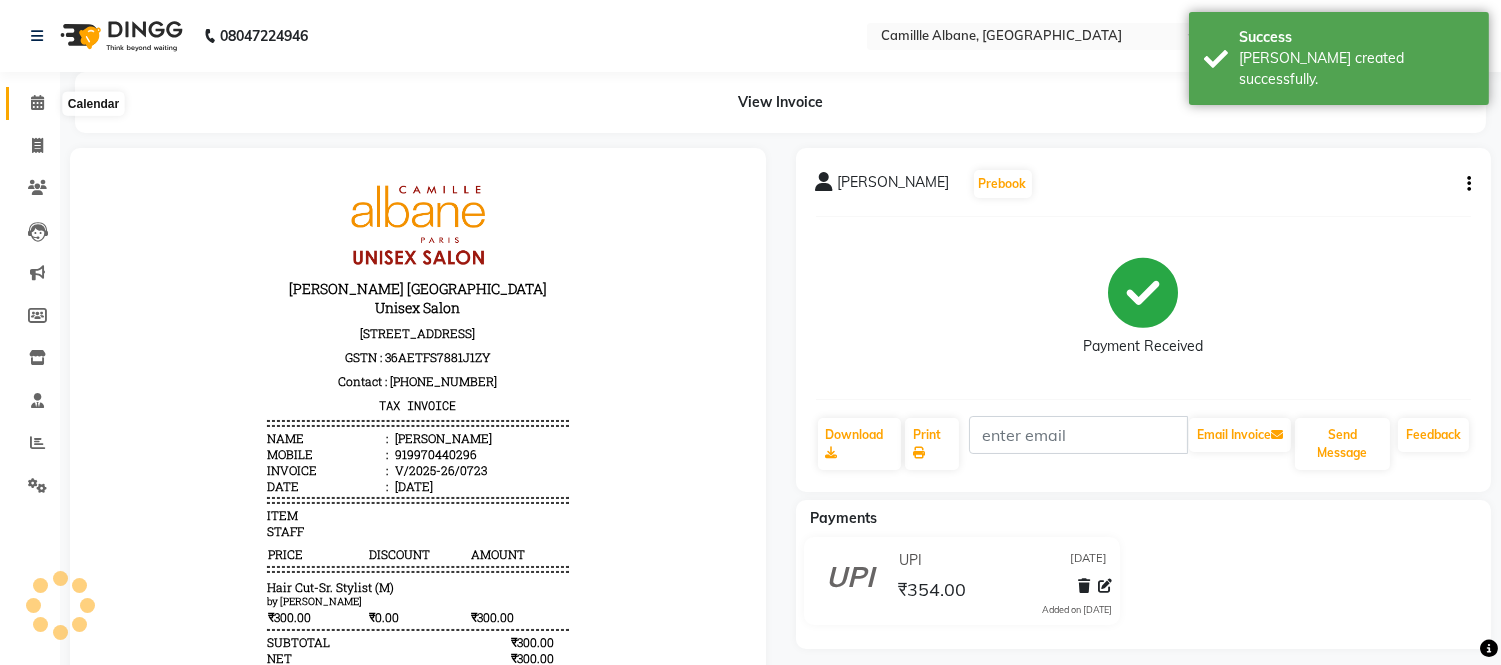 click 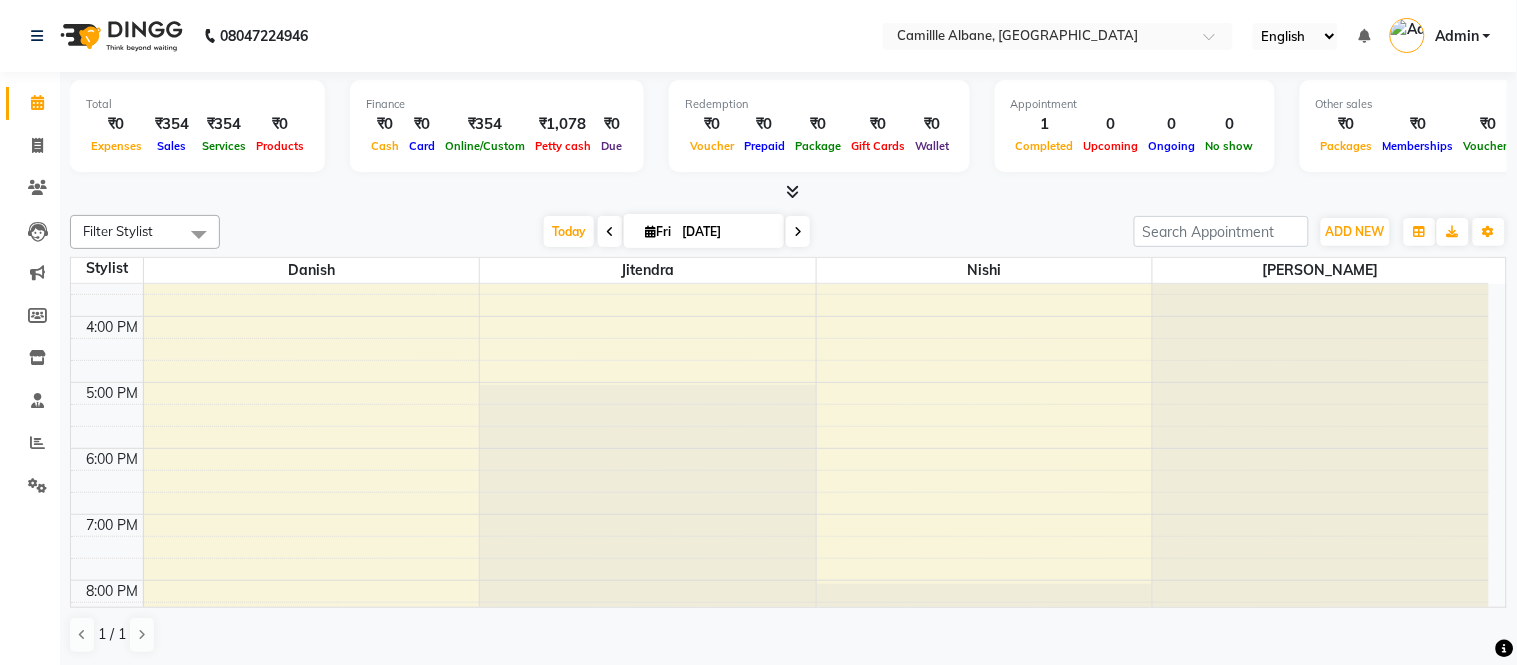 scroll, scrollTop: 604, scrollLeft: 0, axis: vertical 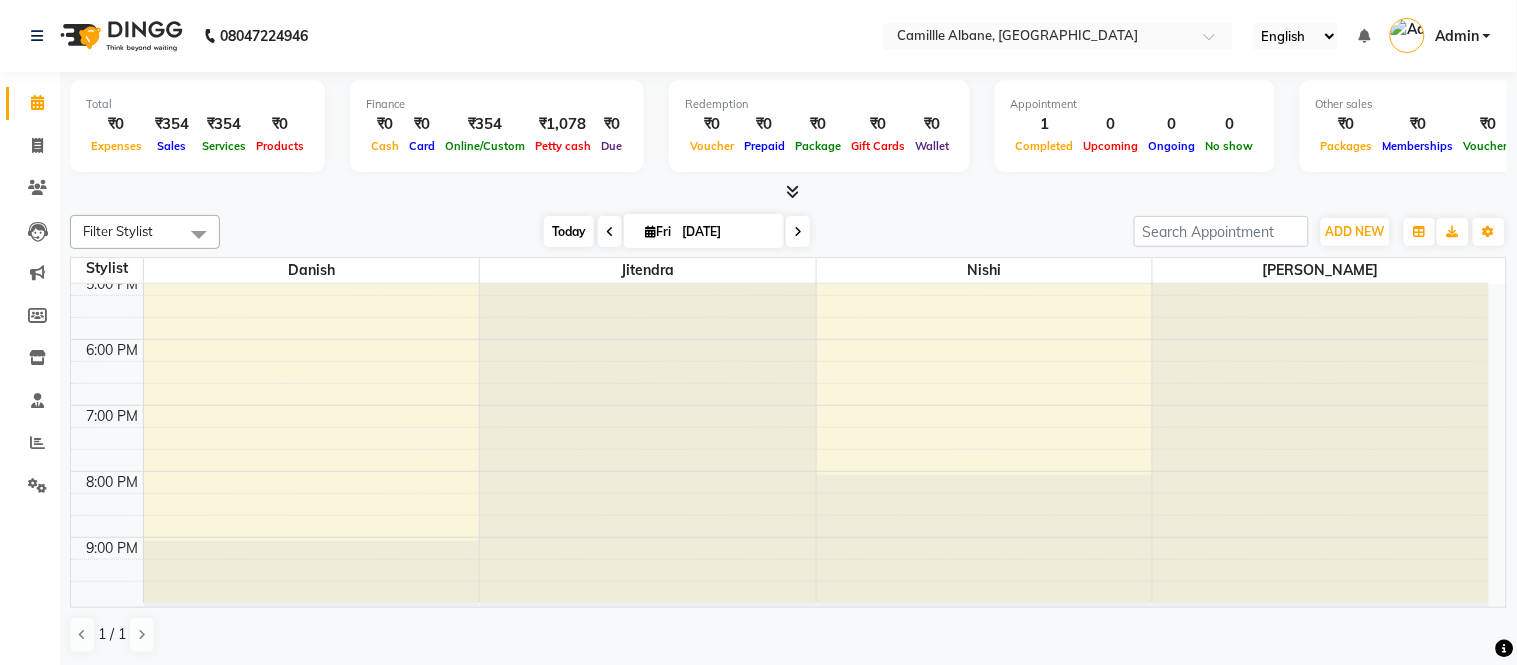 click on "Today" at bounding box center (569, 231) 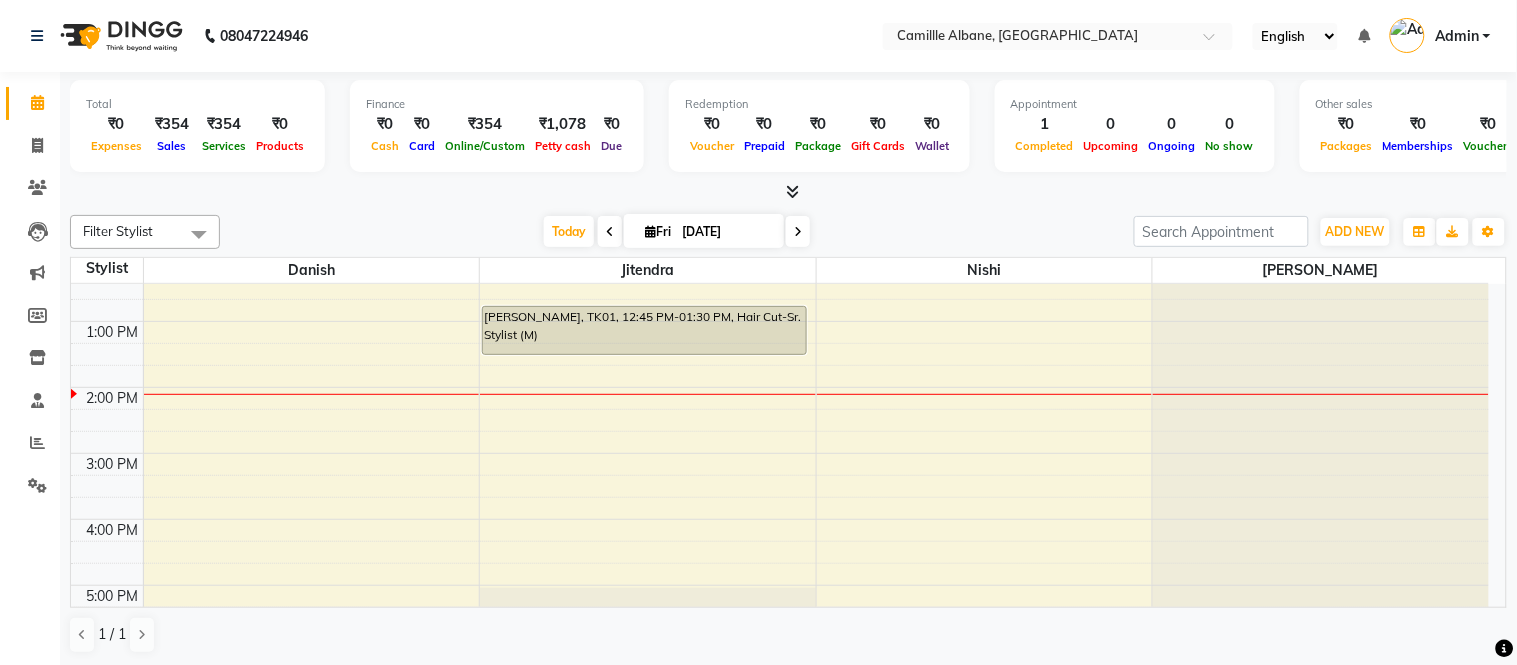 scroll, scrollTop: 0, scrollLeft: 0, axis: both 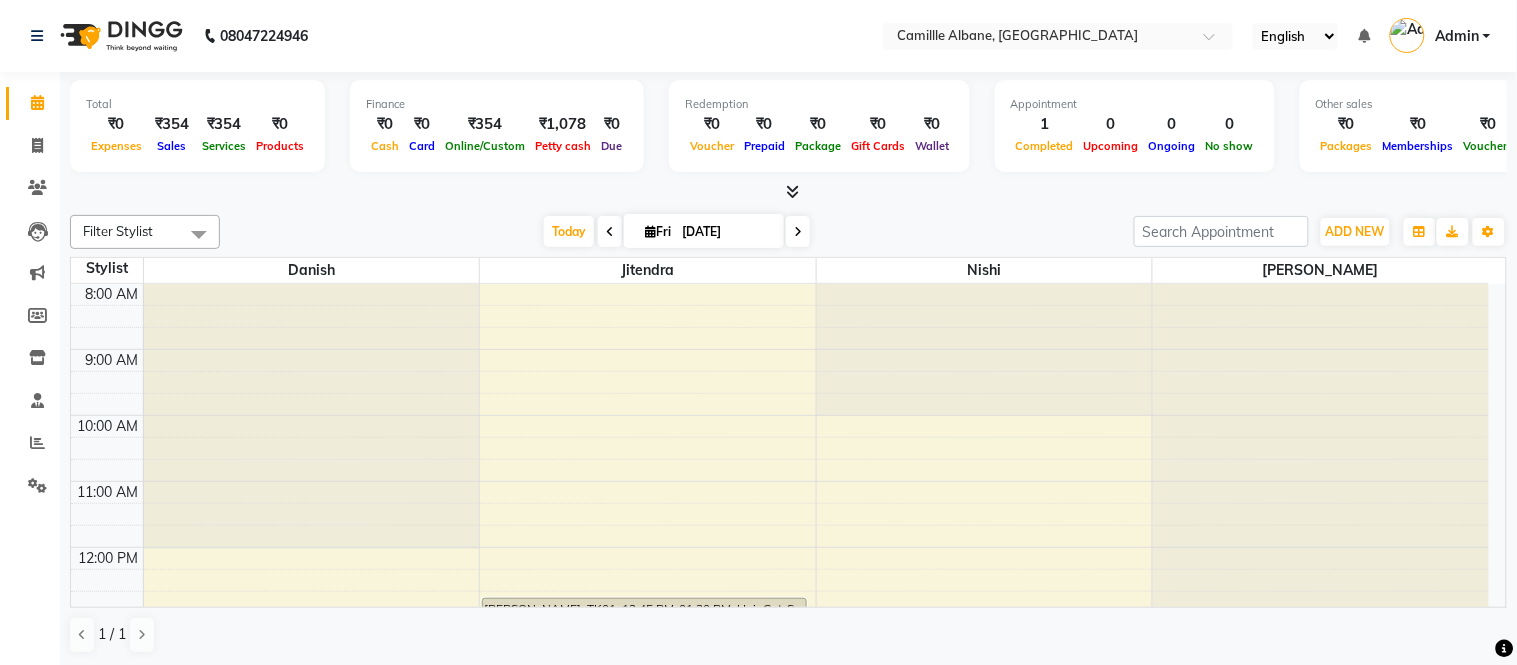 click at bounding box center [798, 232] 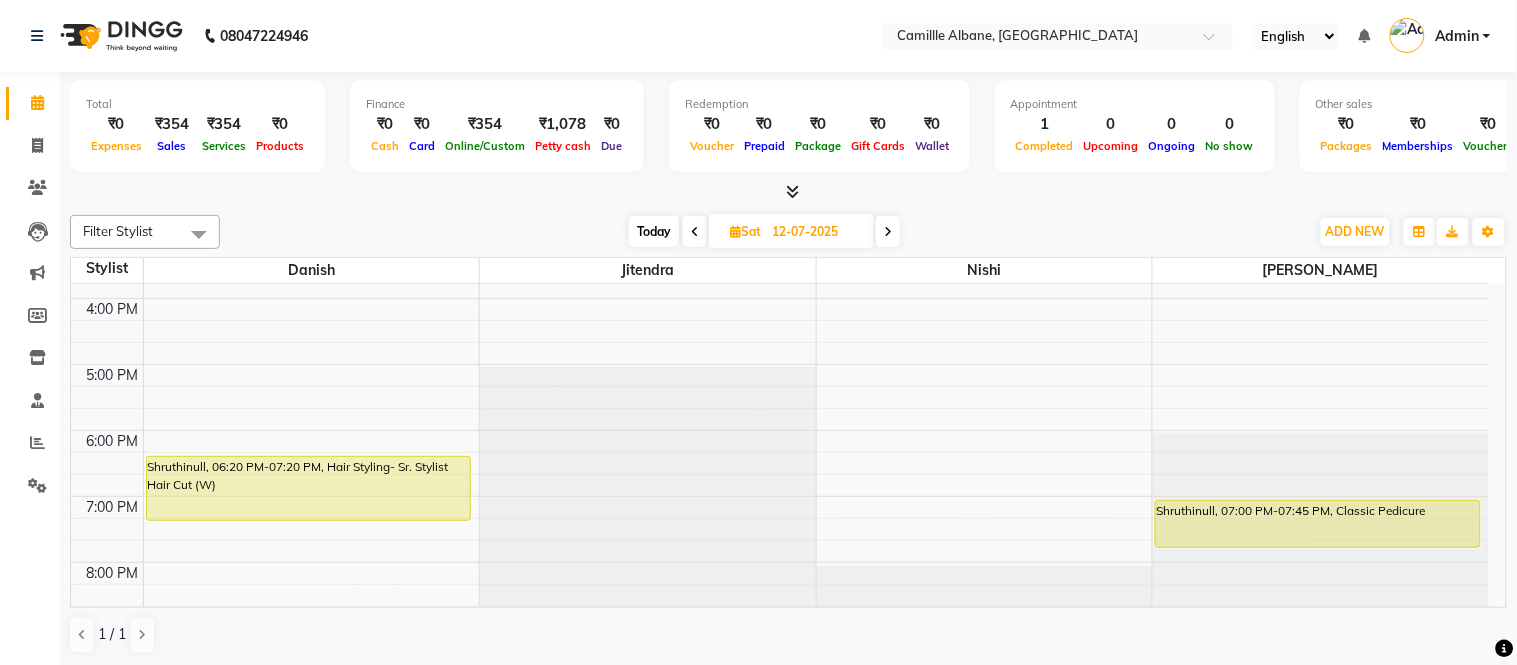 scroll, scrollTop: 584, scrollLeft: 0, axis: vertical 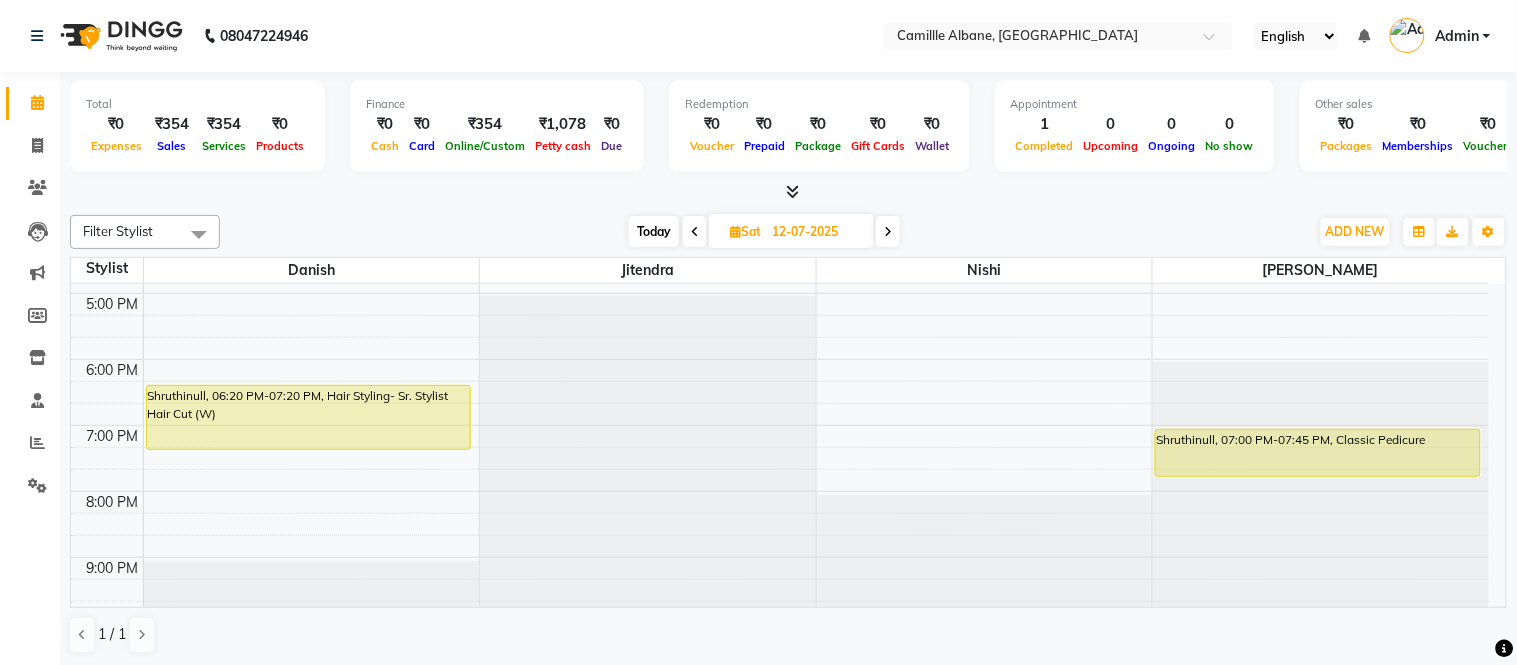 click at bounding box center (888, 231) 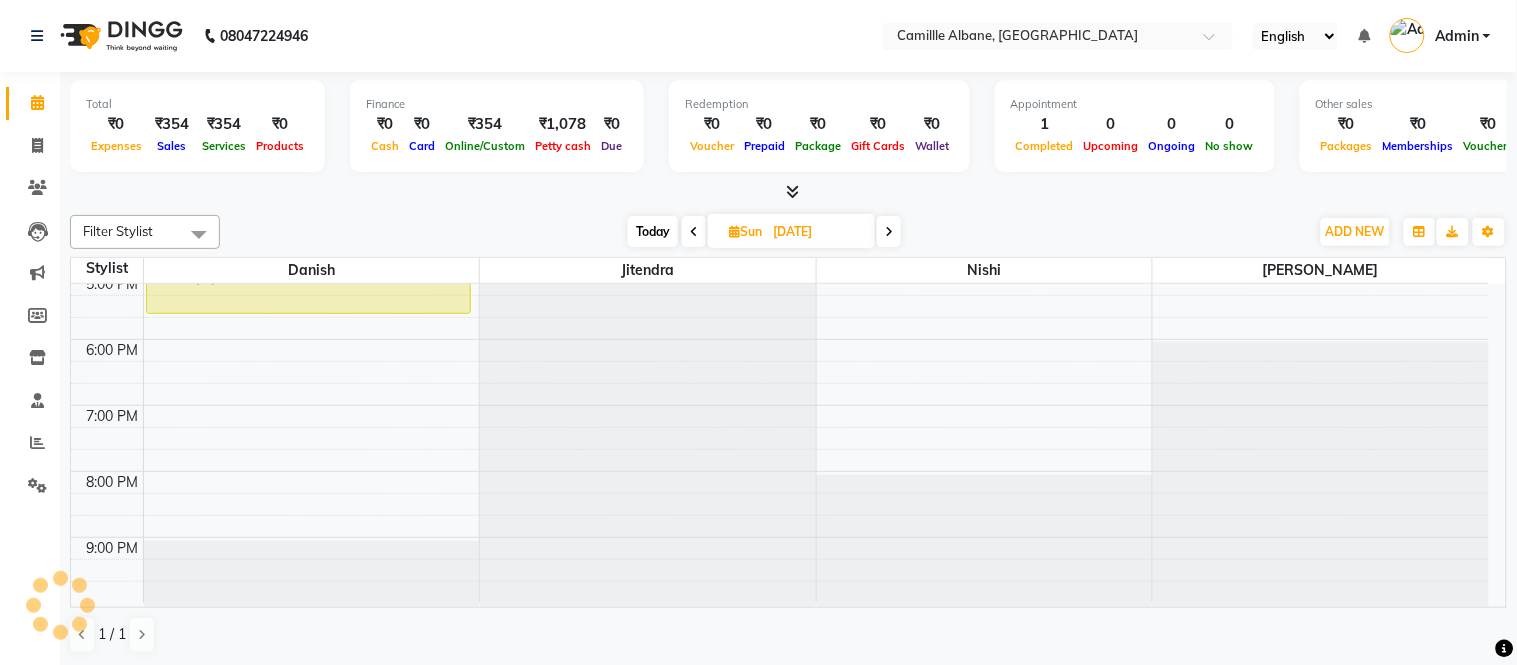 scroll, scrollTop: 48, scrollLeft: 0, axis: vertical 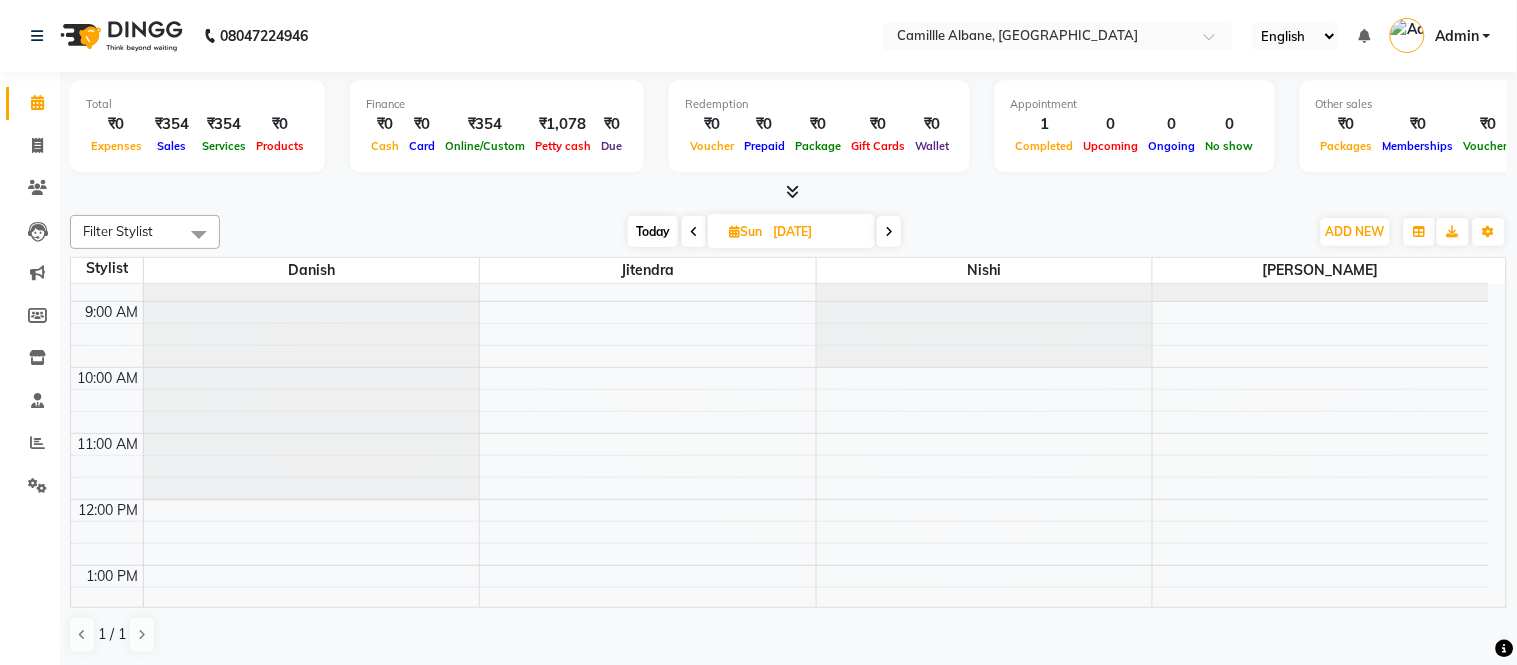 click on "Today" at bounding box center (653, 231) 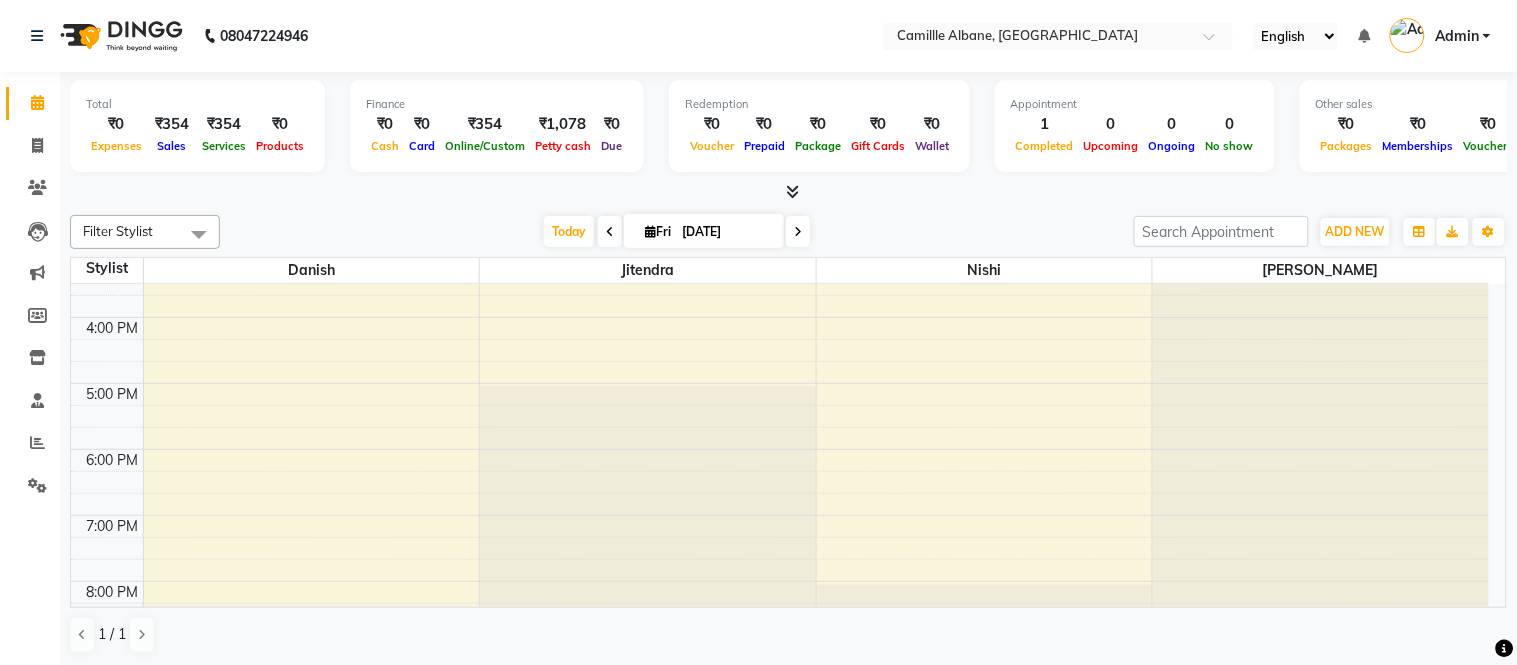 scroll, scrollTop: 418, scrollLeft: 0, axis: vertical 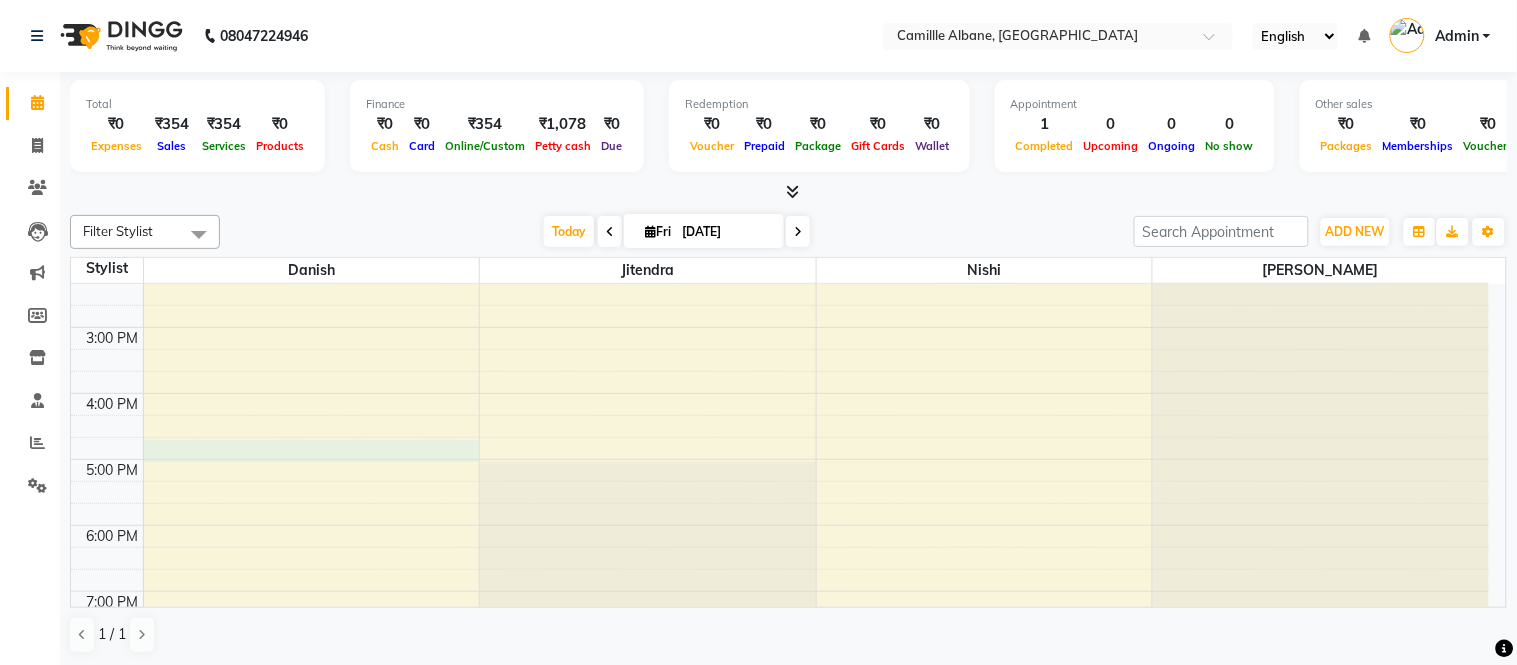 click on "8:00 AM 9:00 AM 10:00 AM 11:00 AM 12:00 PM 1:00 PM 2:00 PM 3:00 PM 4:00 PM 5:00 PM 6:00 PM 7:00 PM 8:00 PM 9:00 PM    [PERSON_NAME][GEOGRAPHIC_DATA], 12:45 PM-01:30 PM, Hair Cut-Sr. Stylist (M)" at bounding box center (780, 327) 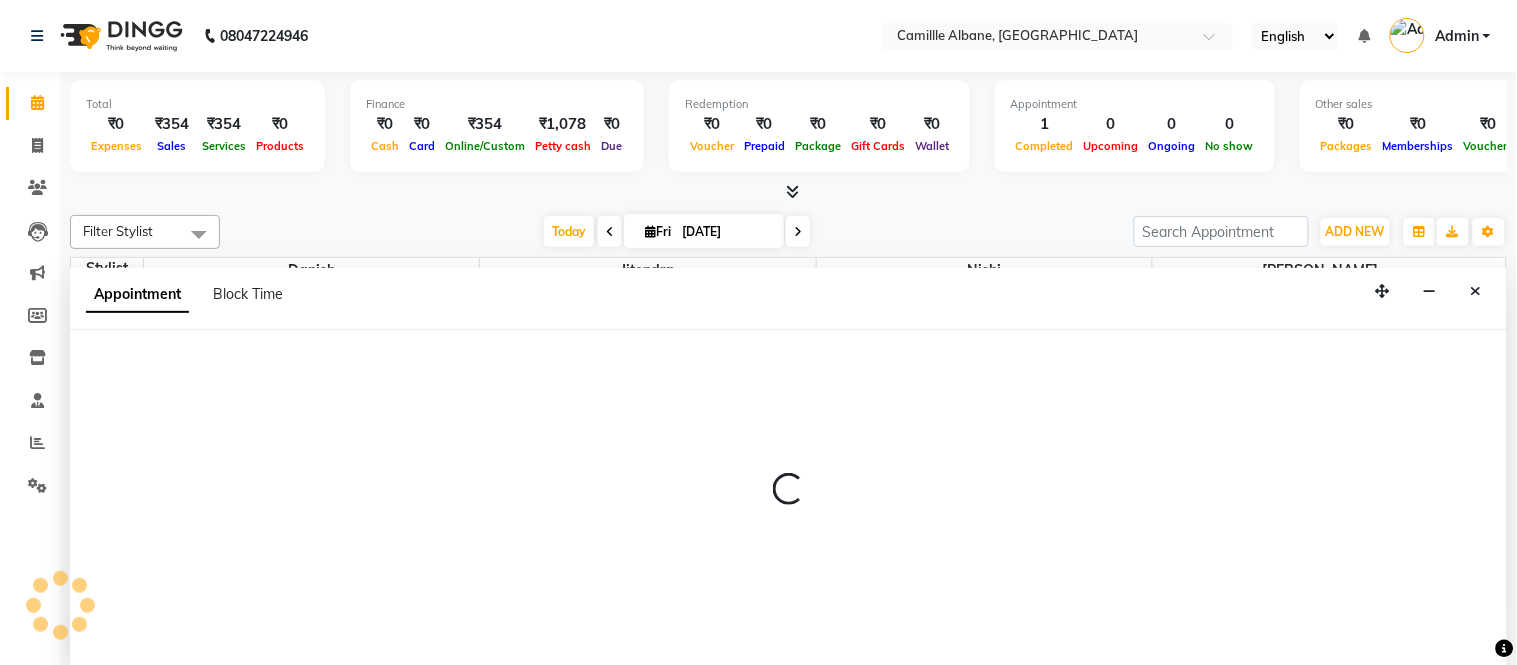 select on "57806" 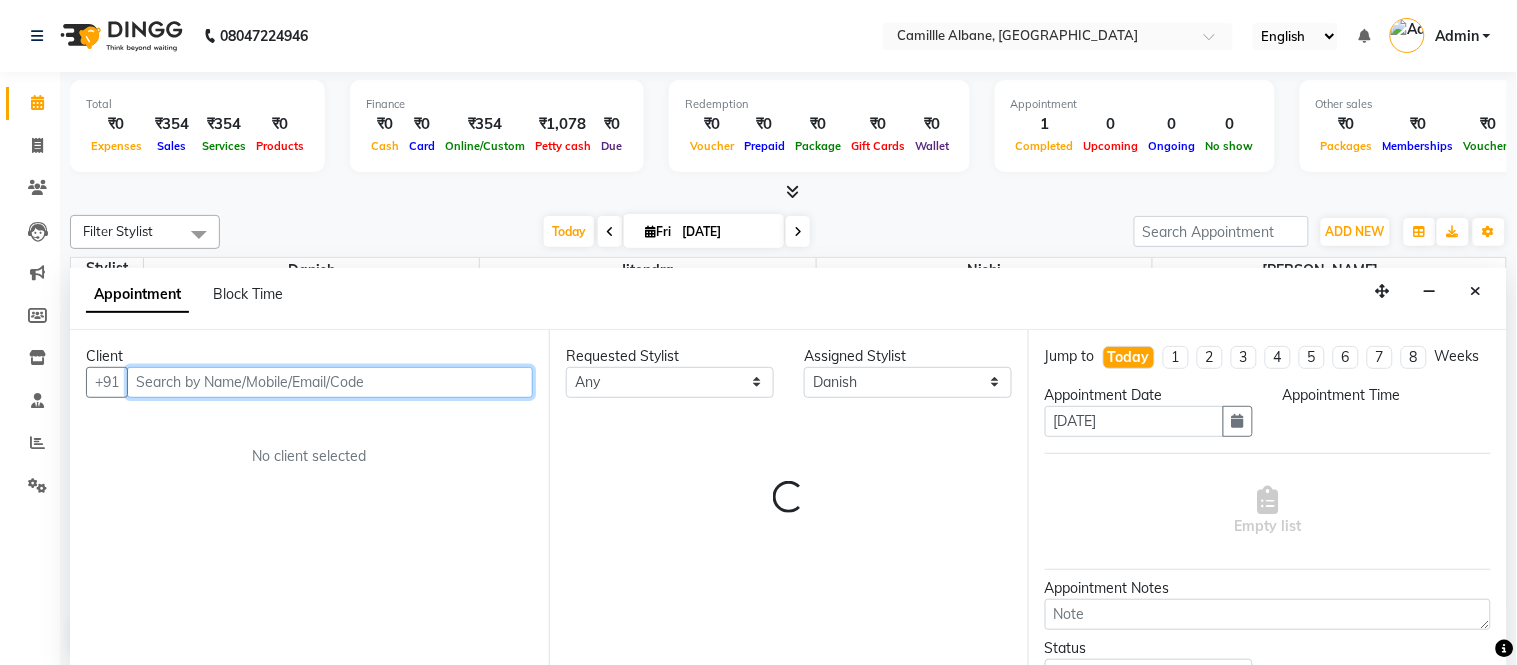 select on "1005" 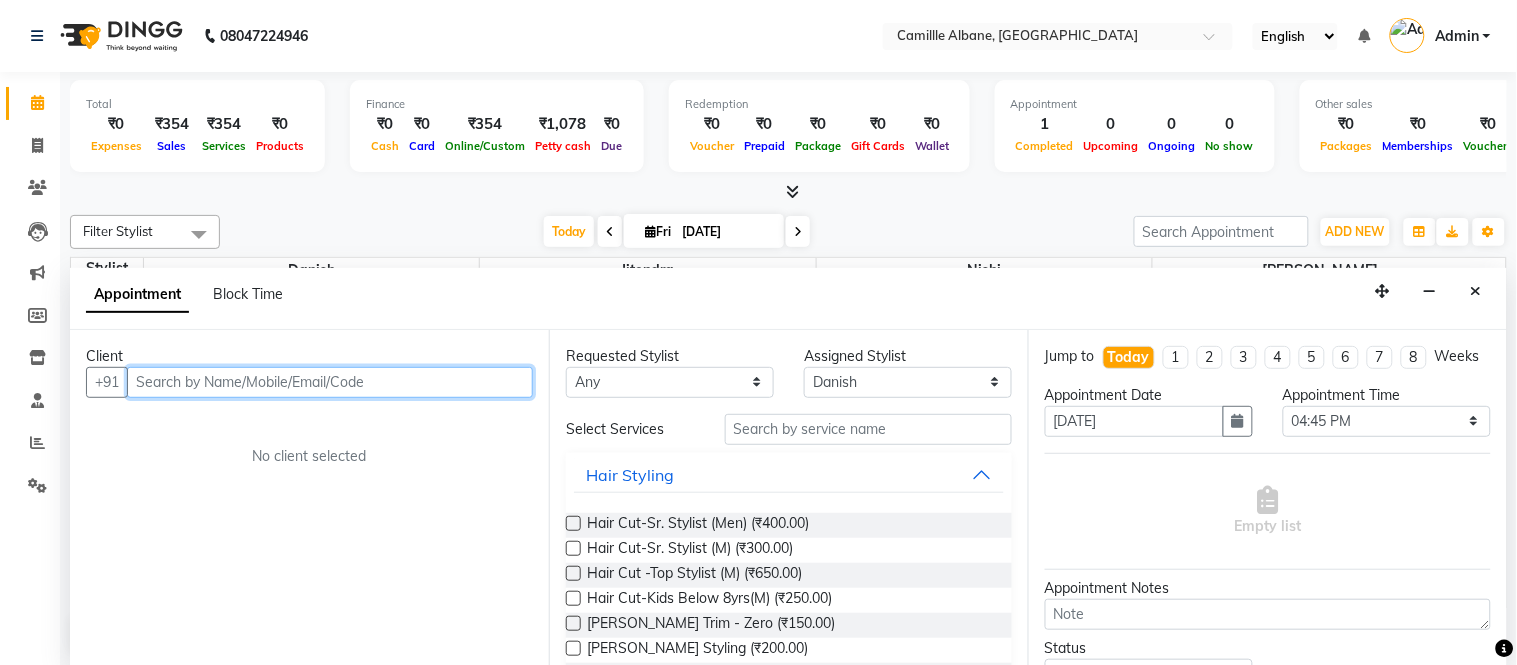 click at bounding box center [330, 382] 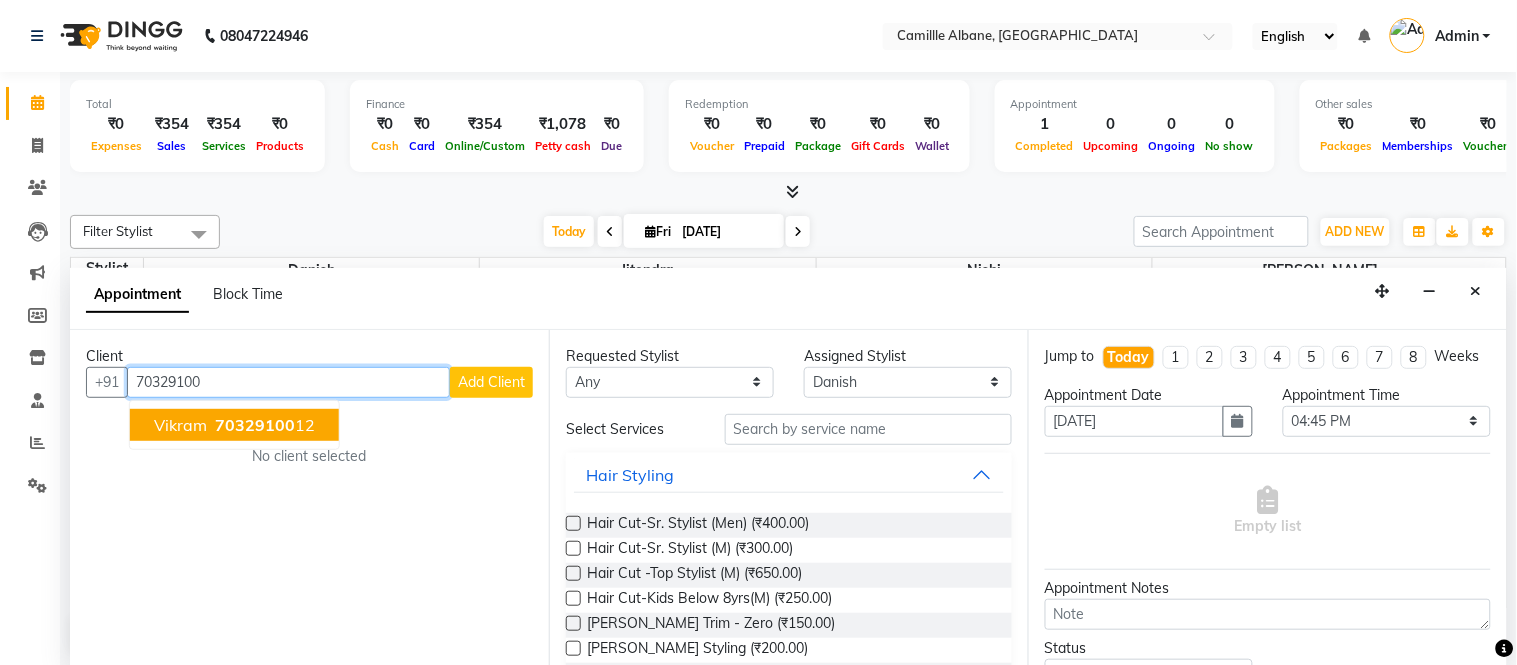 click on "70329100" at bounding box center [255, 425] 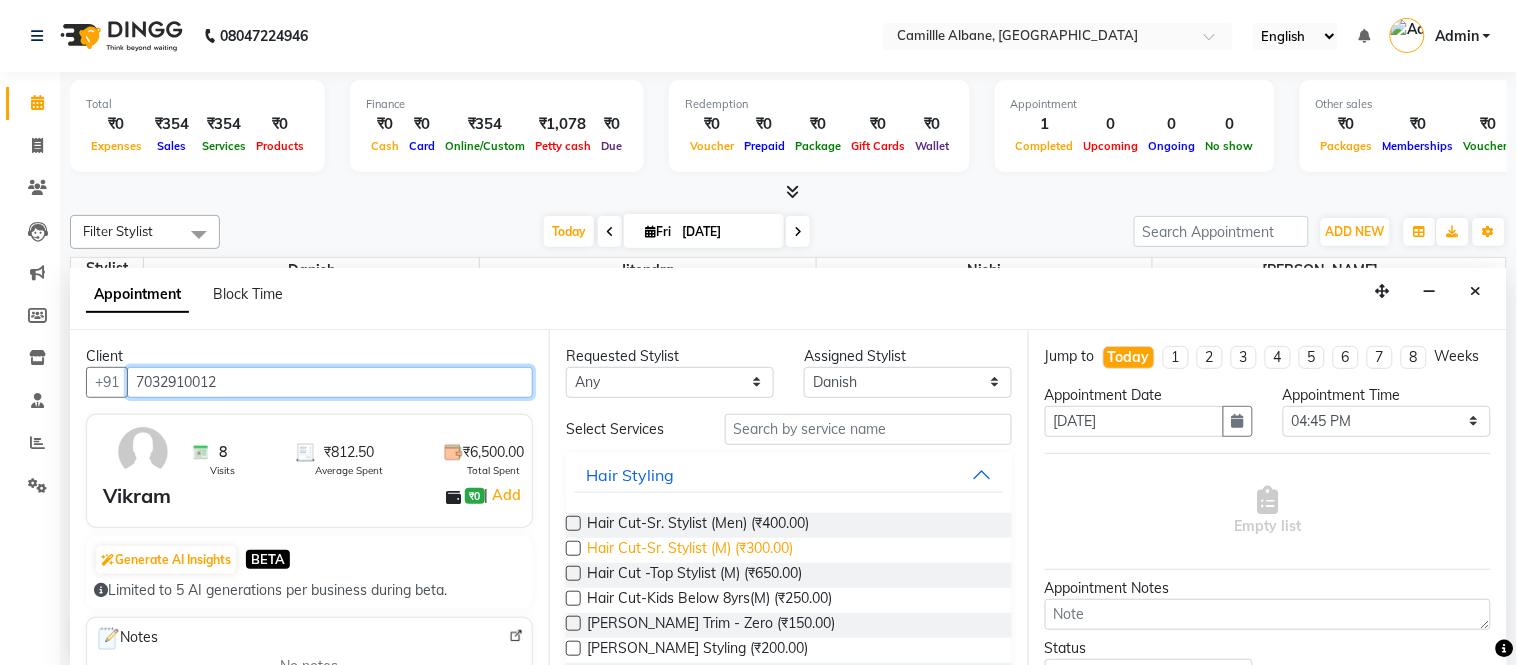 type on "7032910012" 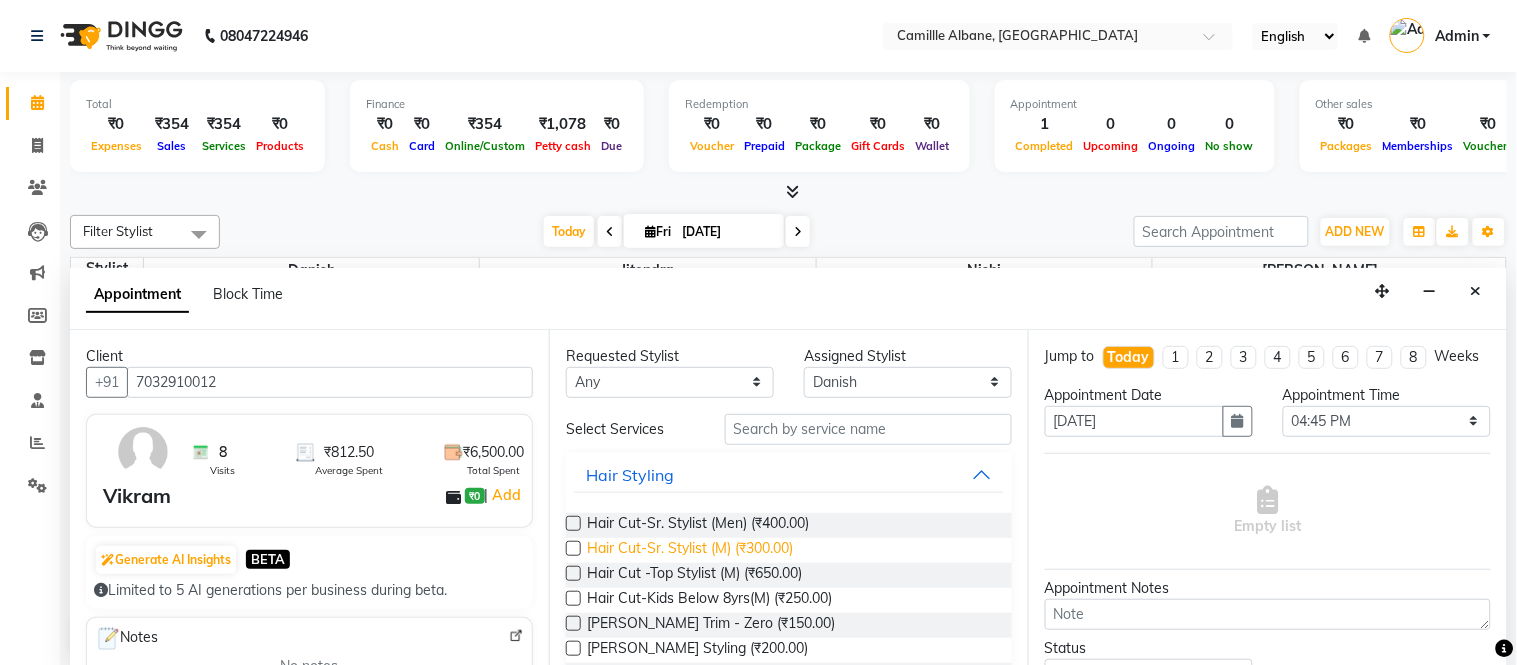 click on "Hair Cut-Sr. Stylist (M) (₹300.00)" at bounding box center [690, 550] 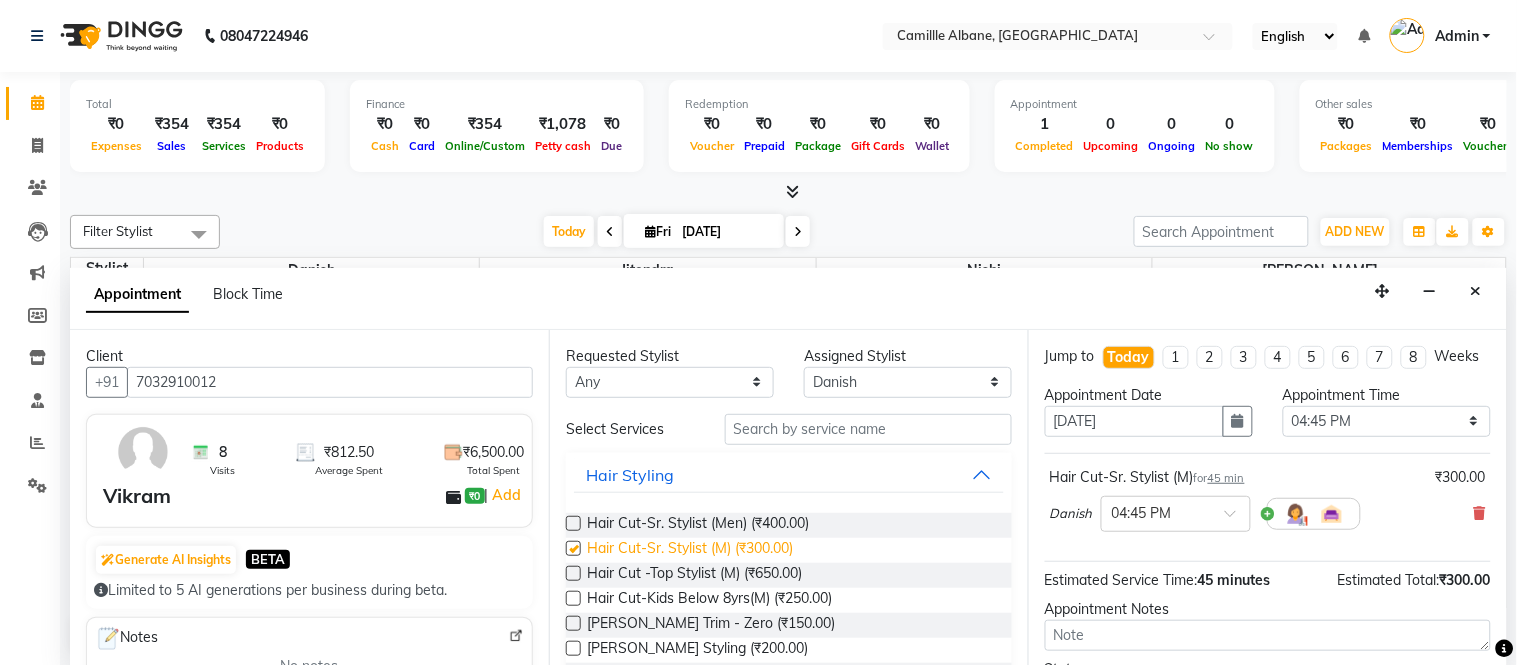 checkbox on "false" 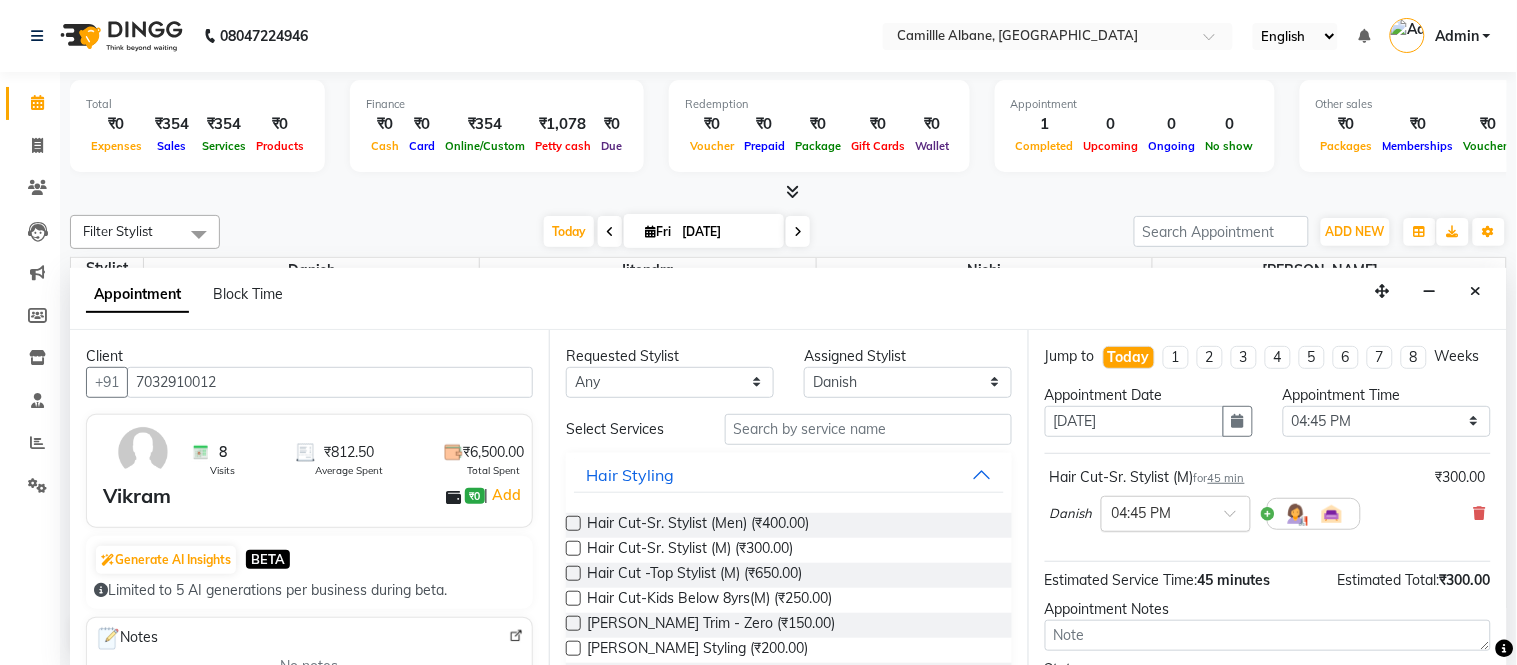 click at bounding box center [1156, 512] 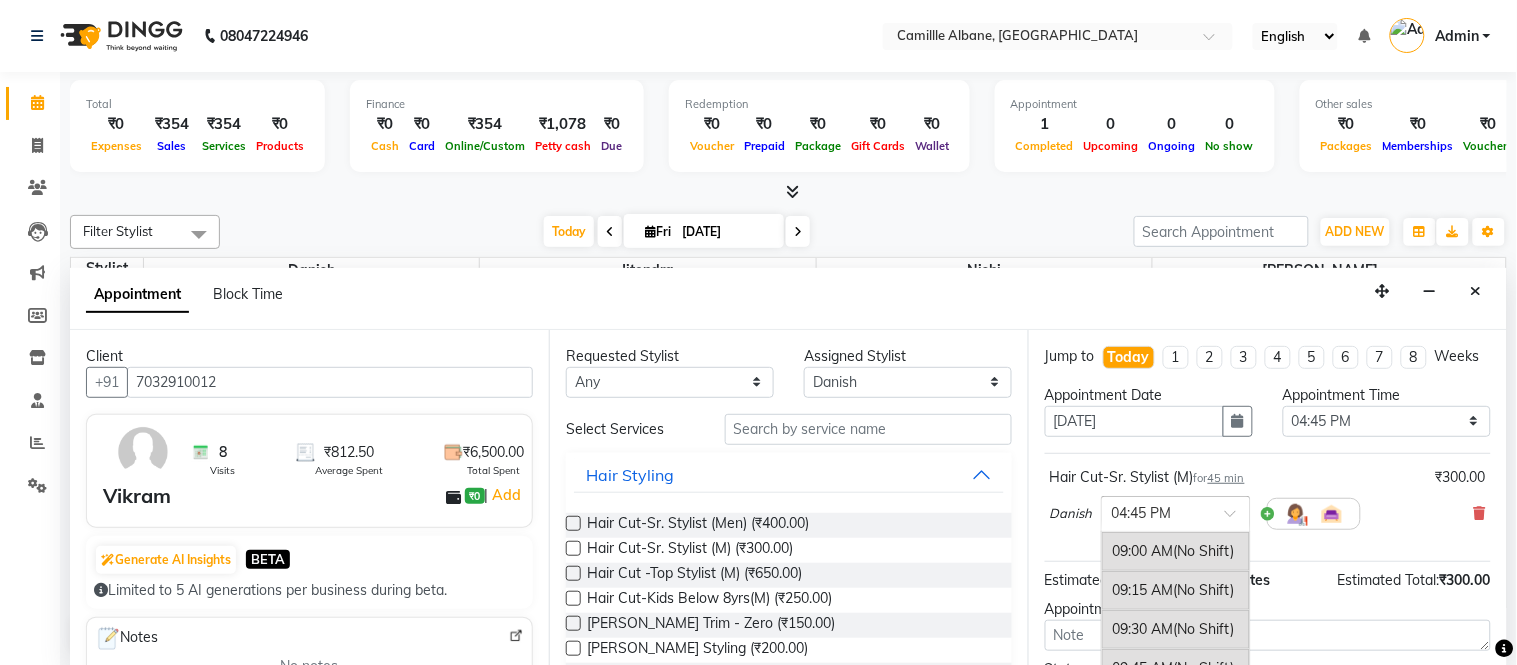 scroll, scrollTop: 1172, scrollLeft: 0, axis: vertical 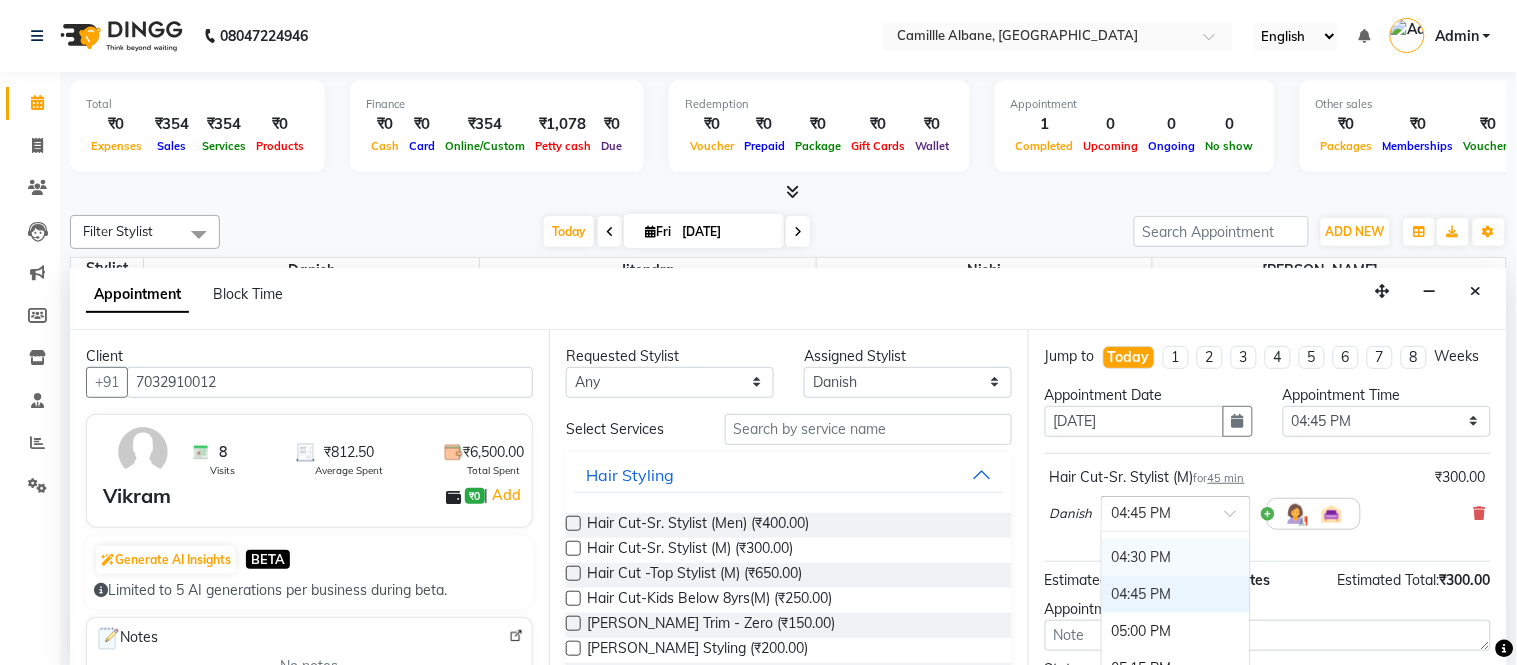 click on "04:30 PM" at bounding box center (1176, 557) 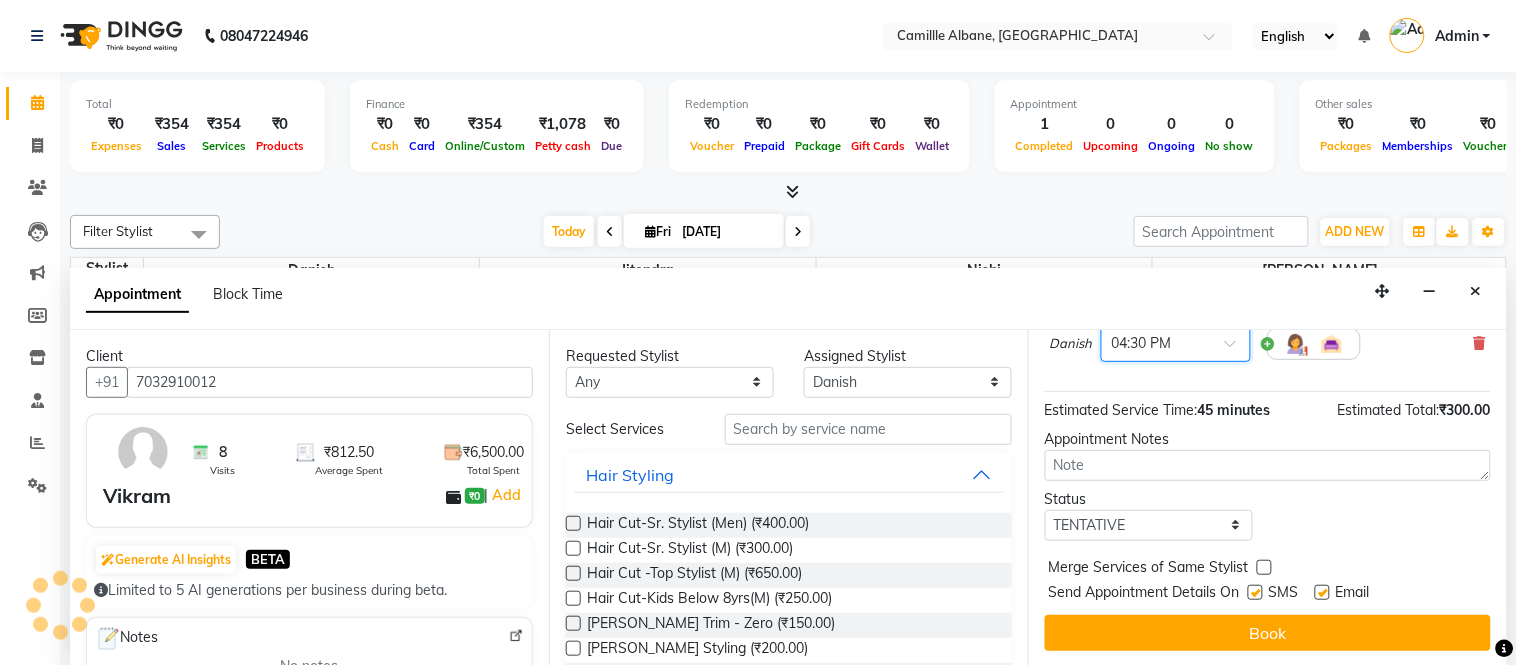 scroll, scrollTop: 188, scrollLeft: 0, axis: vertical 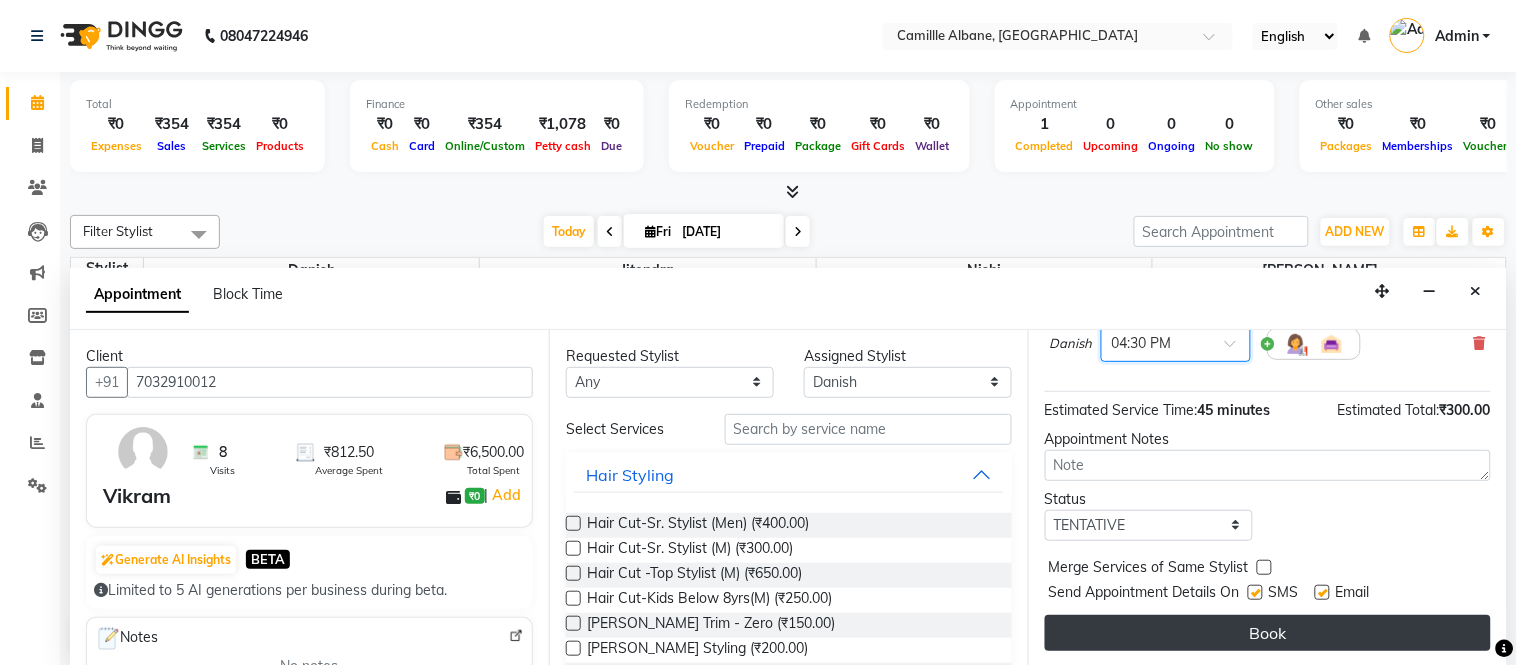click on "Book" at bounding box center [1268, 633] 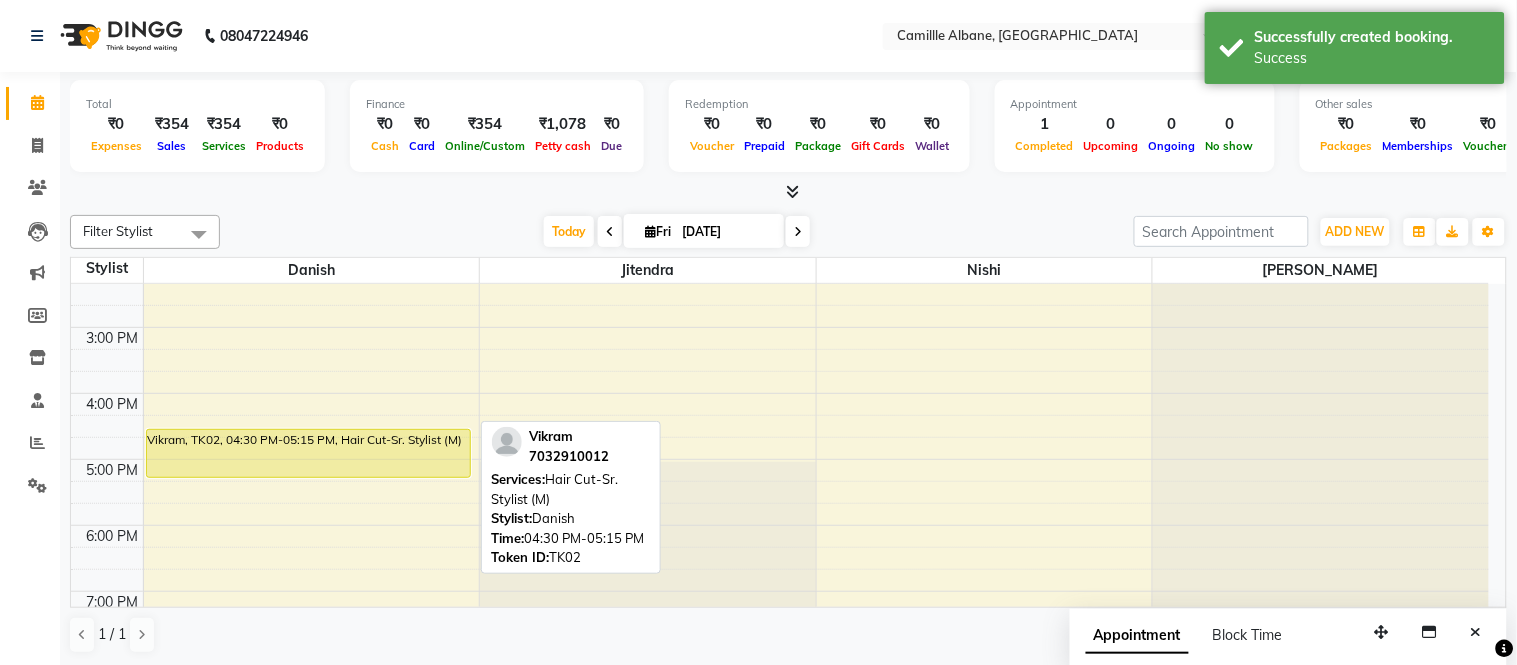 click on "Vikram, TK02, 04:30 PM-05:15 PM, Hair Cut-Sr. Stylist (M)" at bounding box center [308, 453] 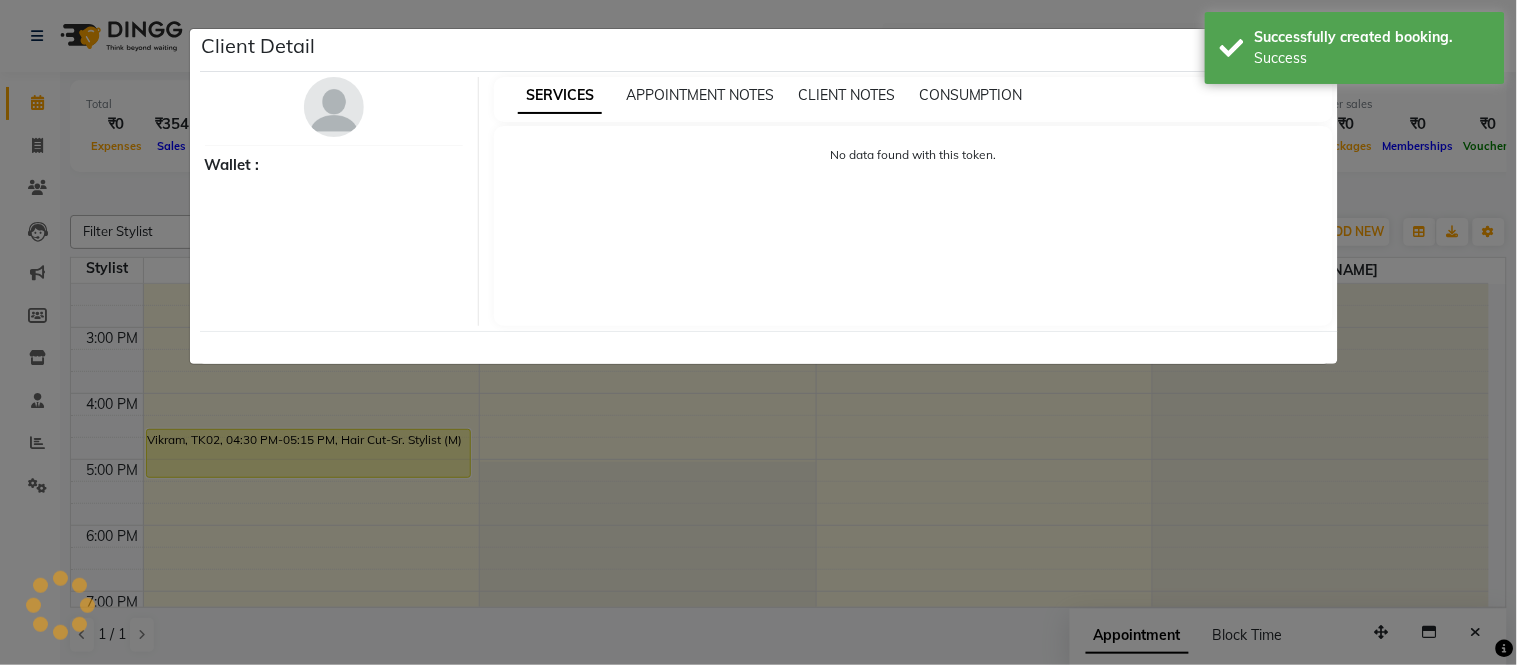 select on "7" 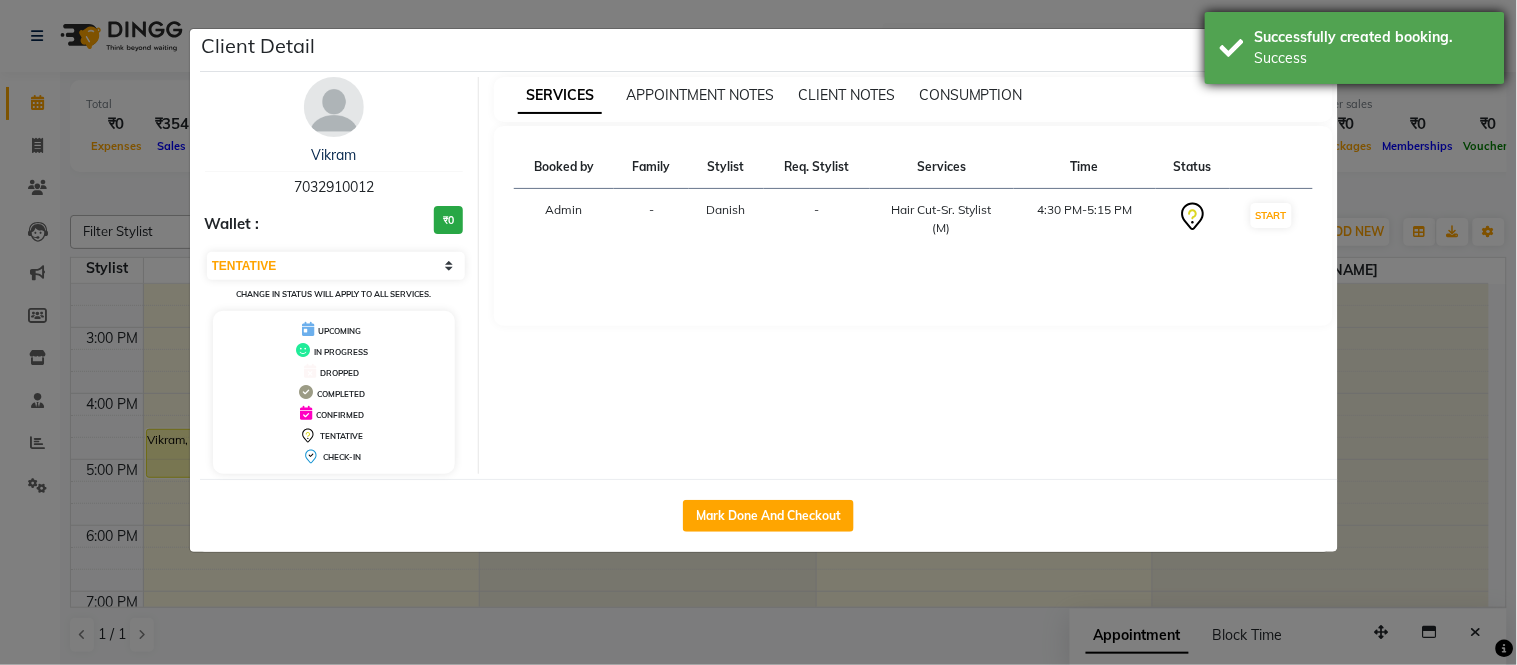 click on "Successfully created booking." at bounding box center [1372, 37] 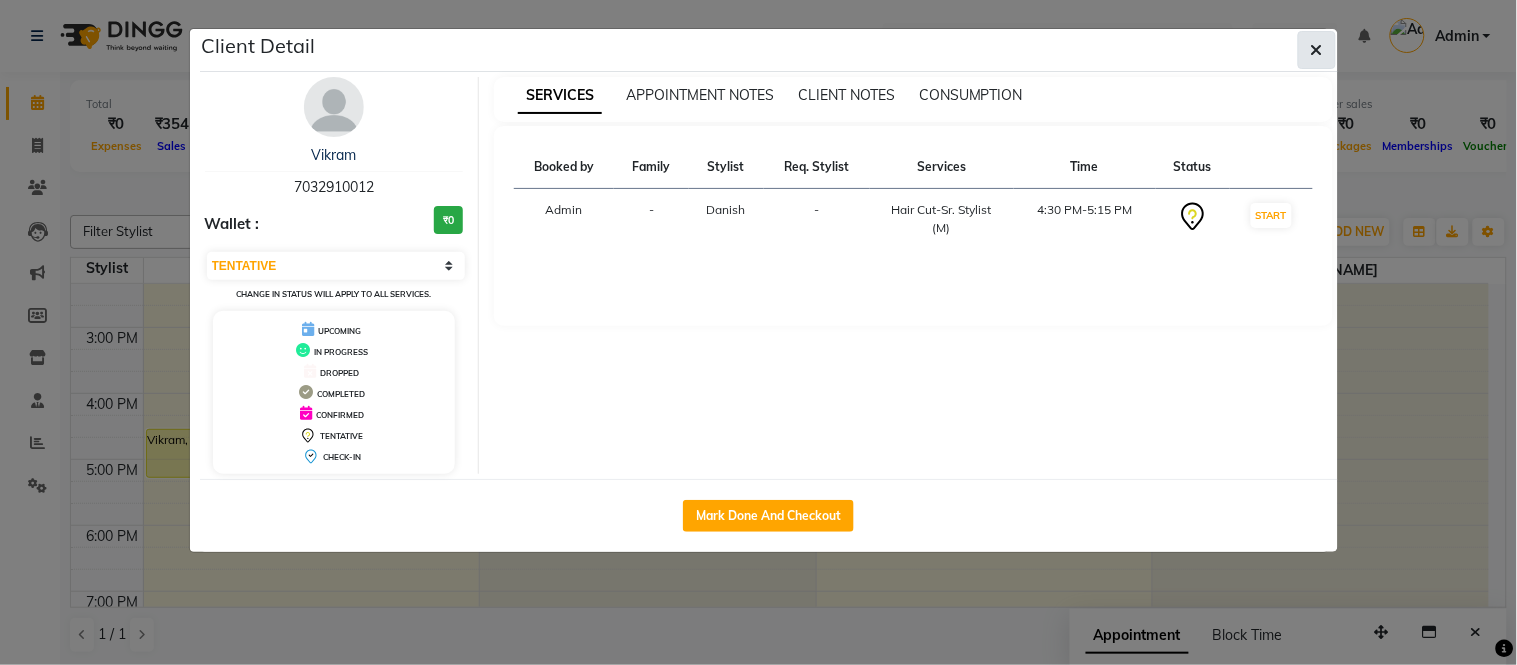 click 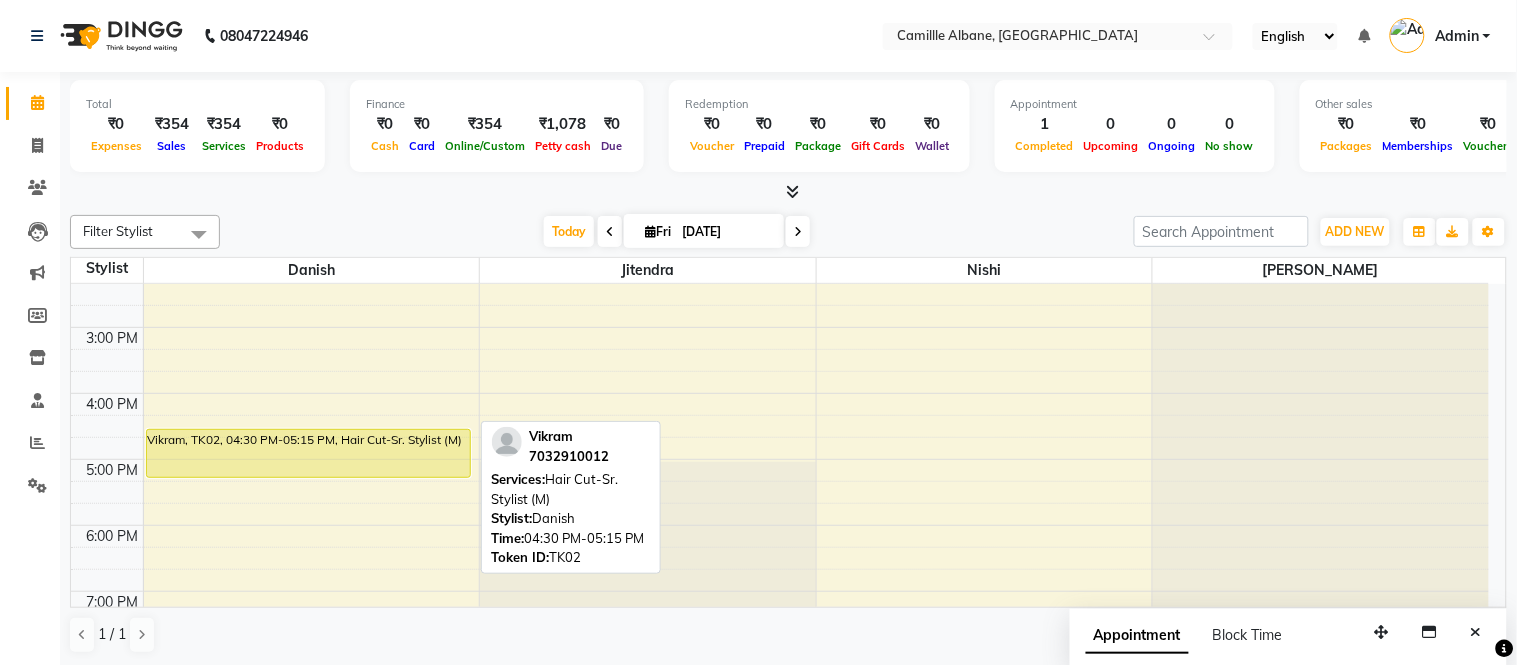 click on "Vikram, TK02, 04:30 PM-05:15 PM, Hair Cut-Sr. Stylist (M)" at bounding box center [308, 453] 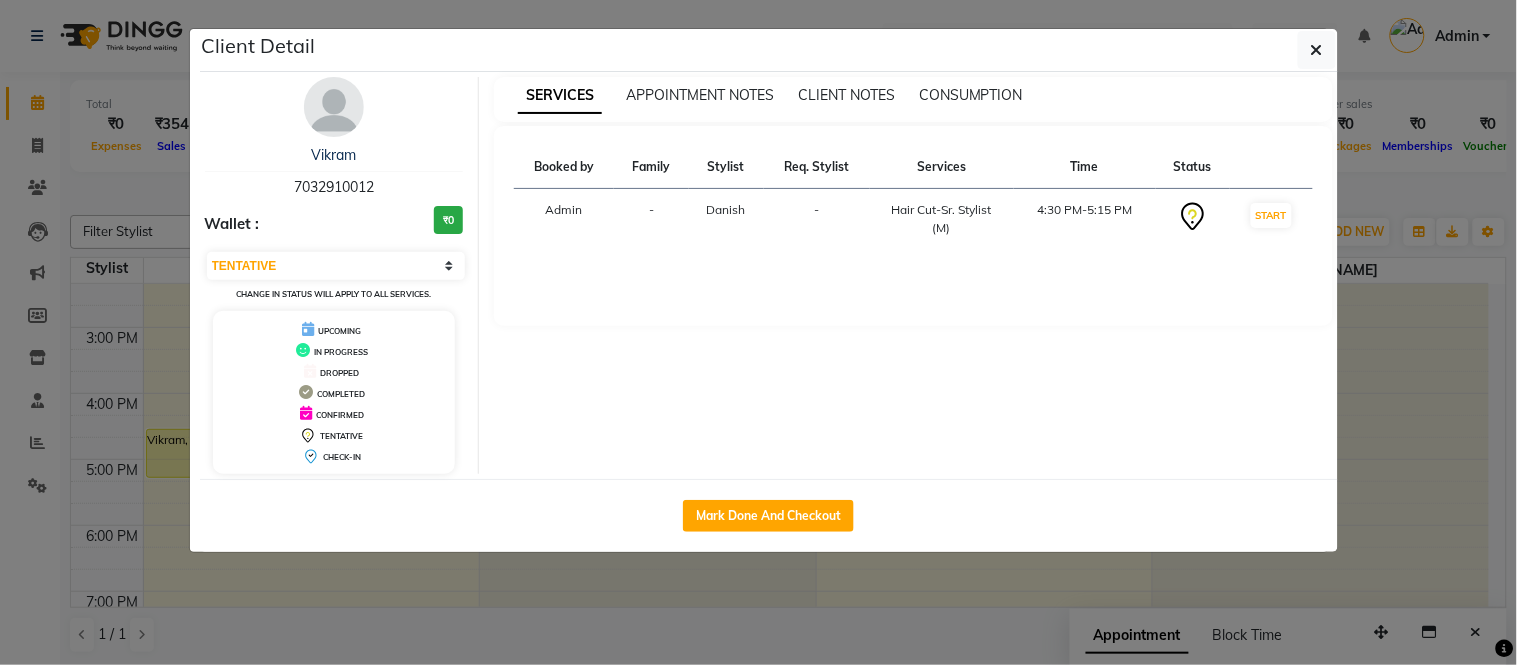 click on "Client Detail  Vikram    7032910012 Wallet : ₹0 Select IN SERVICE CONFIRMED TENTATIVE CHECK IN MARK DONE DROPPED UPCOMING Change in status will apply to all services. UPCOMING IN PROGRESS DROPPED COMPLETED CONFIRMED TENTATIVE CHECK-IN SERVICES APPOINTMENT NOTES CLIENT NOTES CONSUMPTION Booked by Family Stylist Req. Stylist Services Time Status  Admin  - Danish -  Hair Cut-Sr. Stylist (M)   4:30 PM-5:15 PM   START   Mark Done And Checkout" 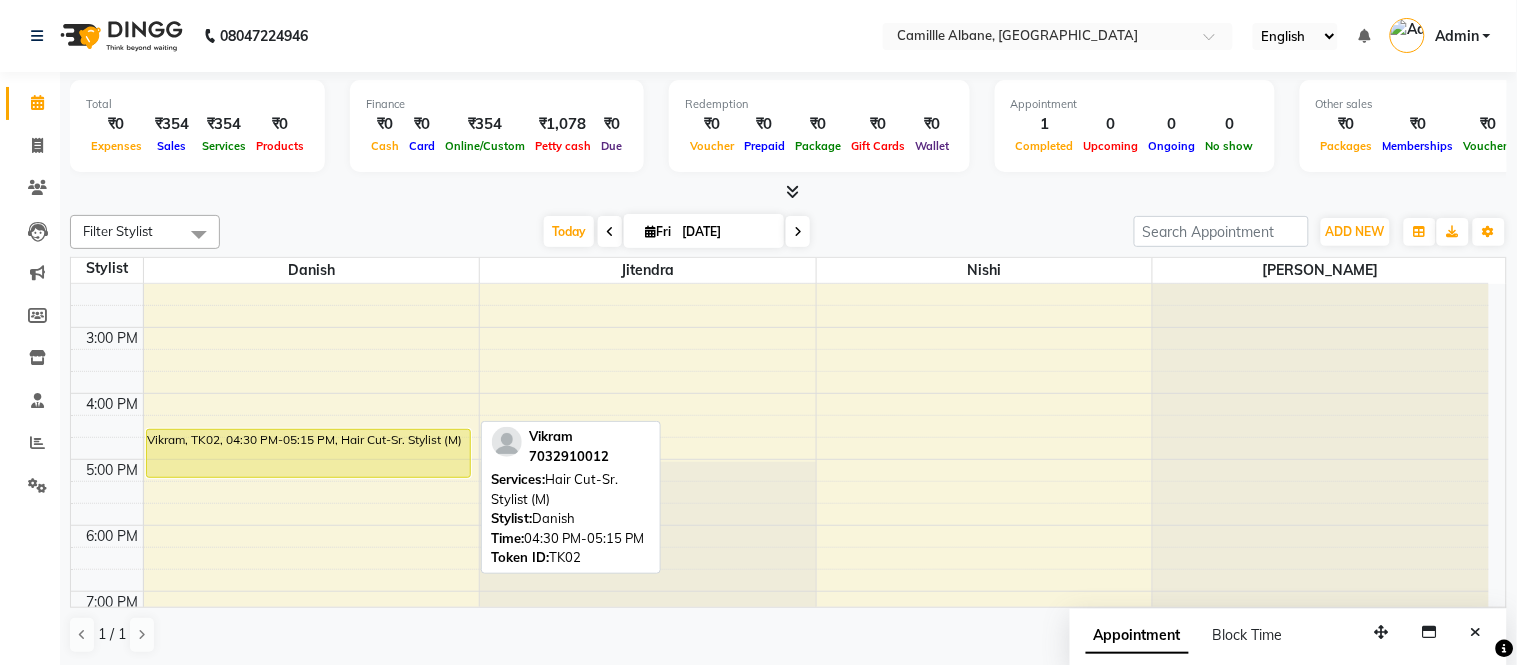 drag, startPoint x: 156, startPoint y: 462, endPoint x: 346, endPoint y: 466, distance: 190.0421 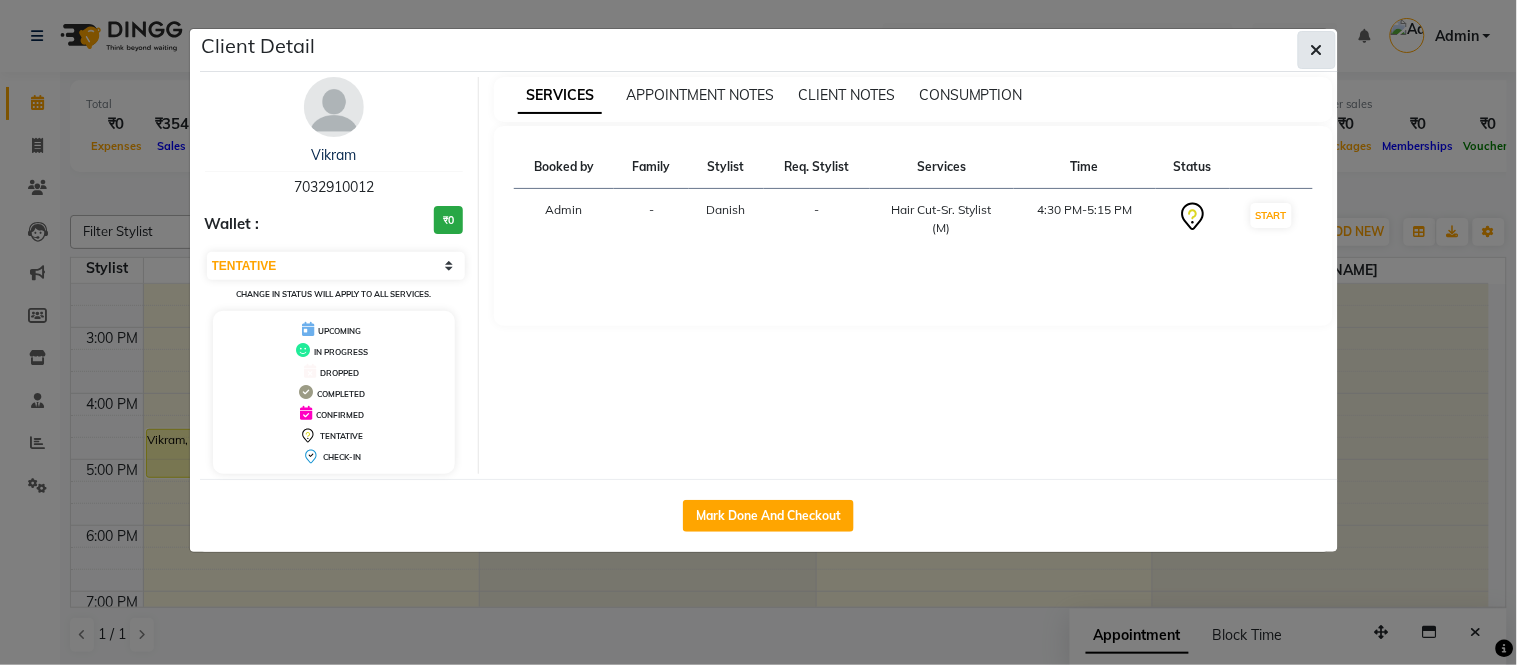 click 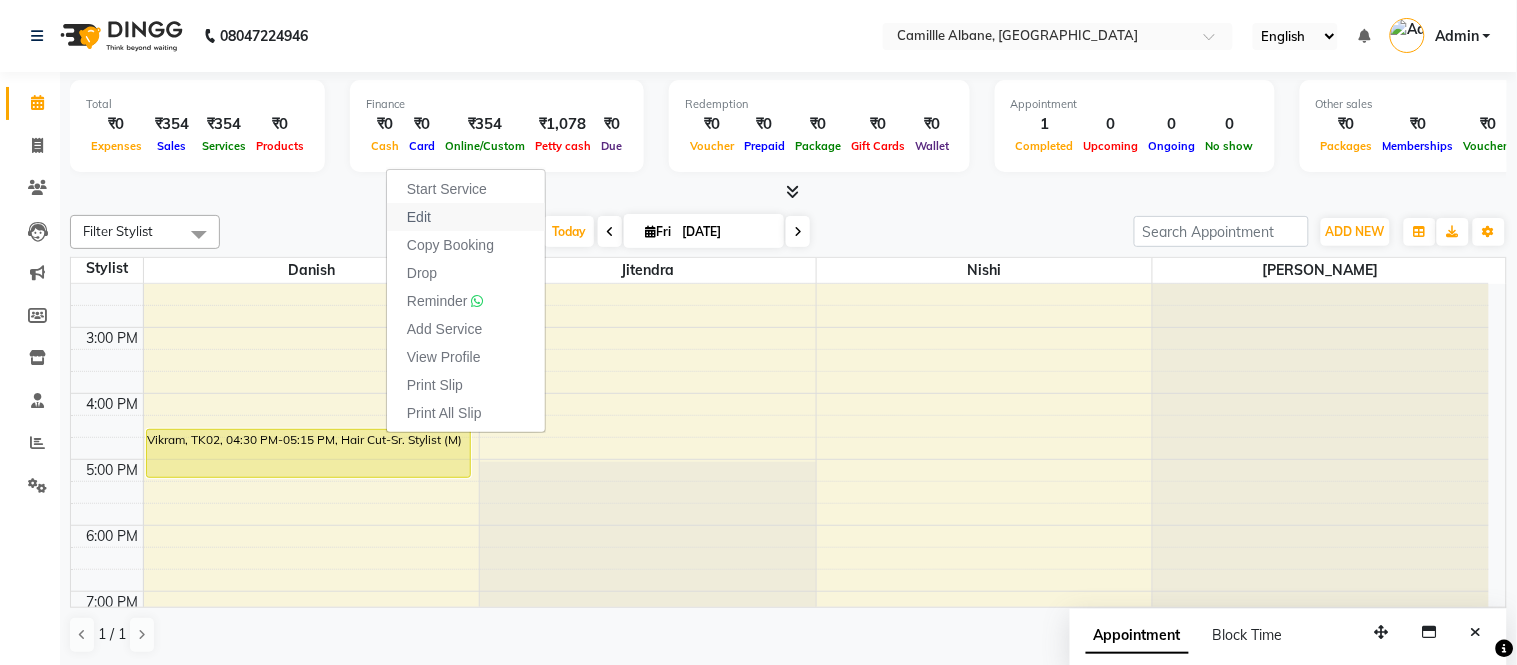 click on "Edit" at bounding box center (419, 217) 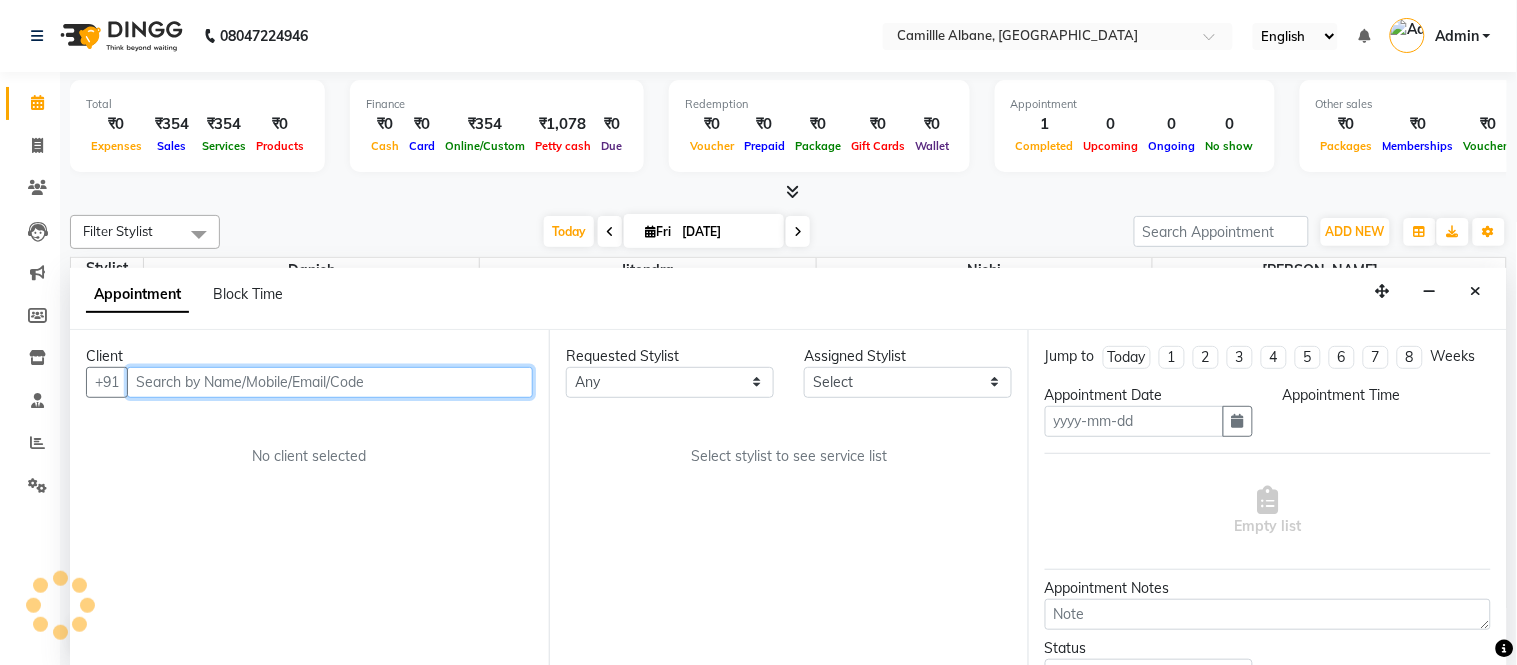 type on "[DATE]" 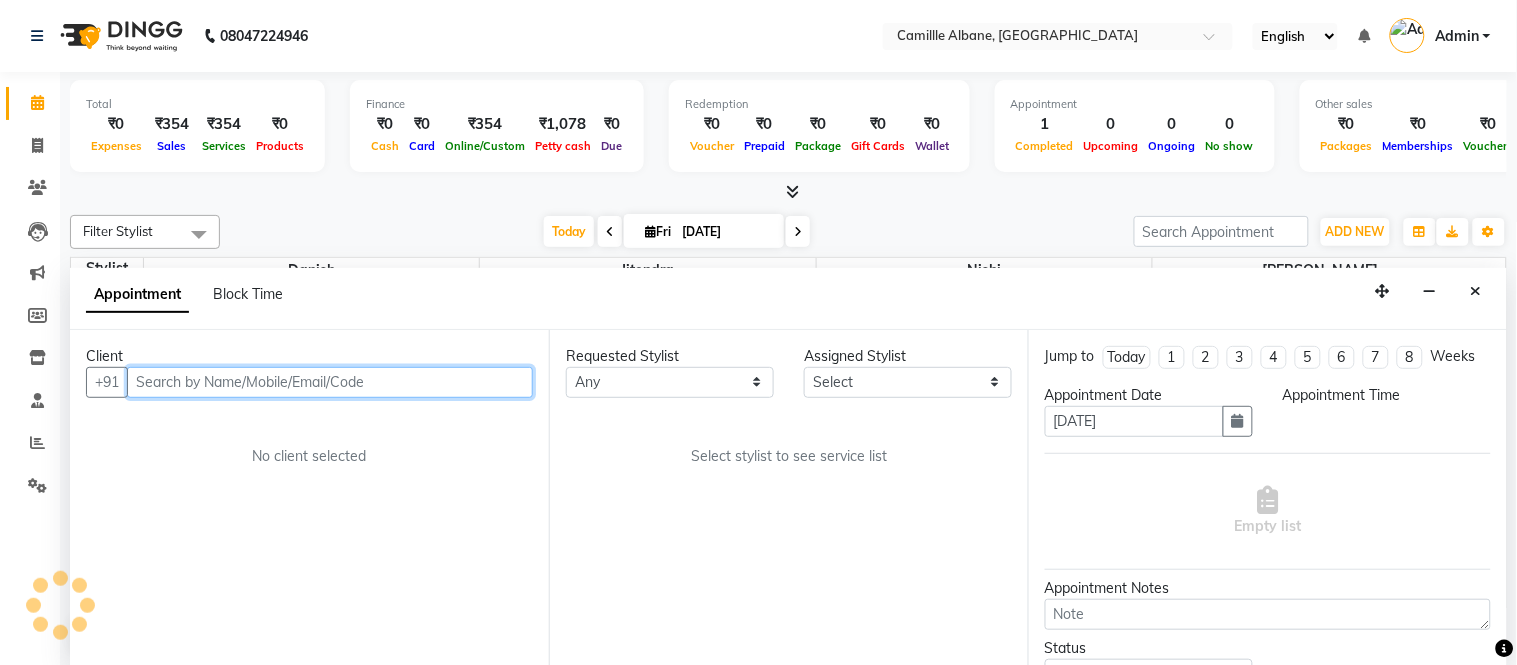 select on "990" 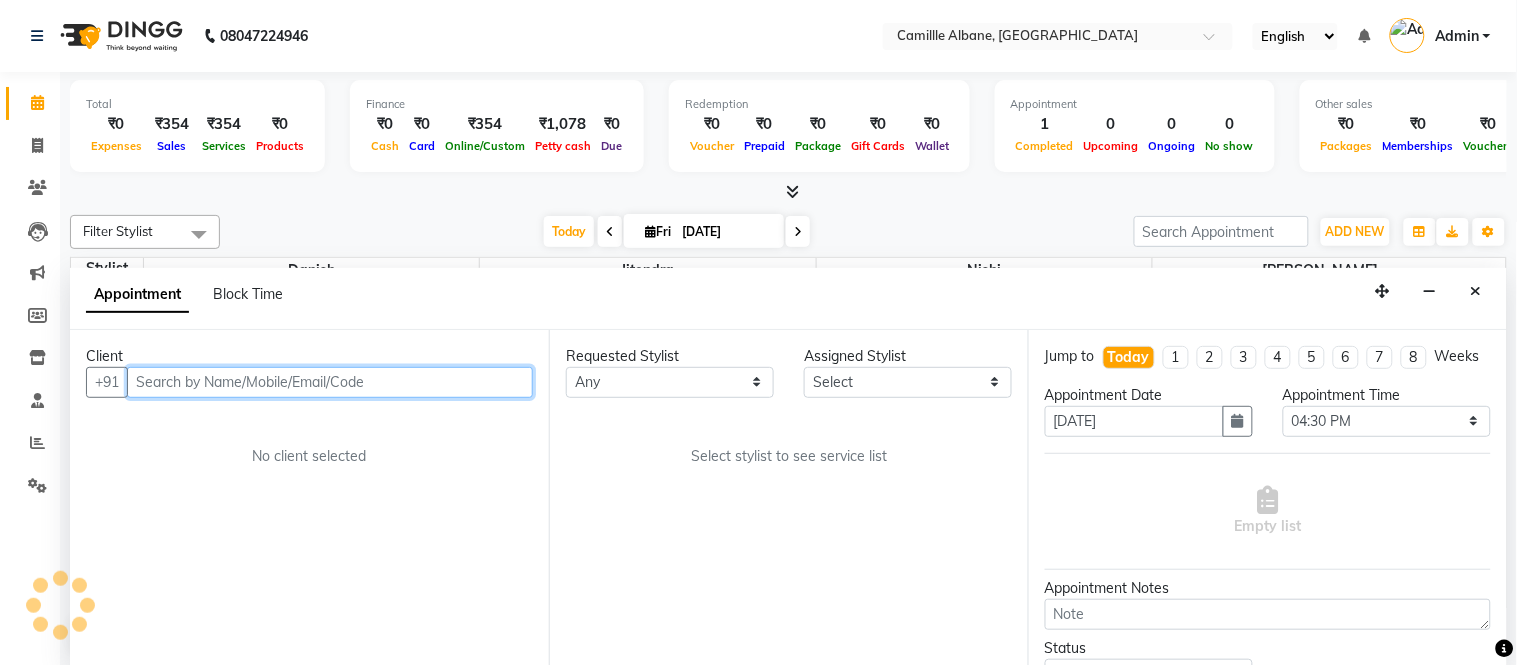 scroll, scrollTop: 398, scrollLeft: 0, axis: vertical 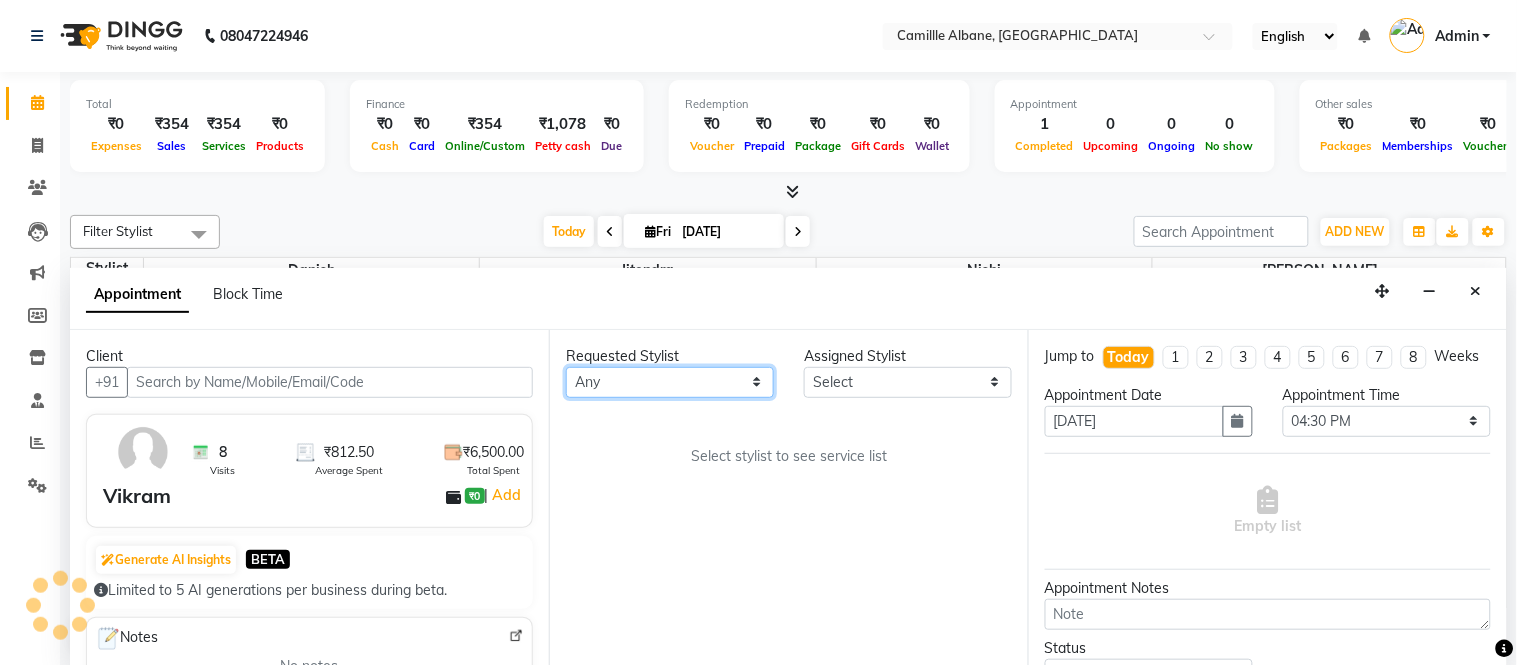 click on "Any Danish [PERSON_NAME] [PERSON_NAME]" at bounding box center (670, 382) 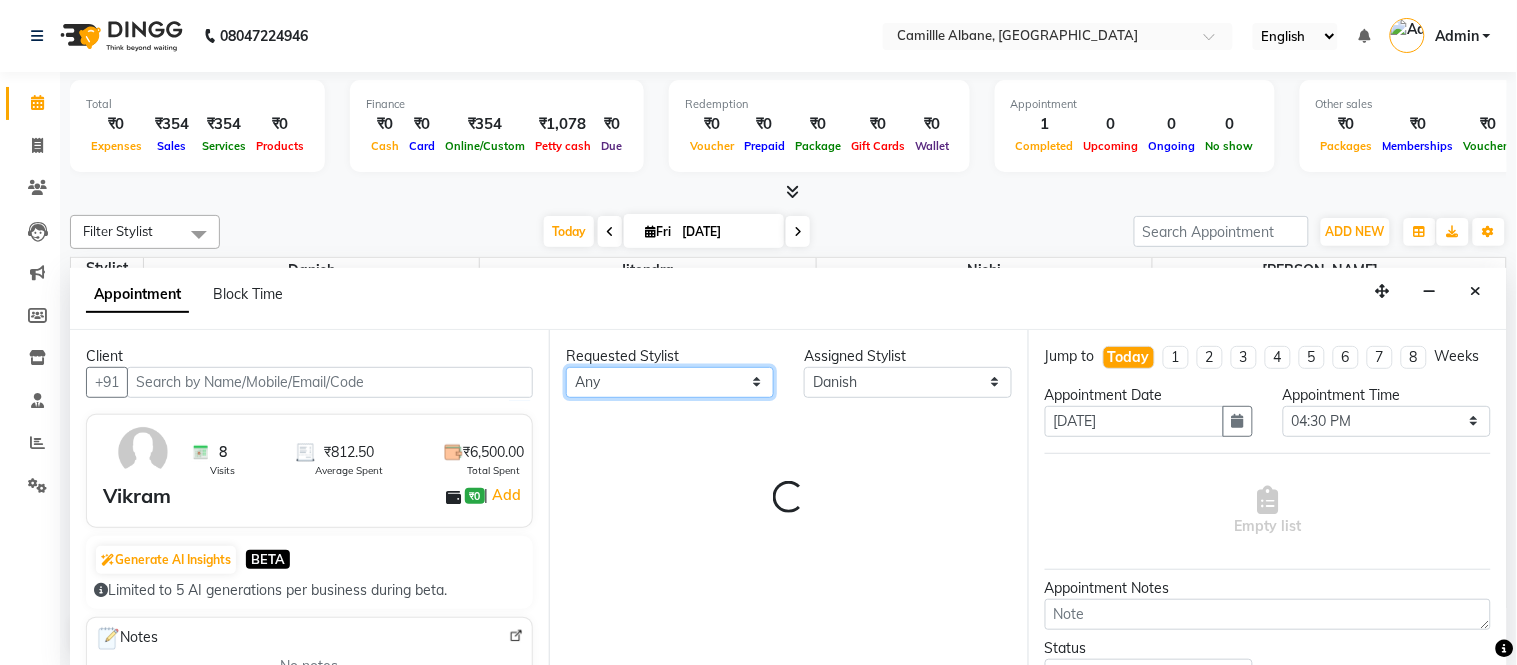 select on "3512" 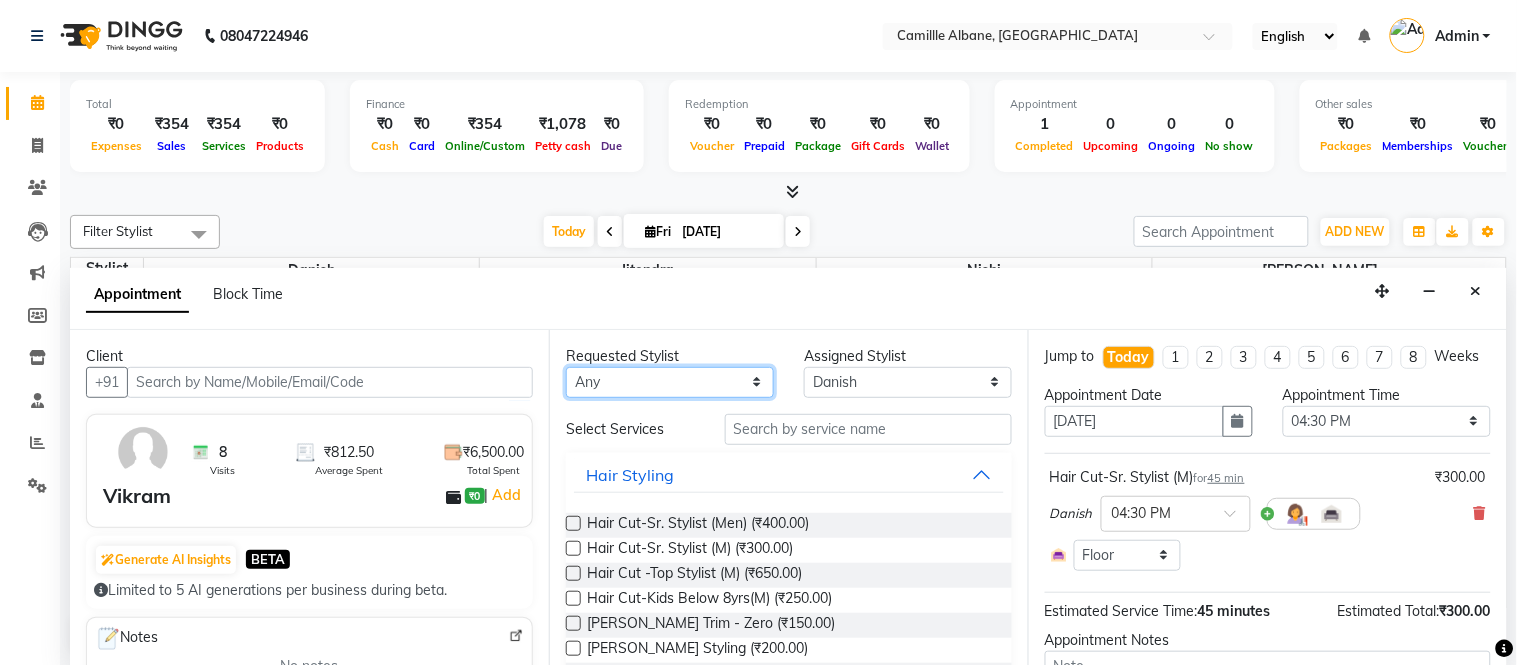 select on "57806" 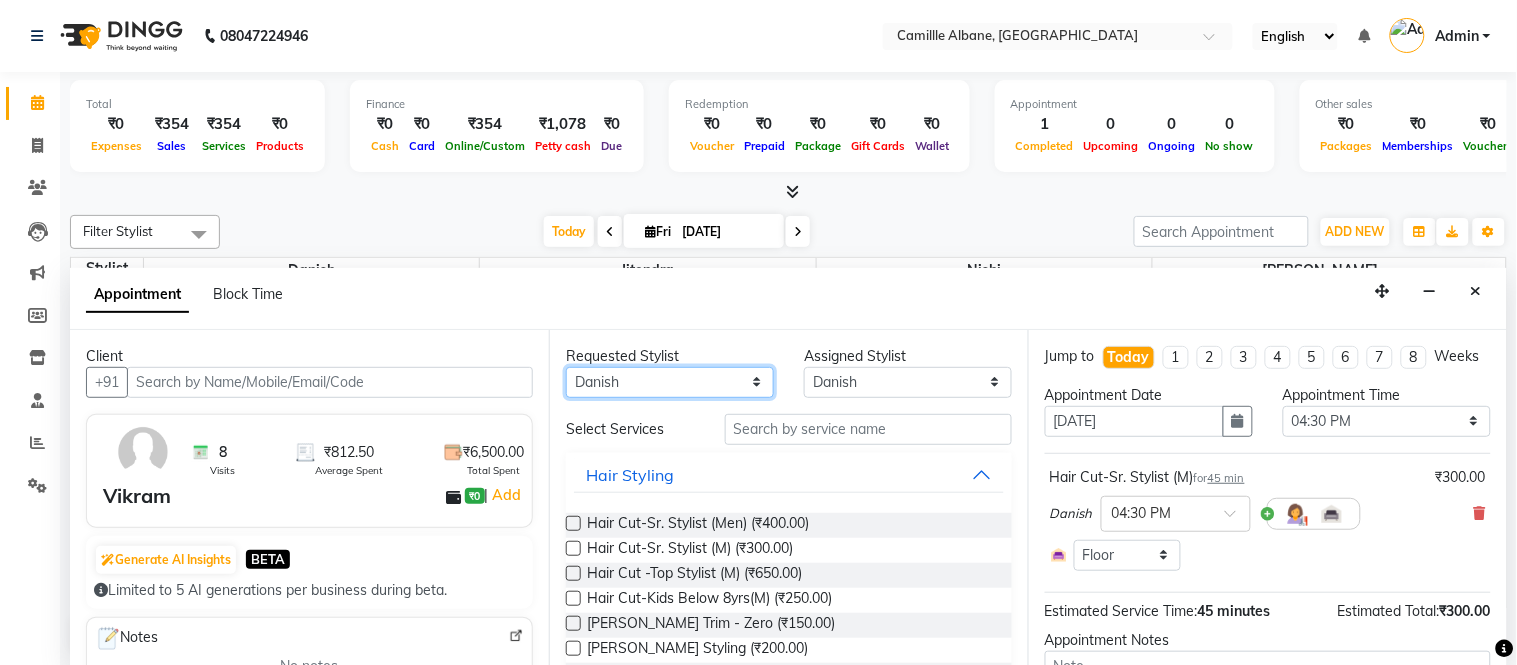 click on "Any Danish [PERSON_NAME] [PERSON_NAME]" at bounding box center (670, 382) 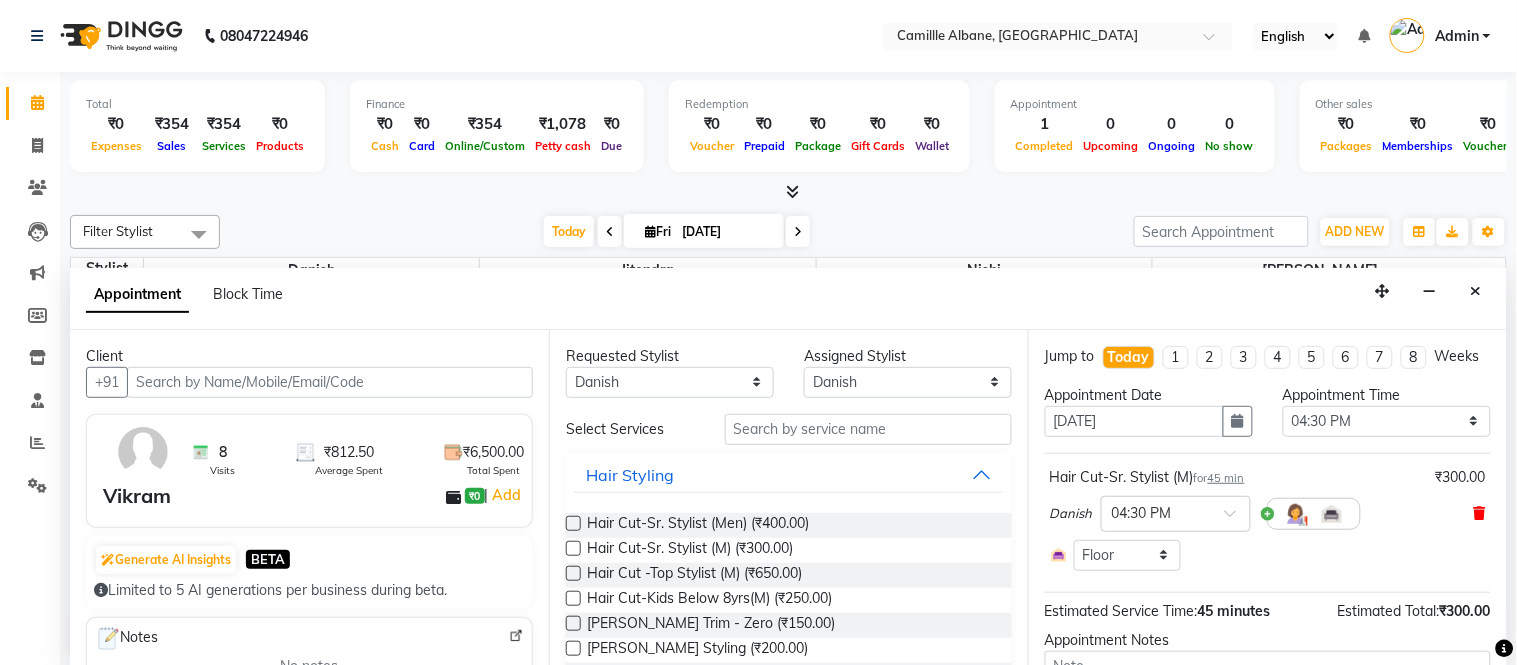 click at bounding box center (1480, 513) 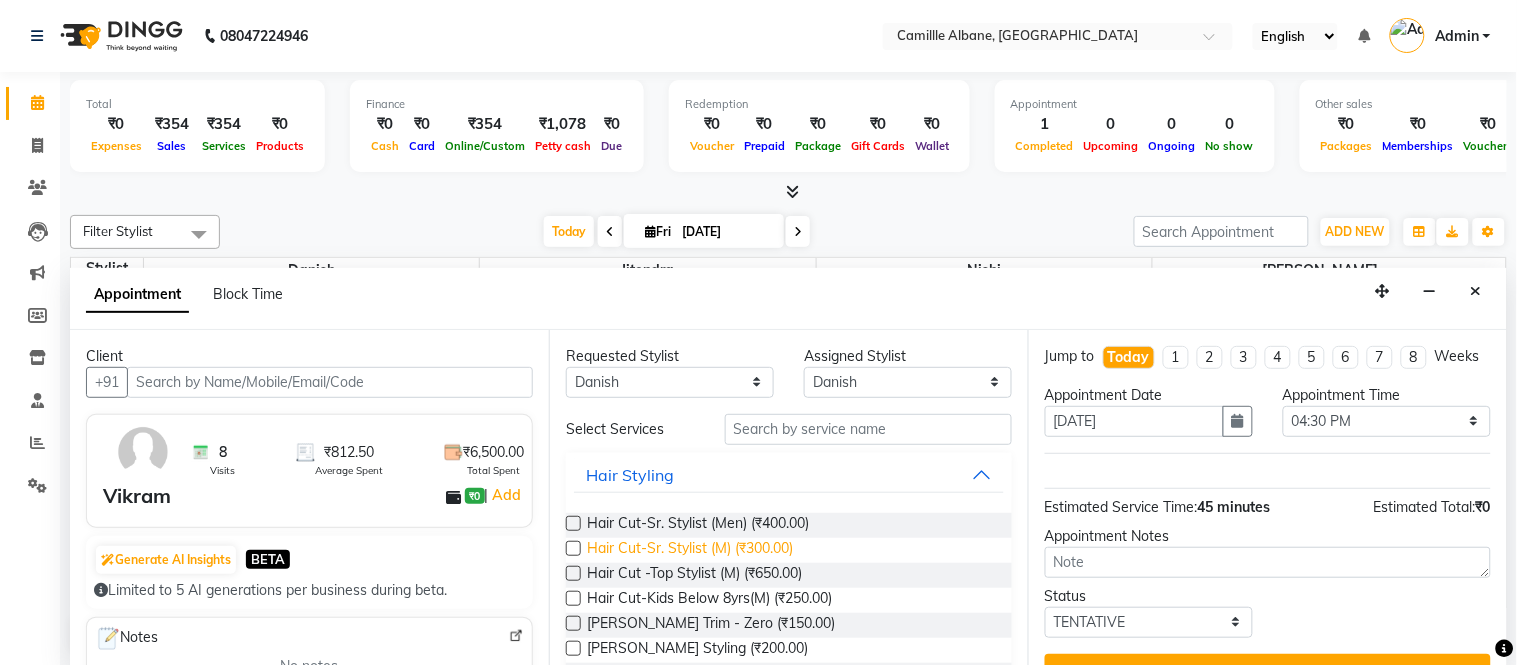 click on "Hair Cut-Sr. Stylist (M) (₹300.00)" at bounding box center (690, 550) 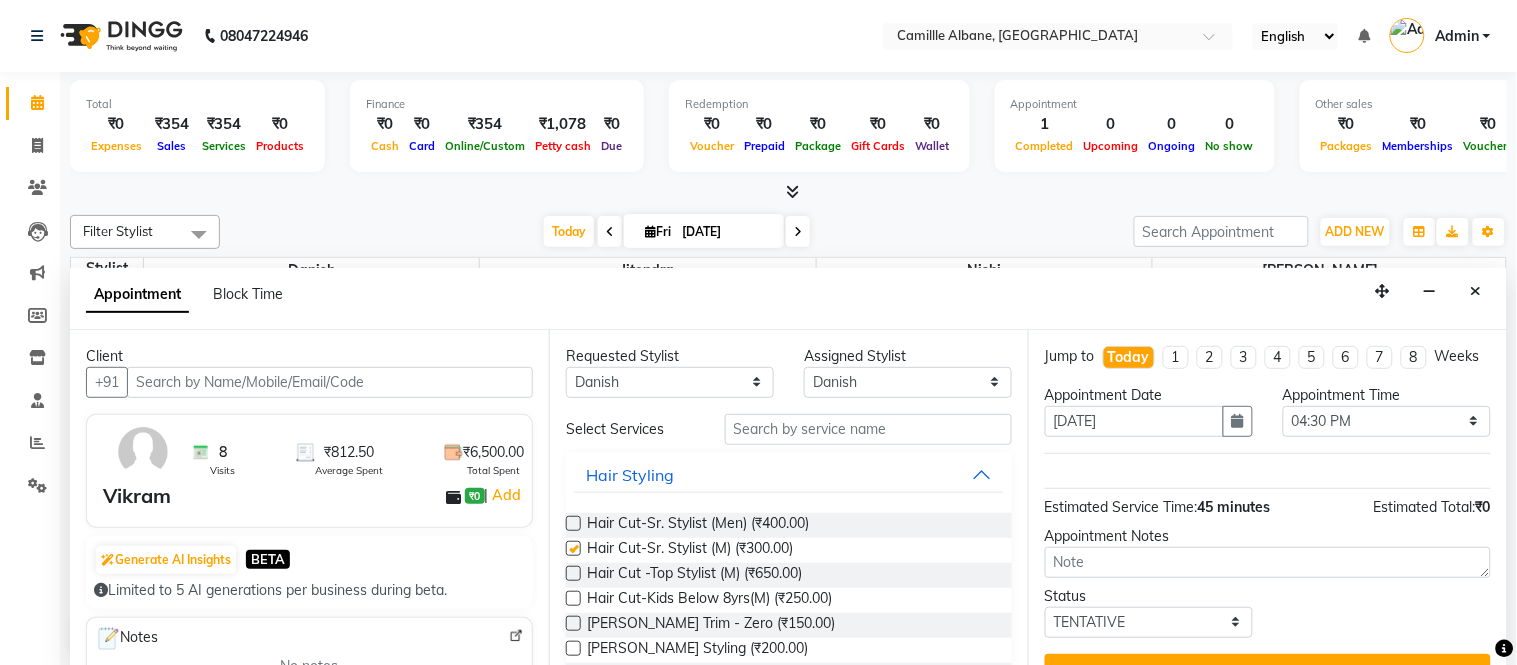 checkbox on "false" 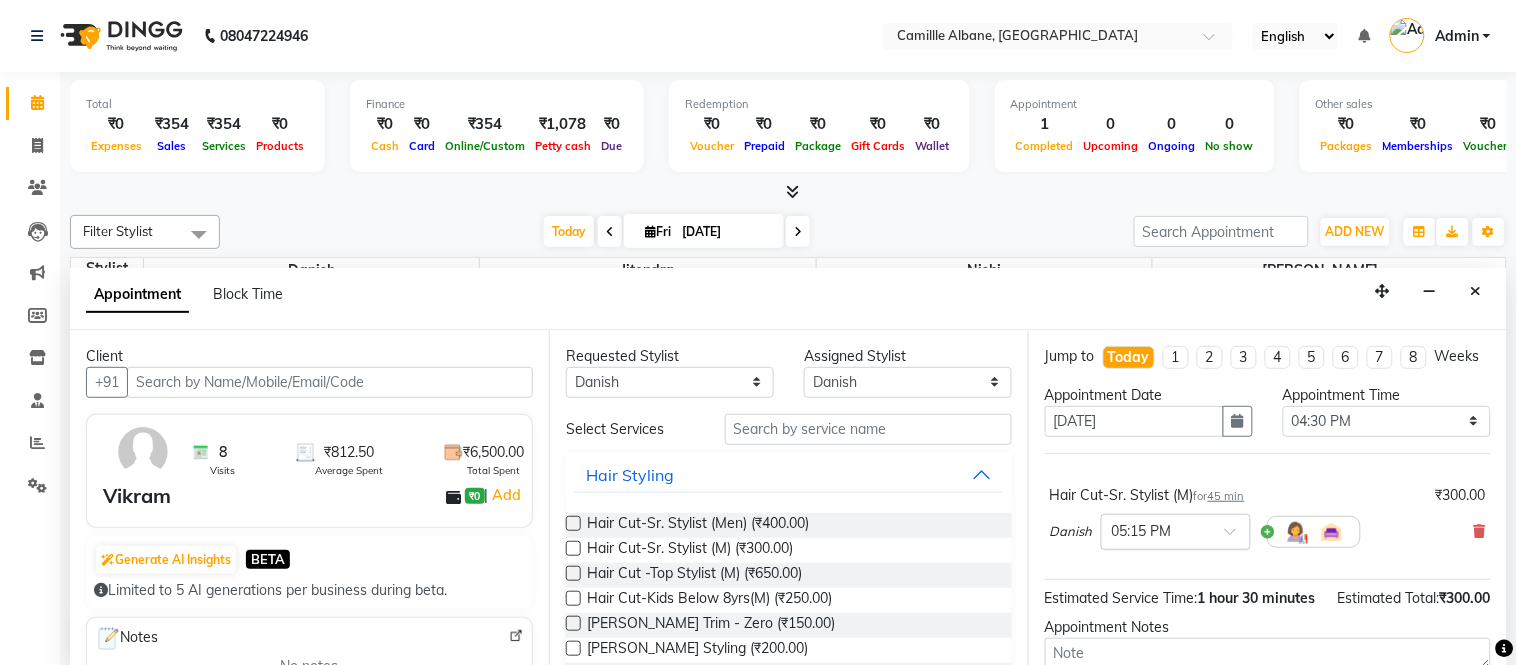 click at bounding box center [1156, 530] 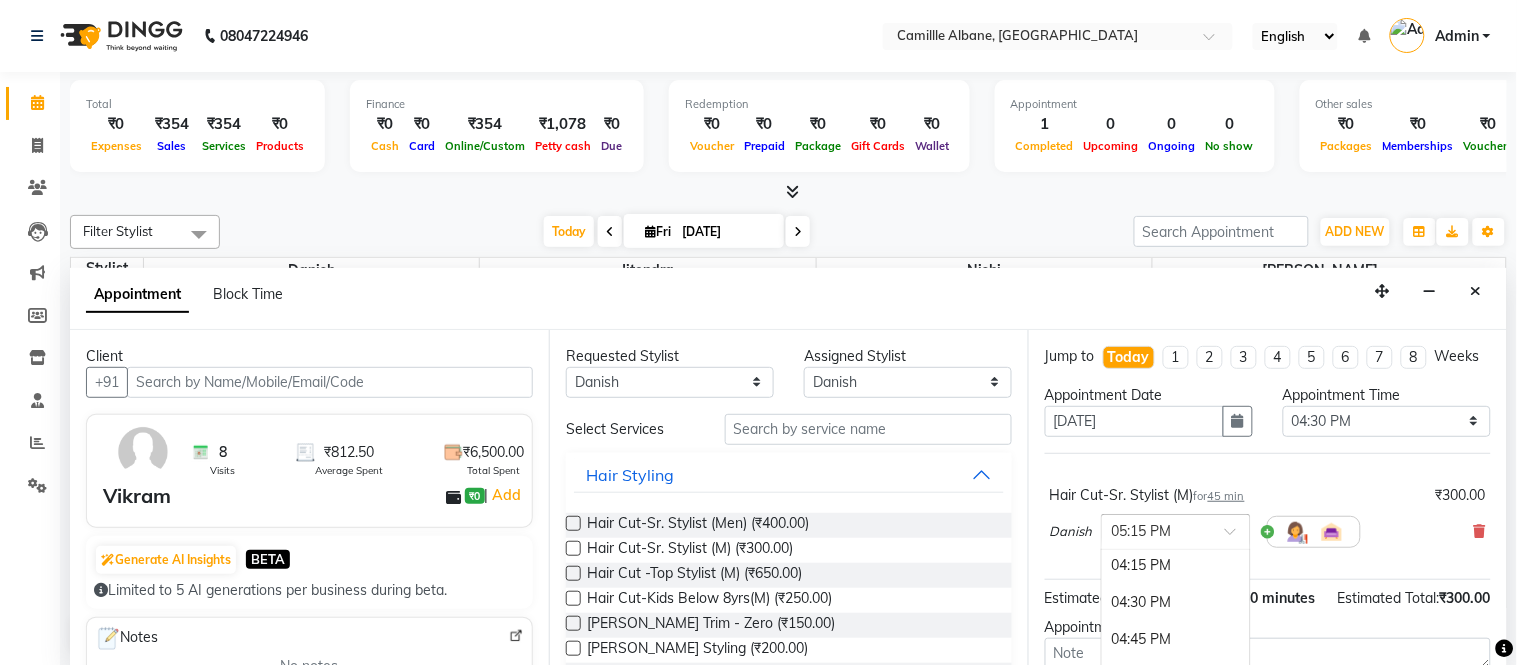 scroll, scrollTop: 1060, scrollLeft: 0, axis: vertical 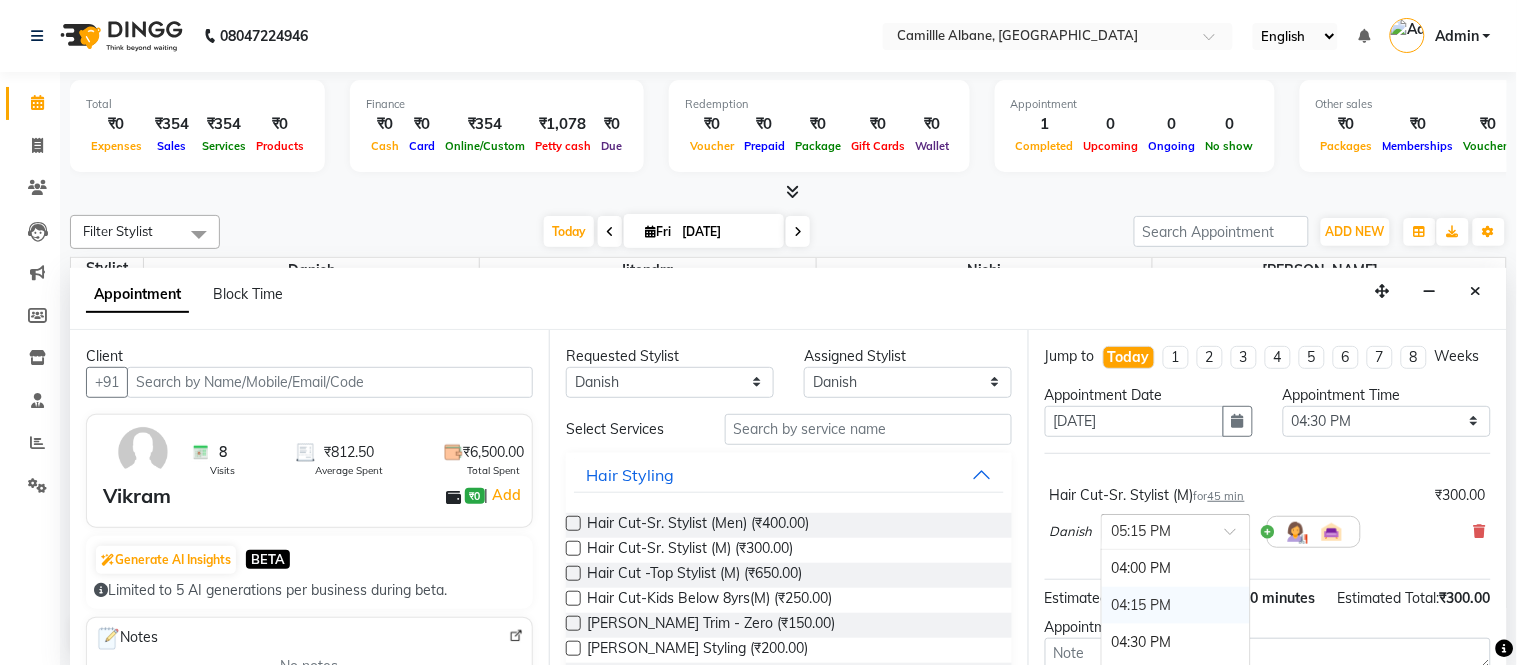 click on "04:15 PM" at bounding box center (1176, 605) 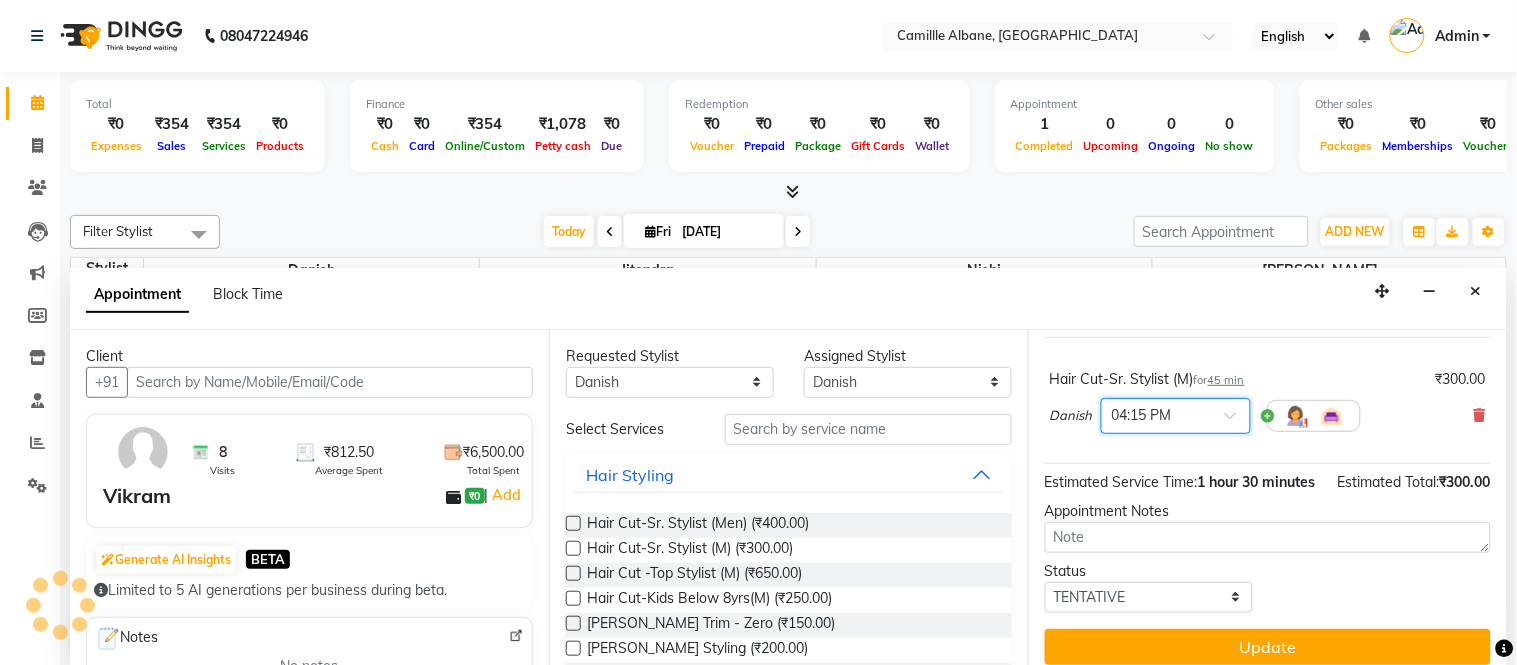 scroll, scrollTop: 170, scrollLeft: 0, axis: vertical 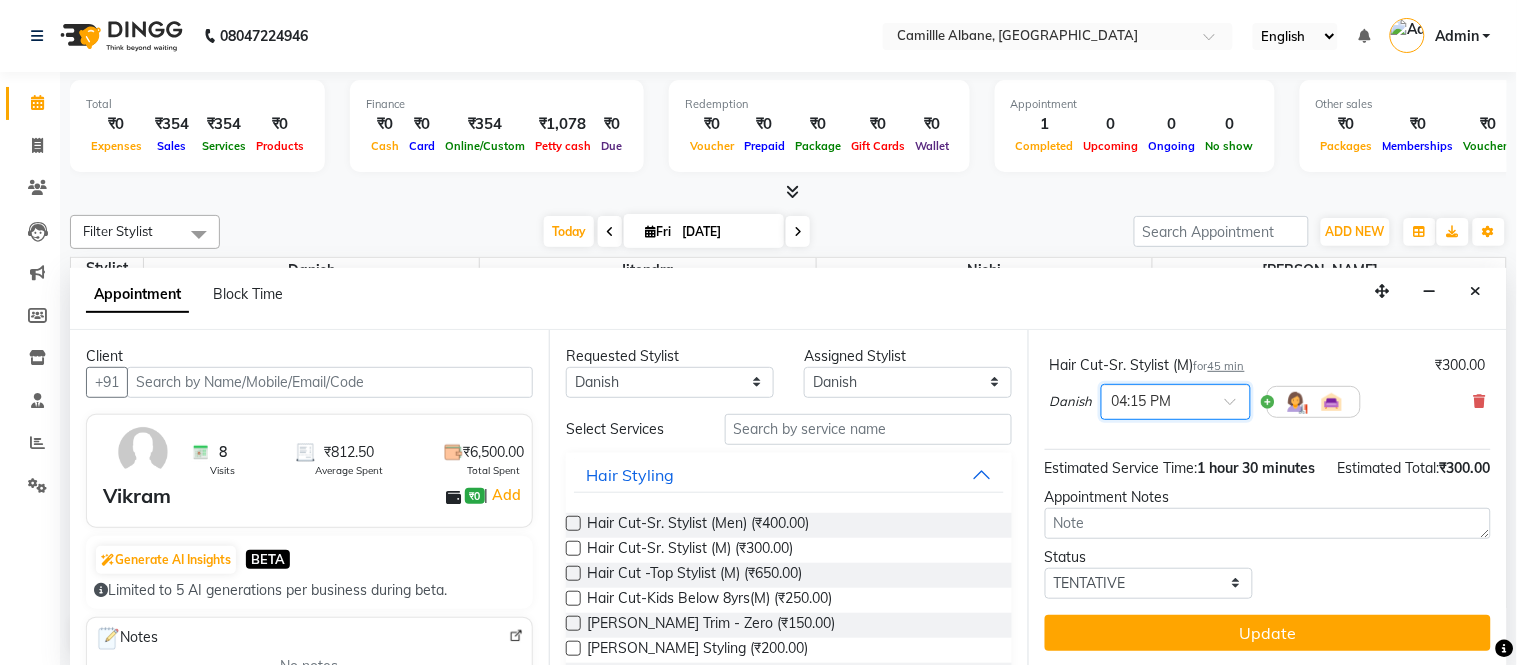 click at bounding box center [1176, 400] 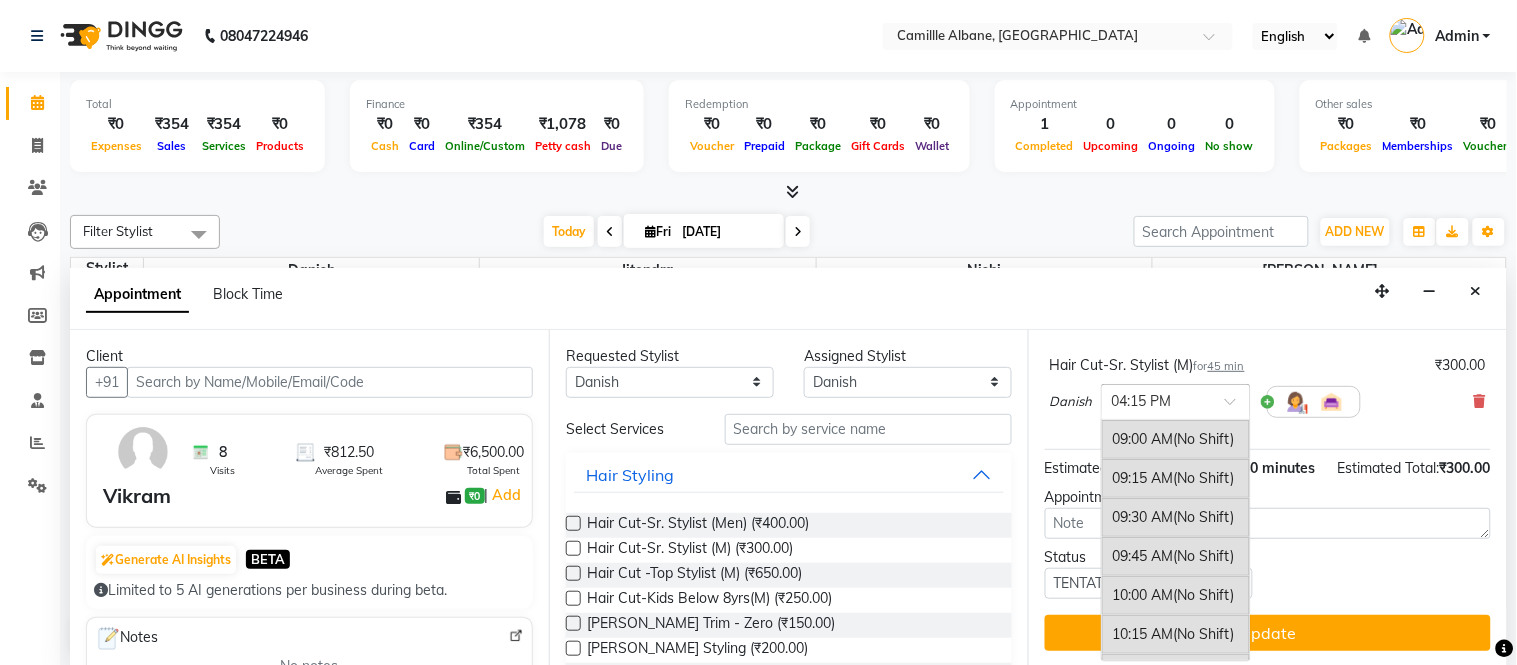 scroll, scrollTop: 1098, scrollLeft: 0, axis: vertical 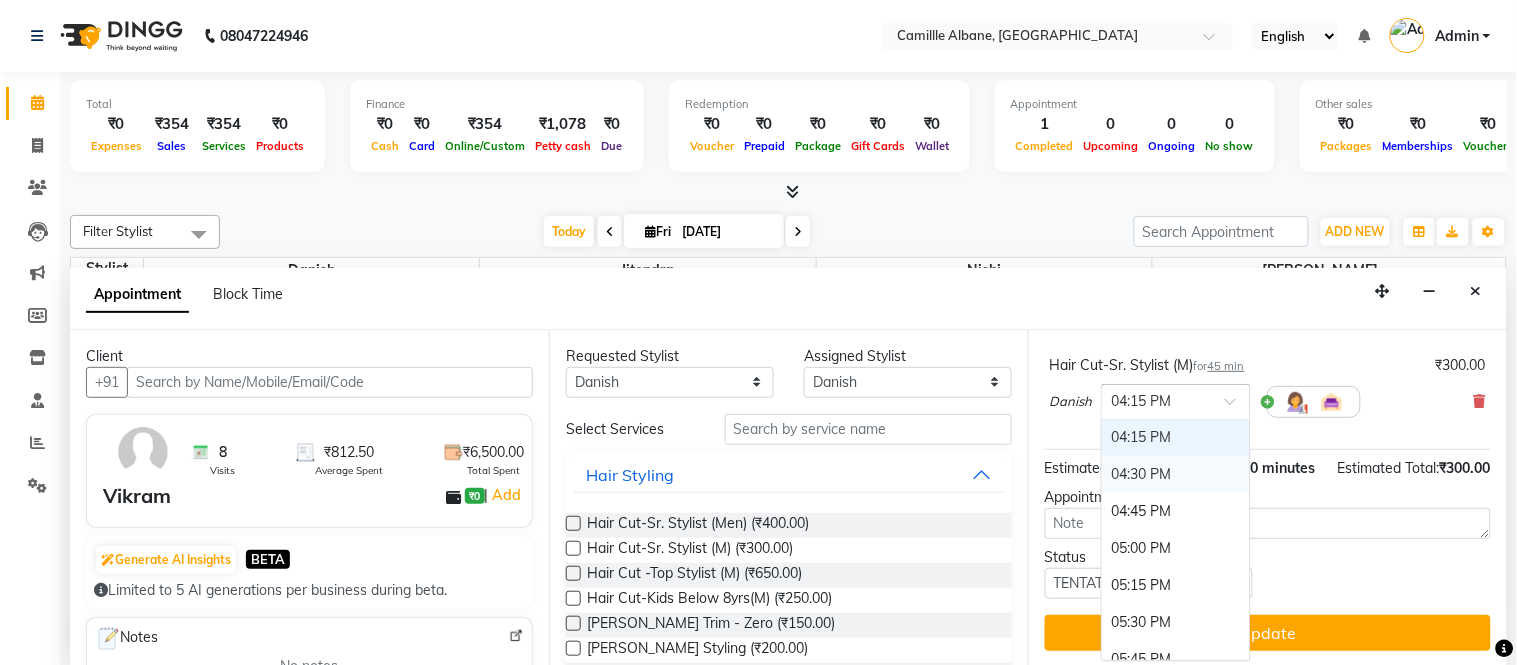 click on "04:30 PM" at bounding box center (1176, 474) 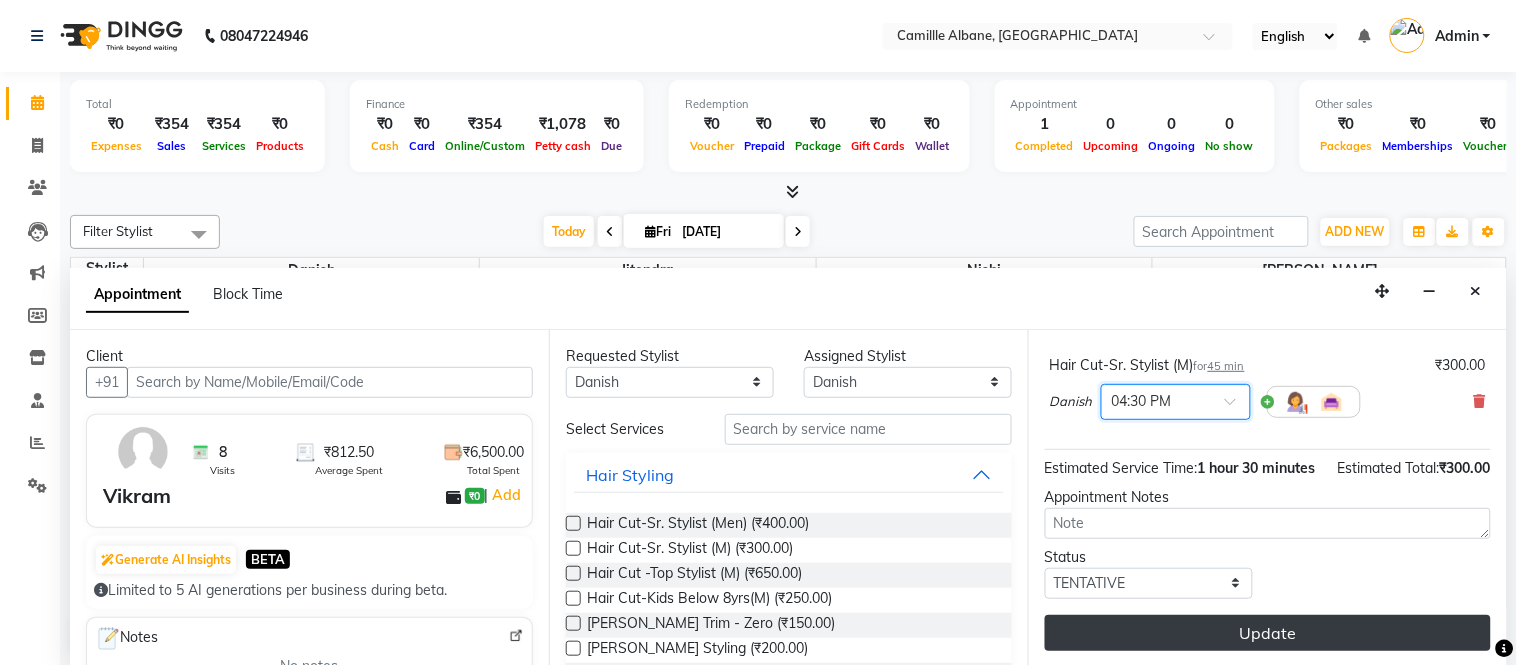 click on "Update" at bounding box center (1268, 633) 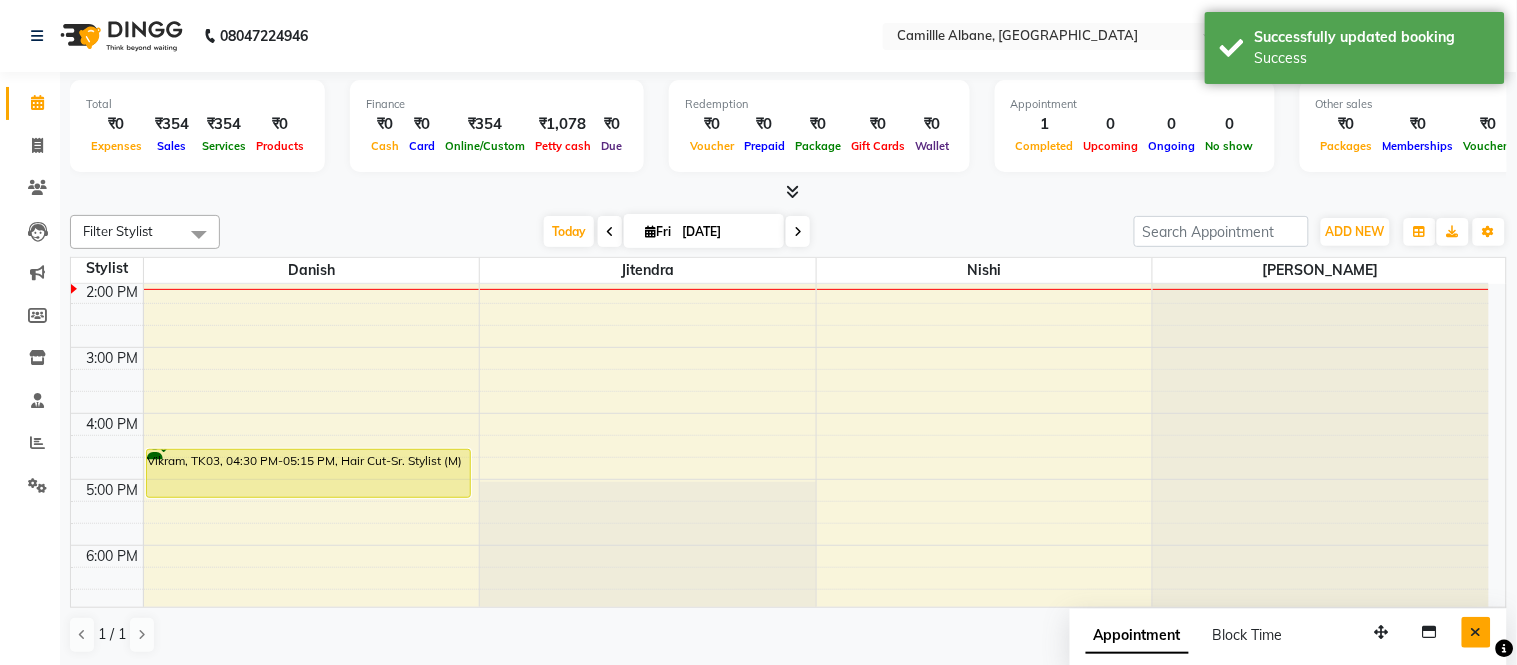 click at bounding box center [1476, 632] 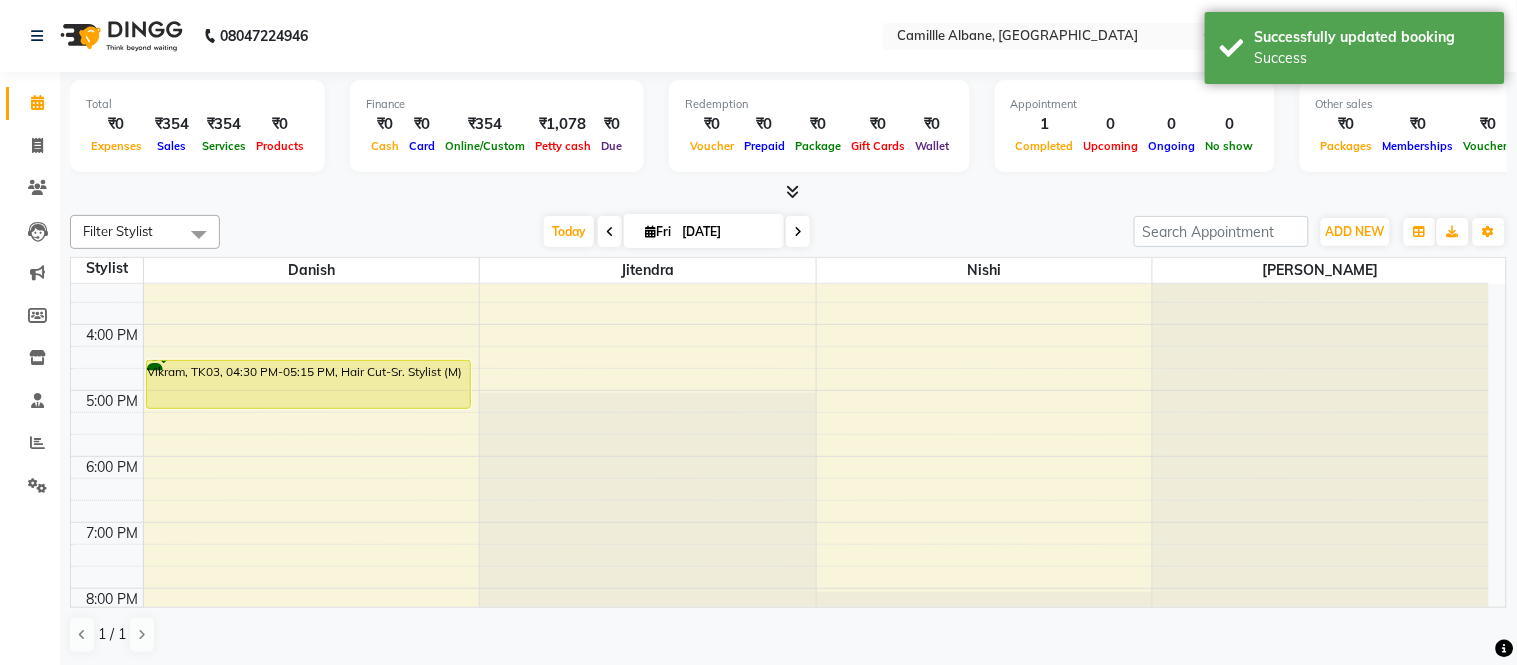 scroll, scrollTop: 584, scrollLeft: 0, axis: vertical 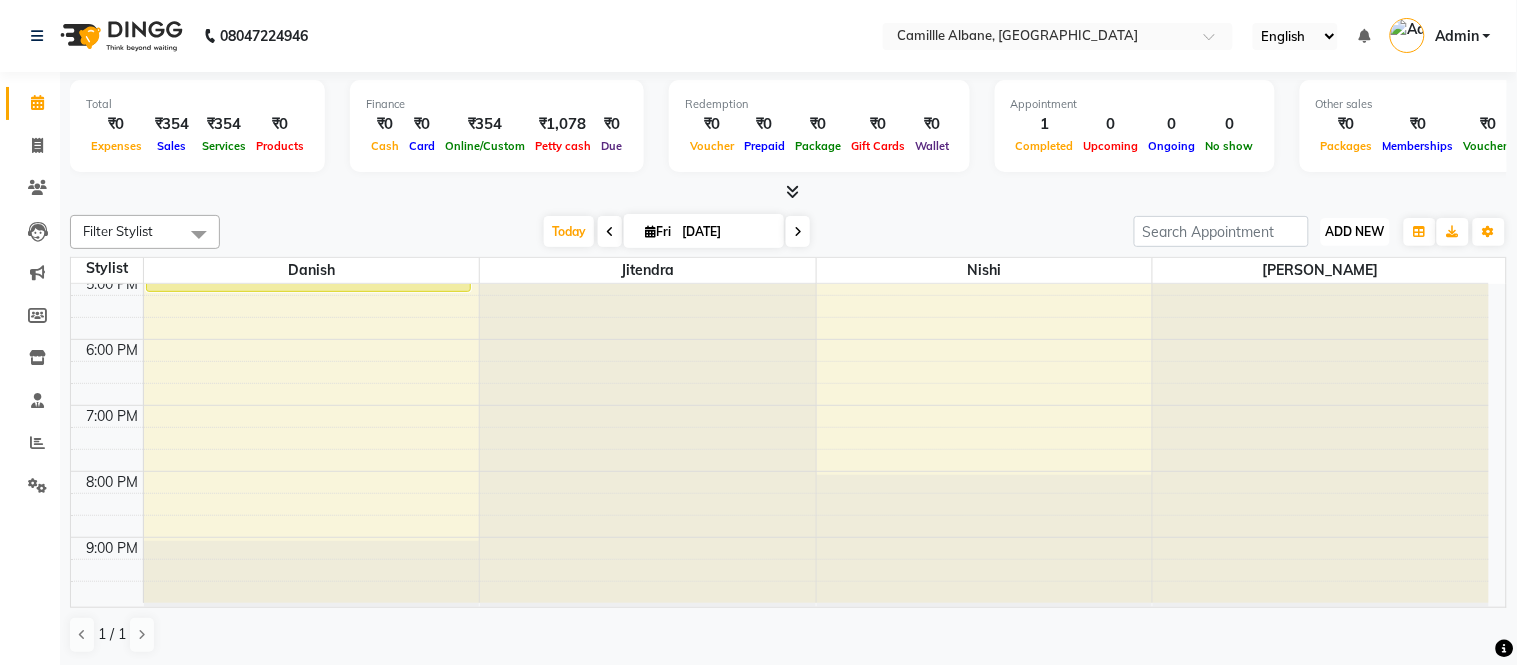click on "ADD NEW" at bounding box center (1355, 231) 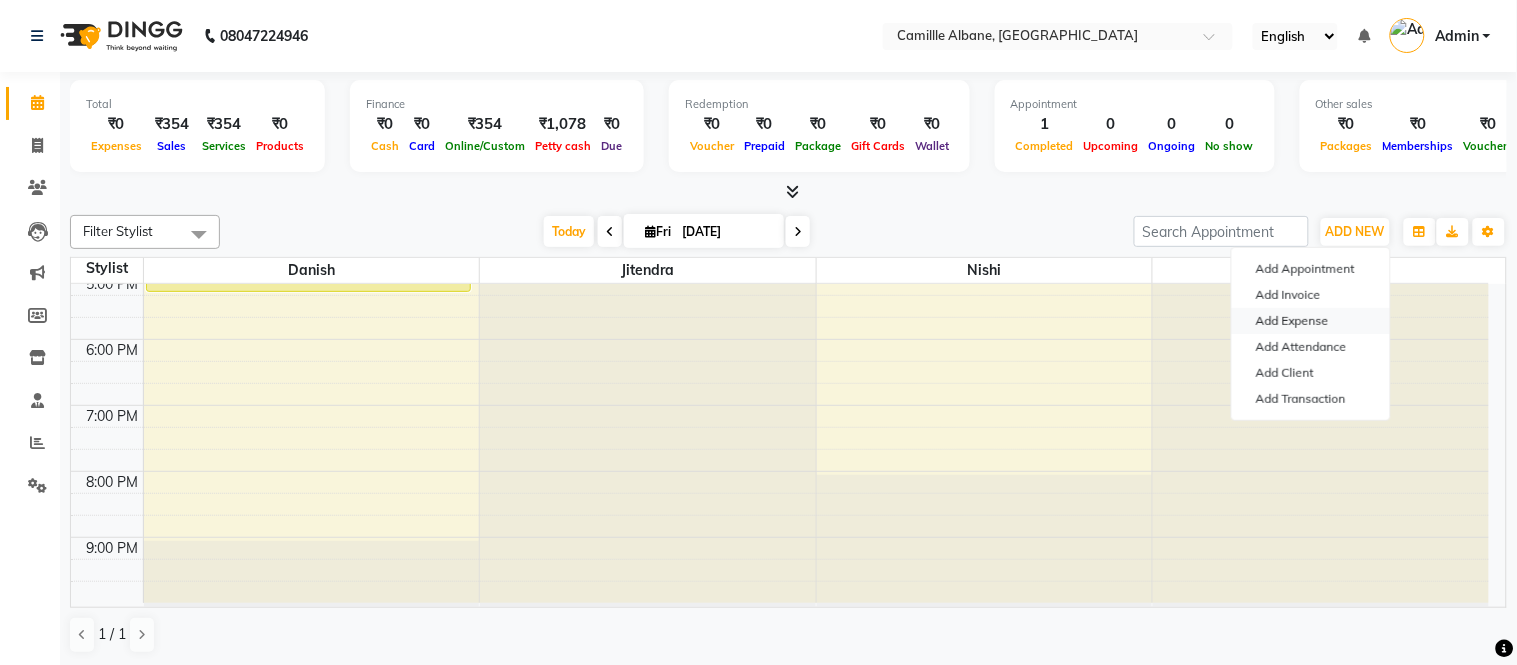 click on "Add Expense" at bounding box center (1311, 321) 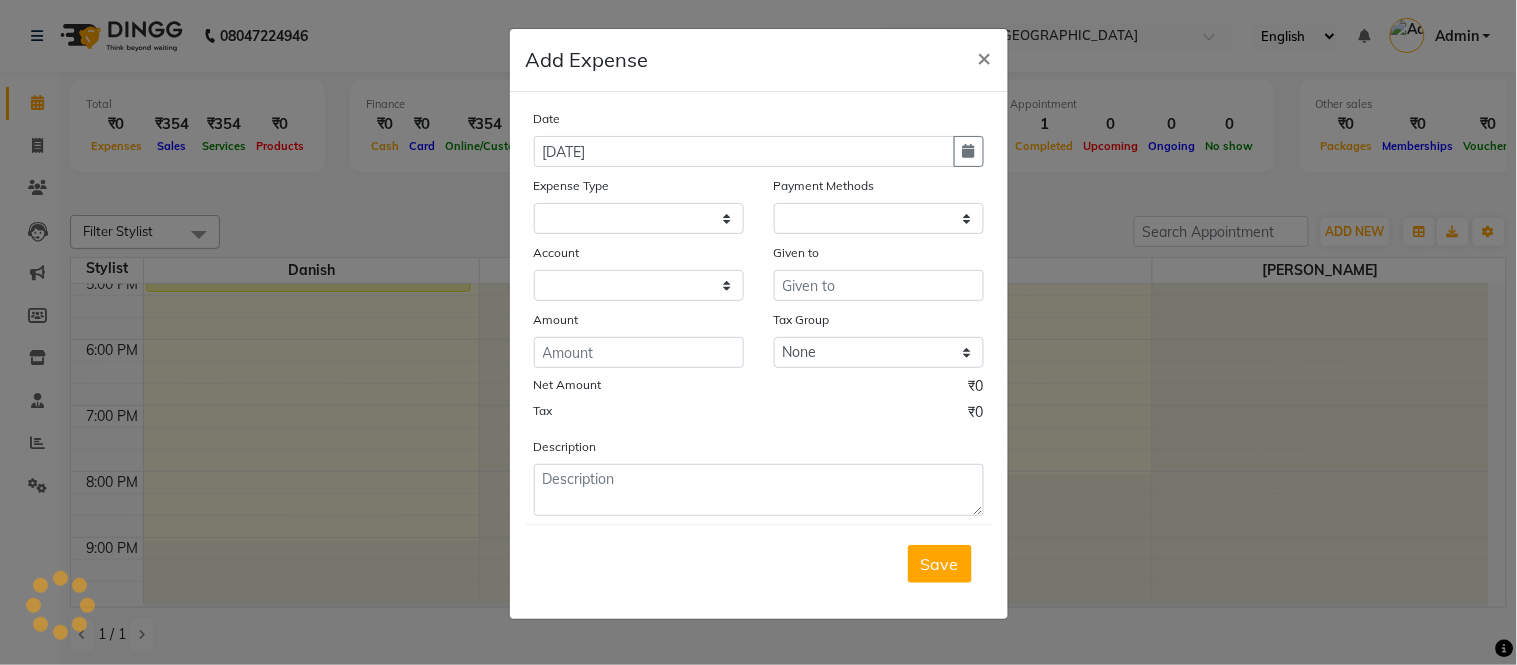 select 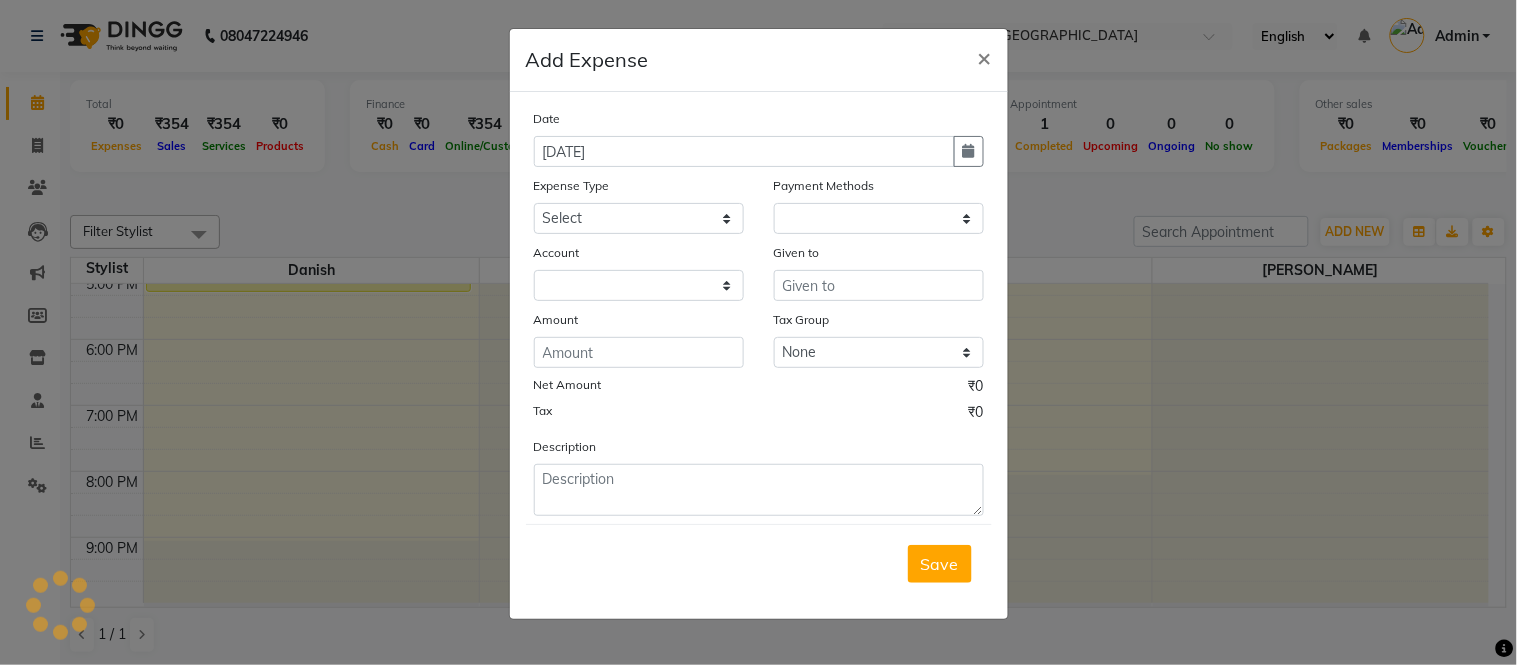 select on "1" 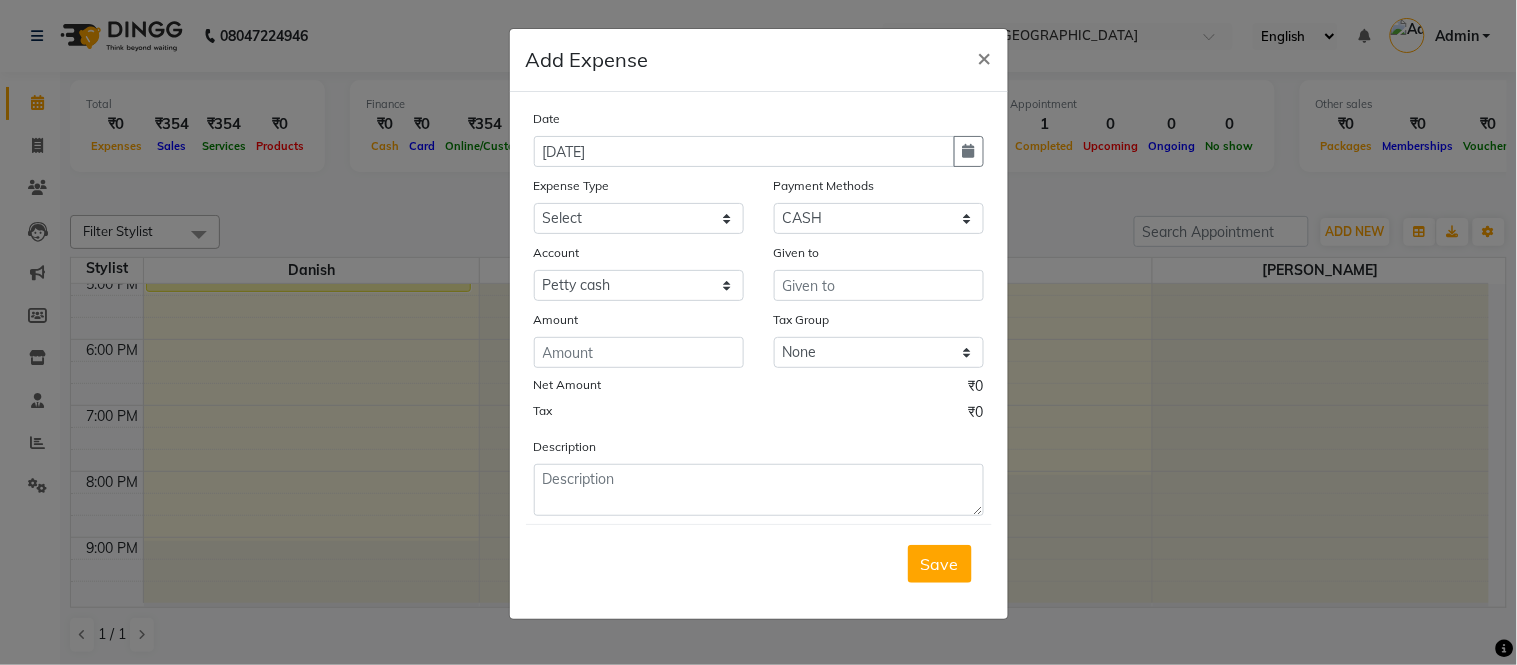 click on "Expense Type" 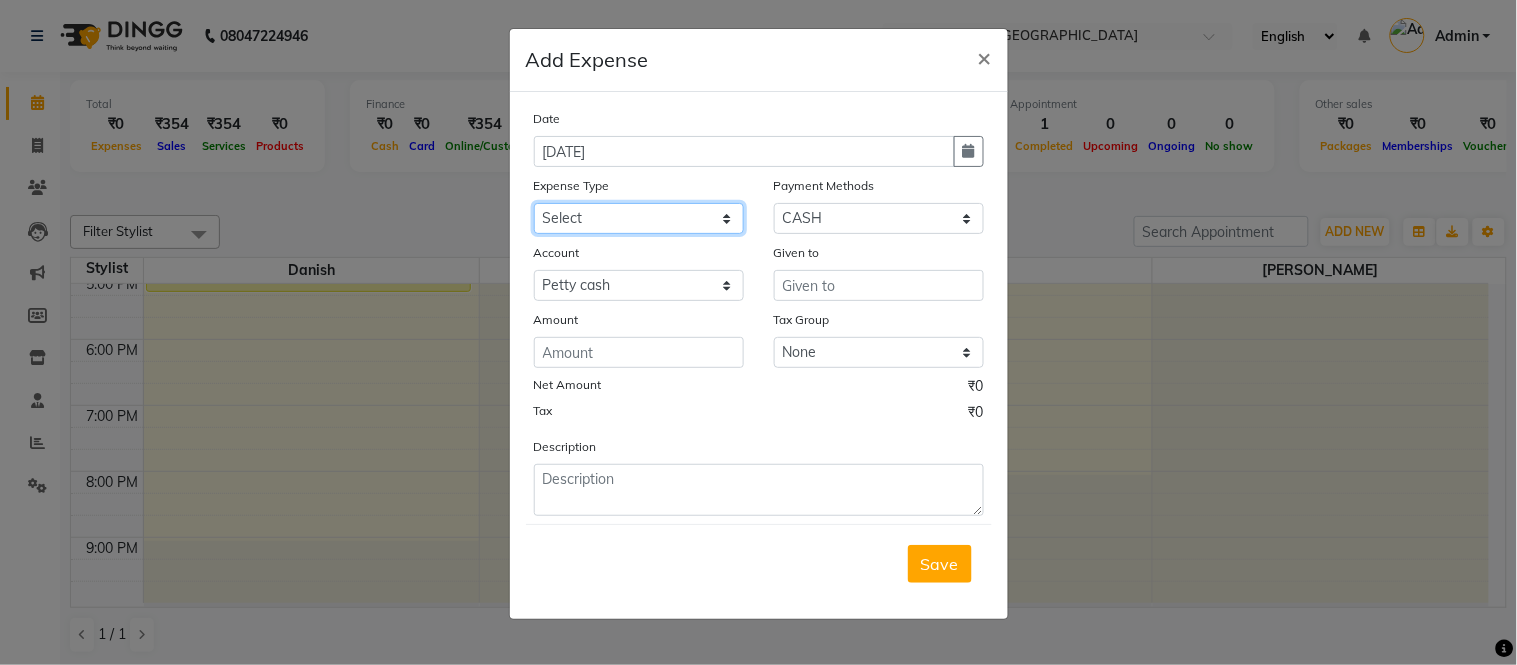 click on "Select Advance Salary Cash Adjustment as per DSR Client Snacks Equipment Fuel House Keeping Incentive Marketing Miscellaneous Monthly Bills OT Package Incentive Pantry Product Rent Review Salary Staff Welfare Suspense amount Tea & Refreshment TIP Utilities" 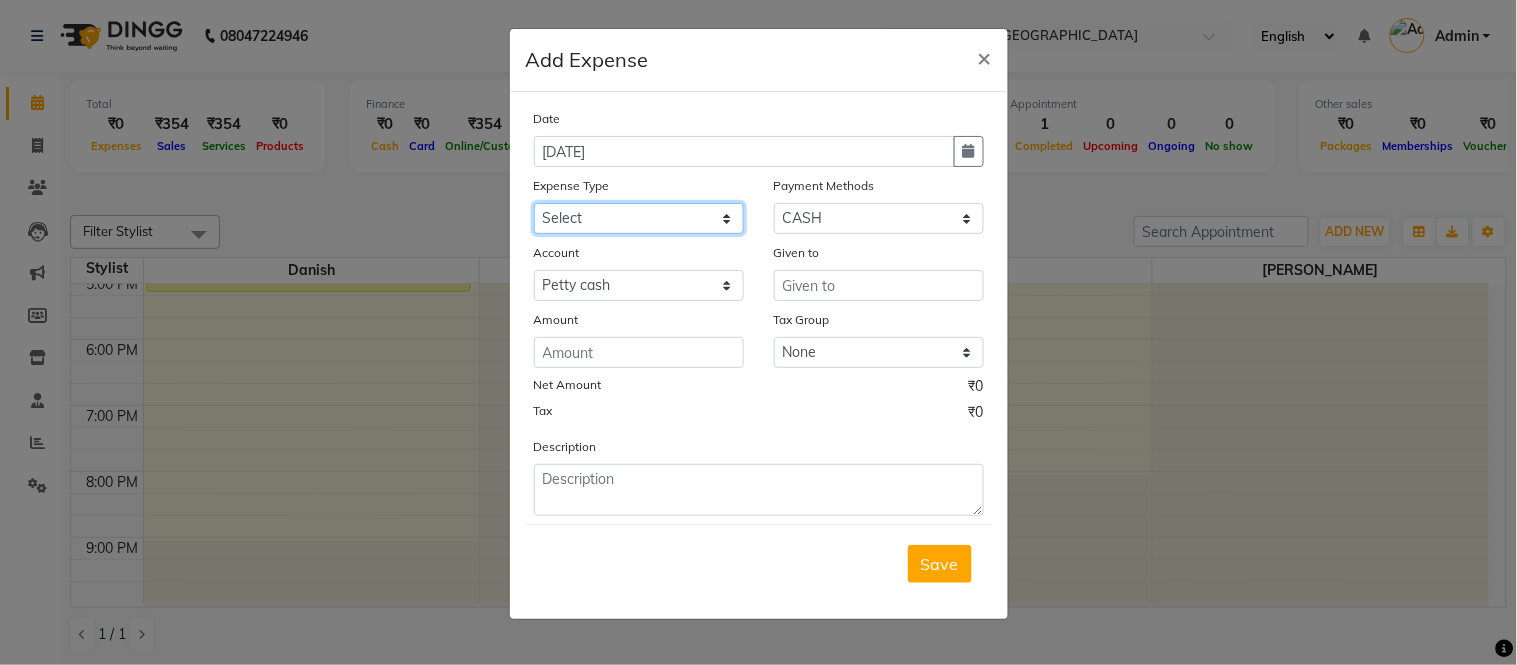 select on "17583" 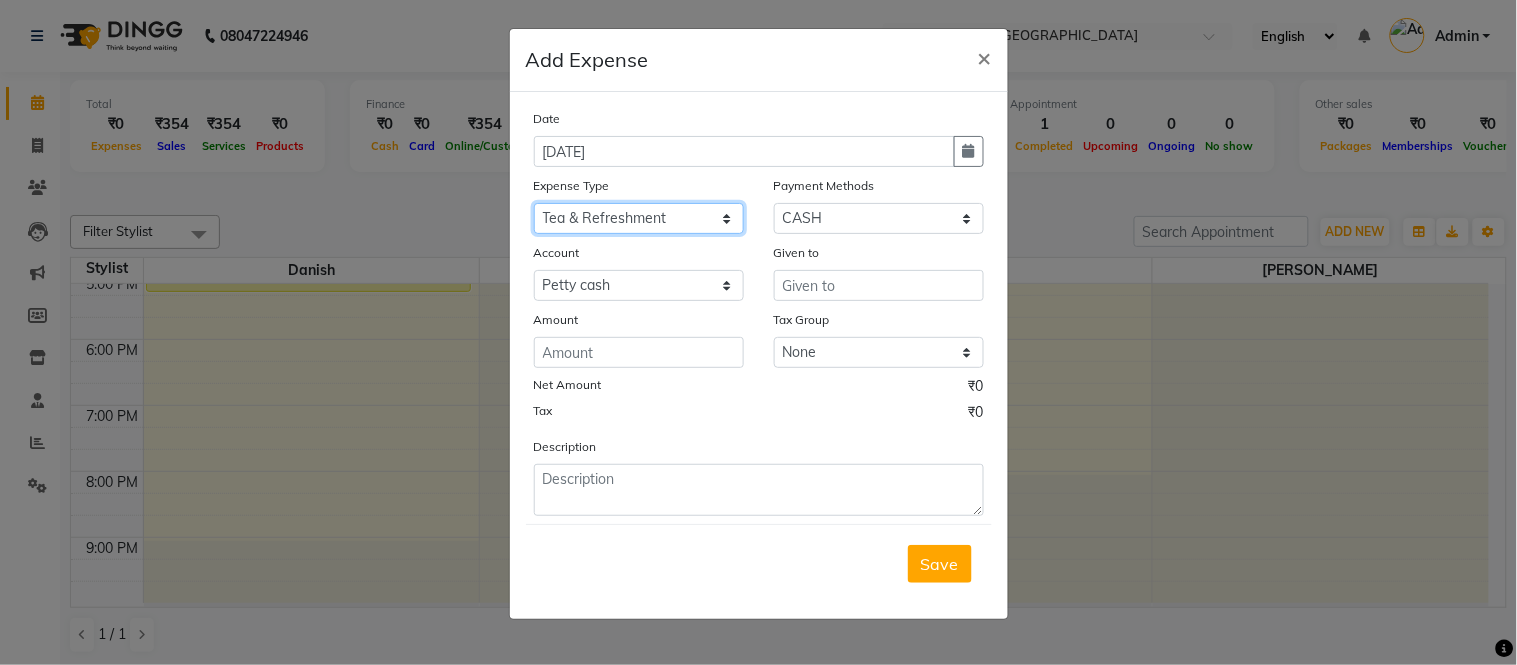 click on "Select Advance Salary Cash Adjustment as per DSR Client Snacks Equipment Fuel House Keeping Incentive Marketing Miscellaneous Monthly Bills OT Package Incentive Pantry Product Rent Review Salary Staff Welfare Suspense amount Tea & Refreshment TIP Utilities" 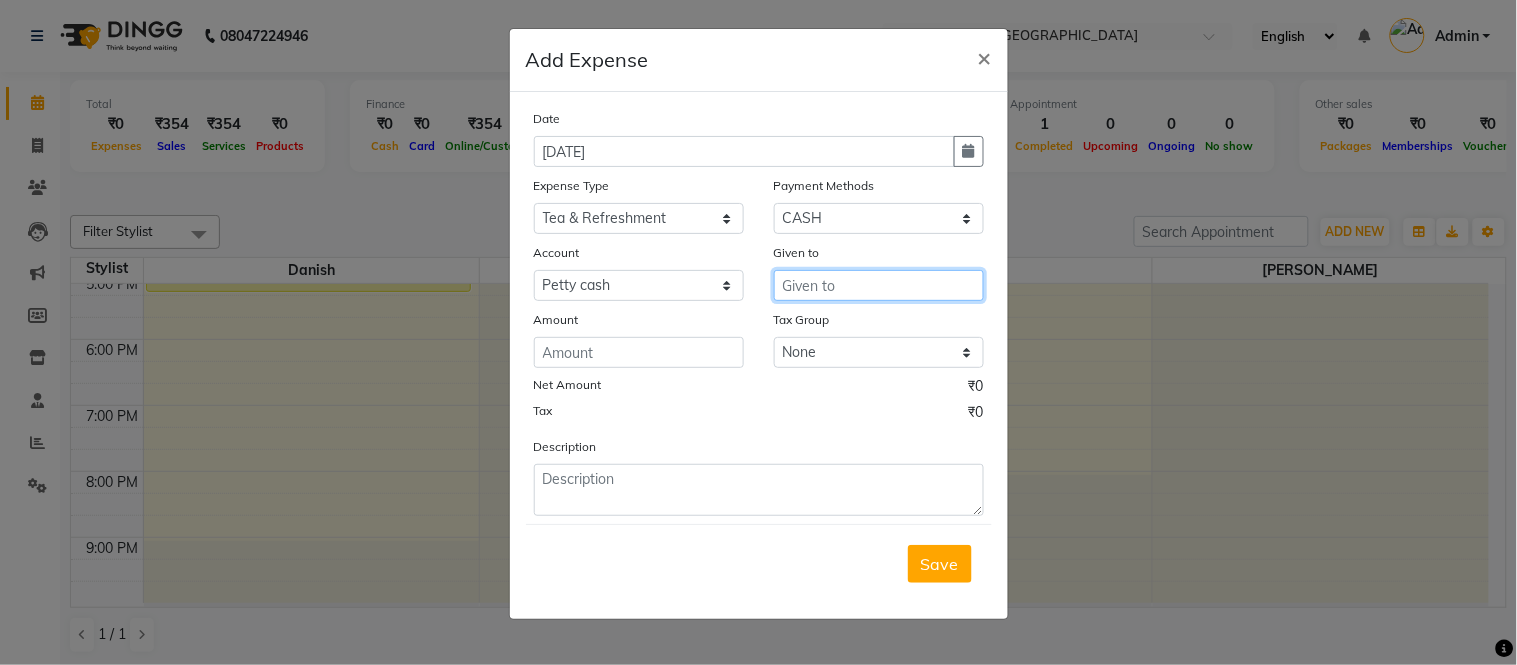 click at bounding box center [879, 285] 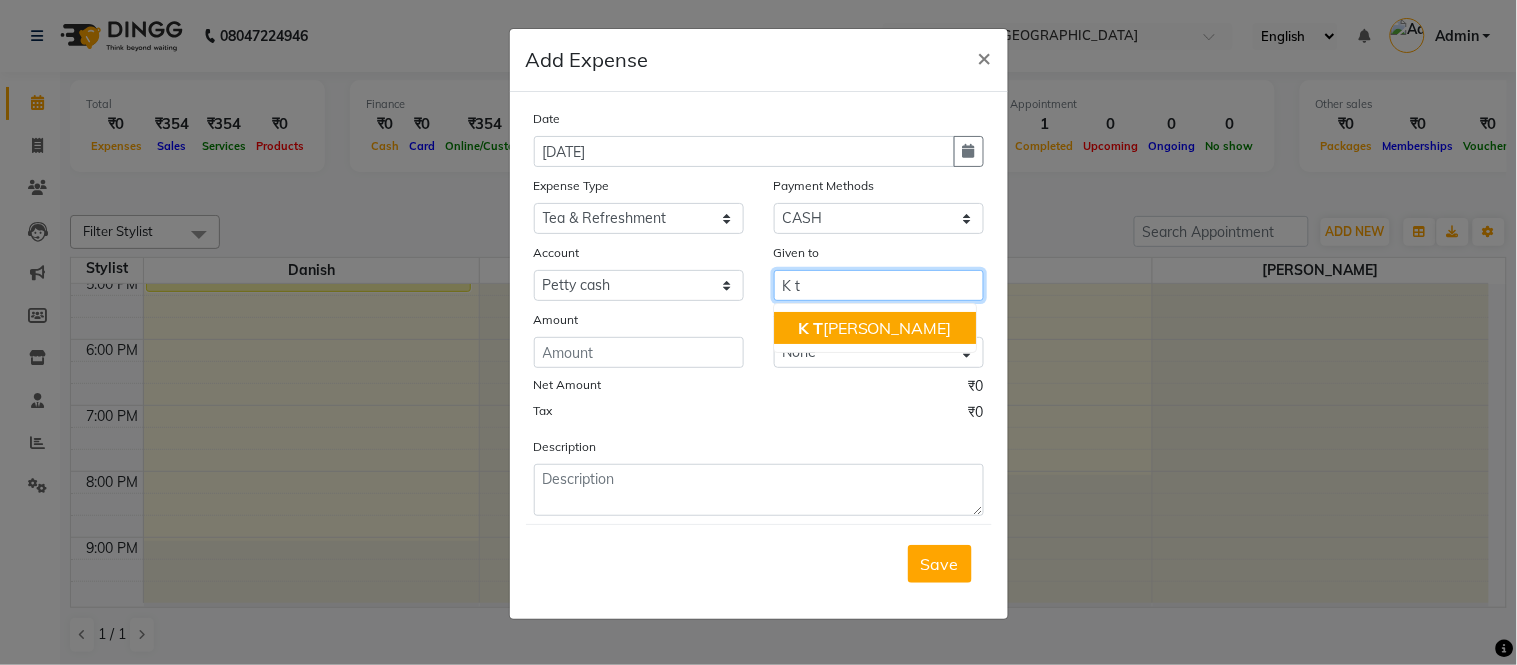 click on "[PERSON_NAME]" at bounding box center [875, 328] 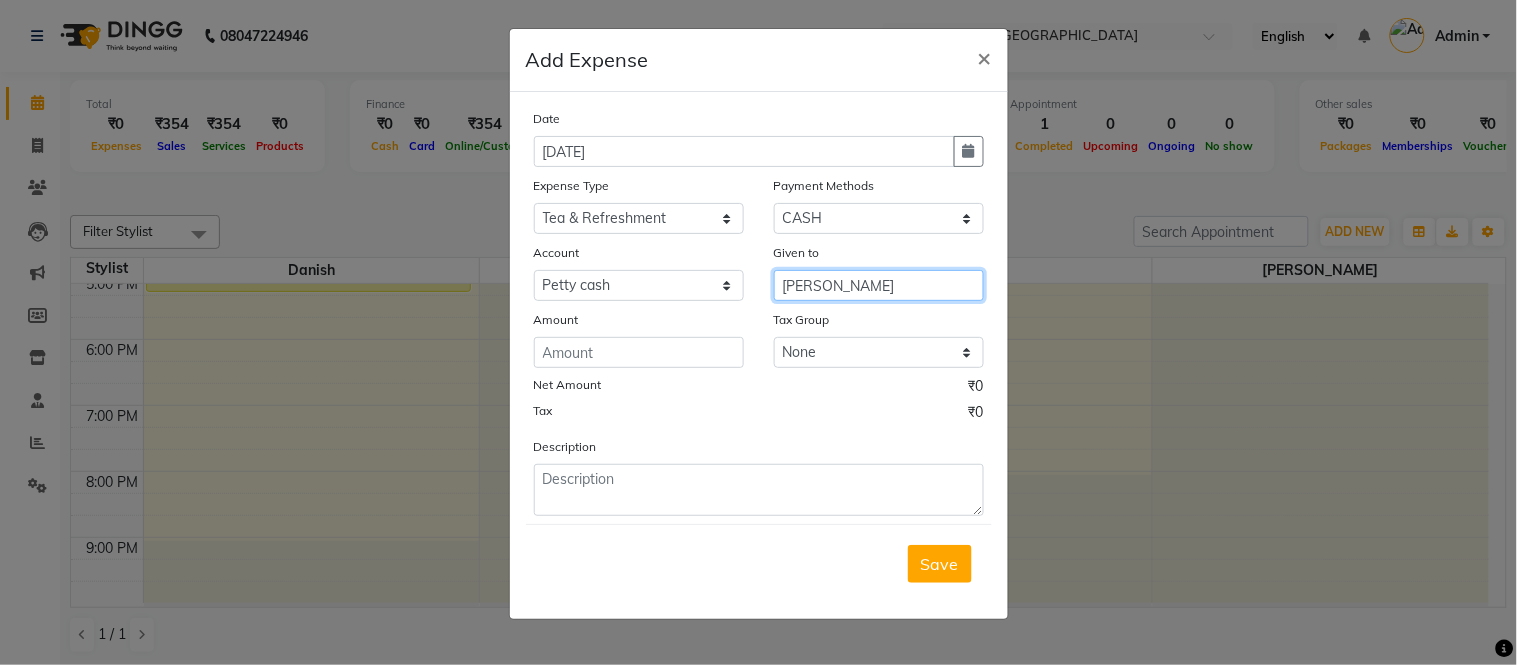 type on "[PERSON_NAME]" 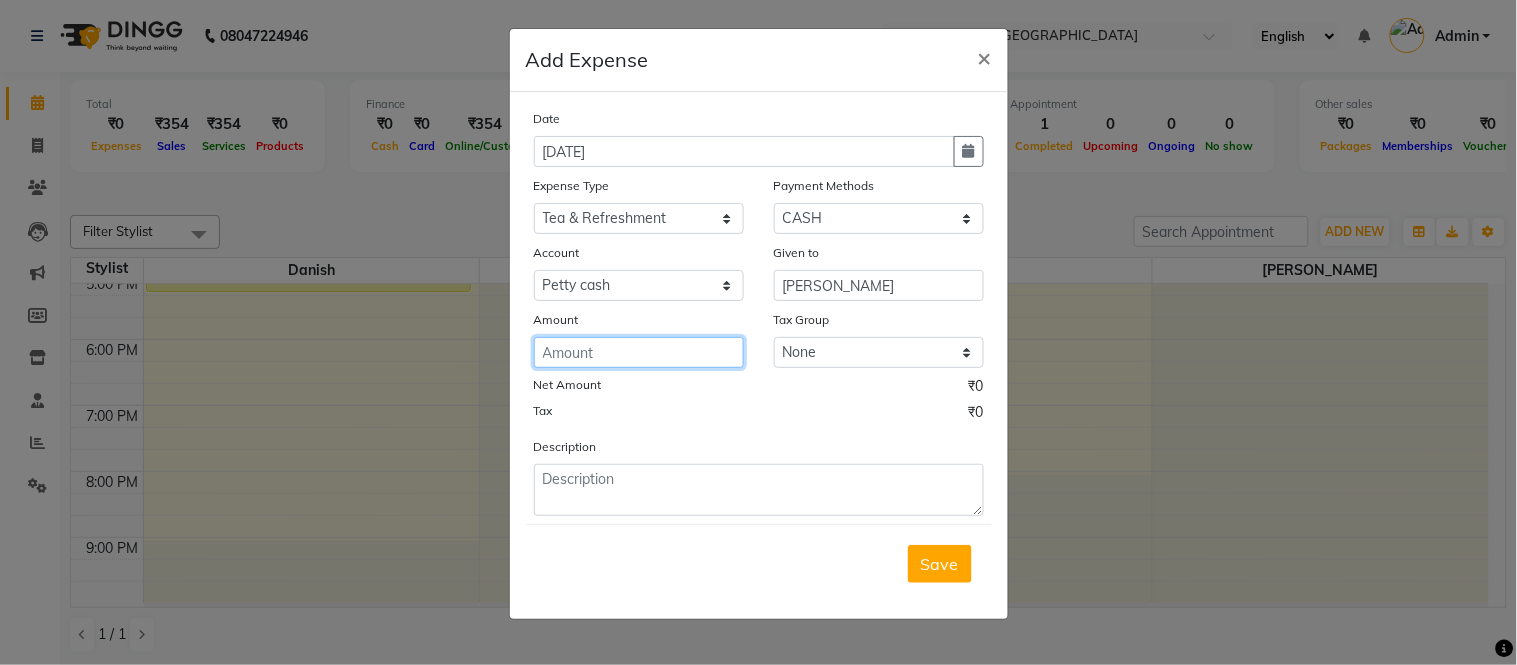 click 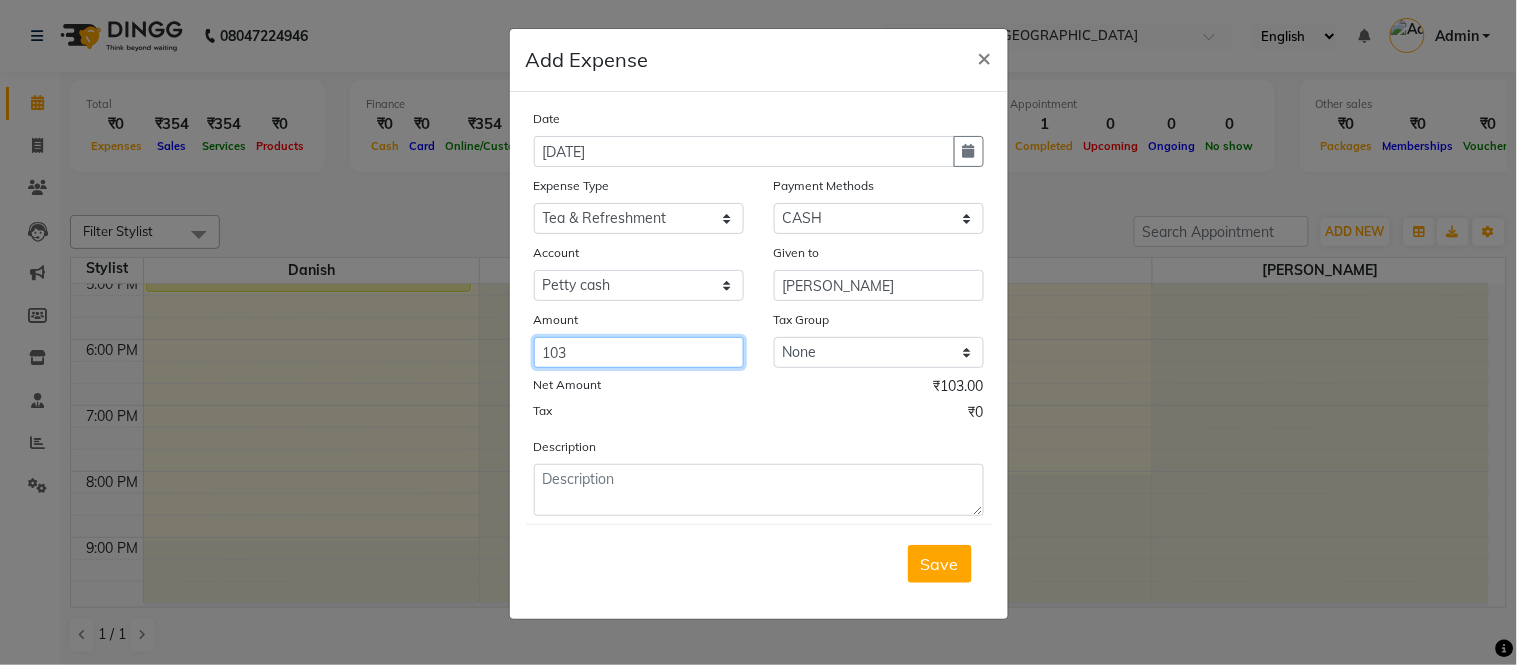 type on "103" 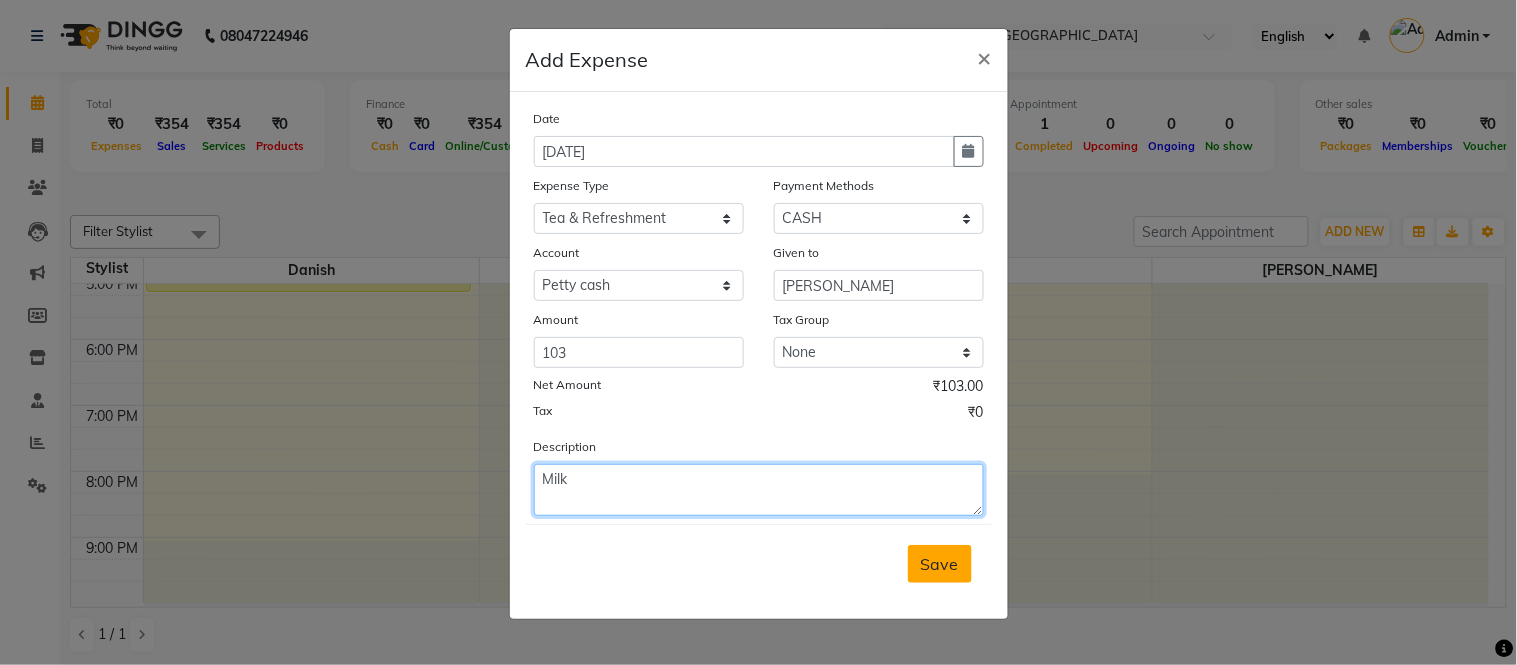 type on "Milk" 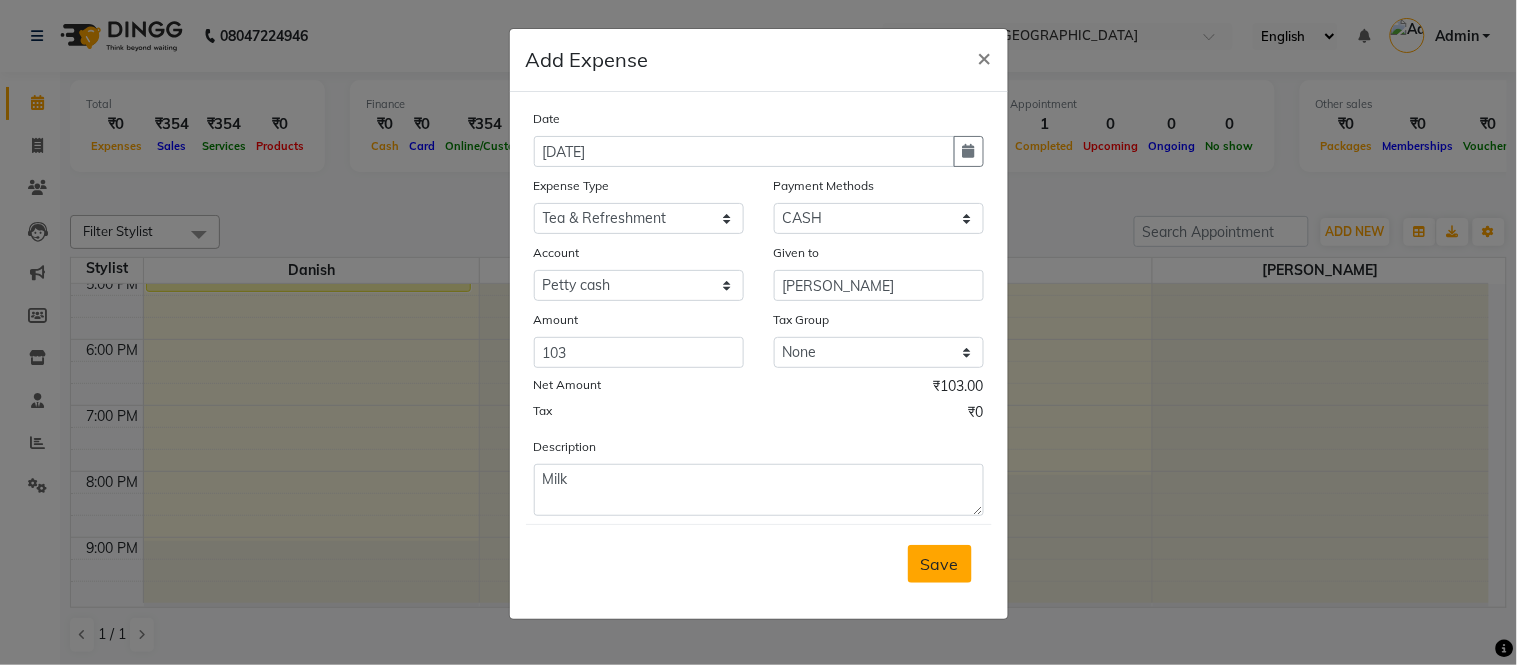 click on "Save" at bounding box center [940, 564] 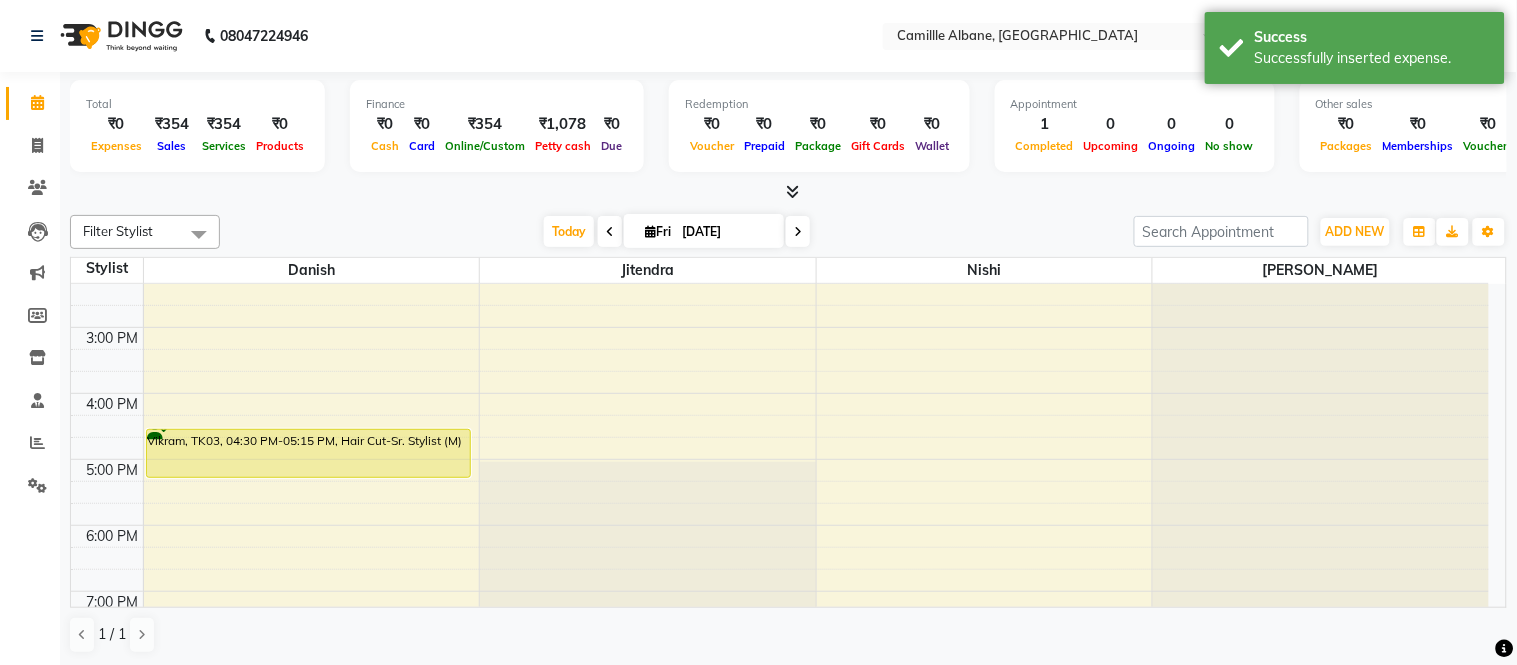 scroll, scrollTop: 604, scrollLeft: 0, axis: vertical 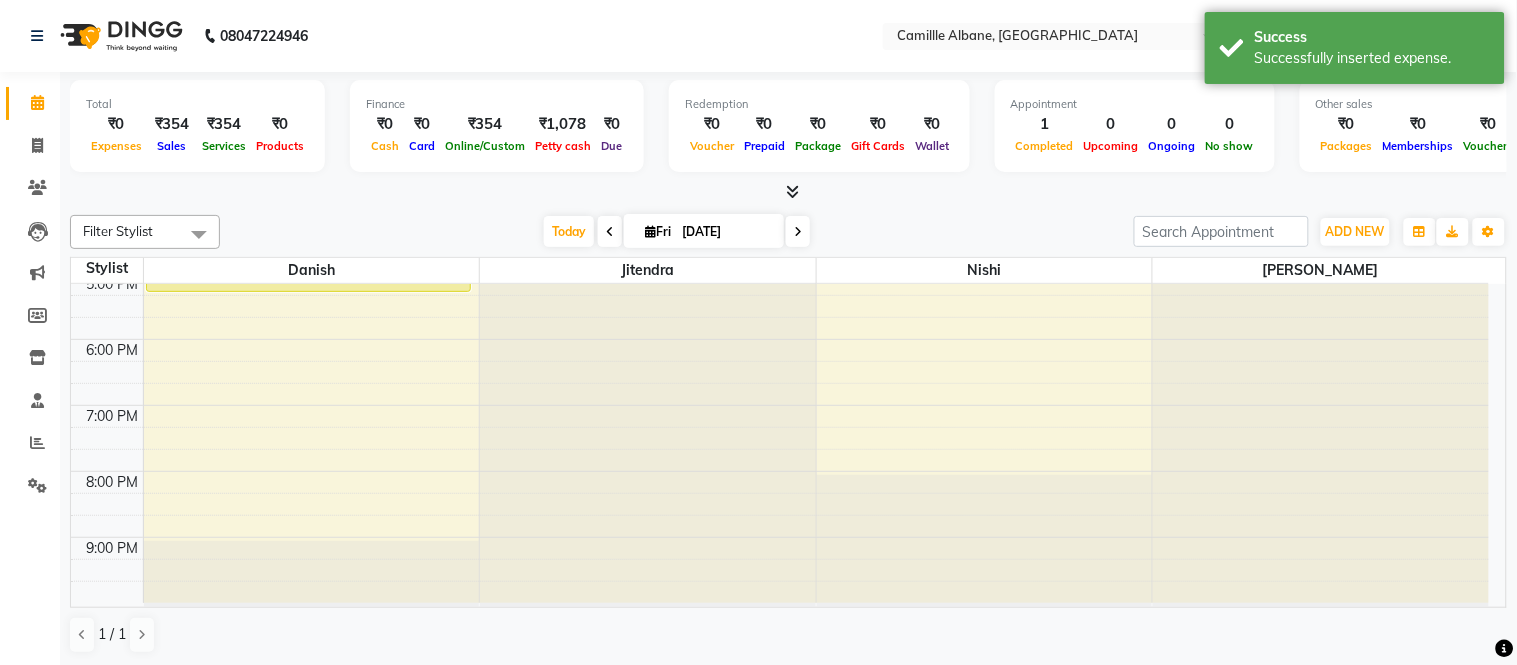 click on "Appointment  1 Completed 0 Upcoming 0 Ongoing 0 No show" at bounding box center [1135, 126] 